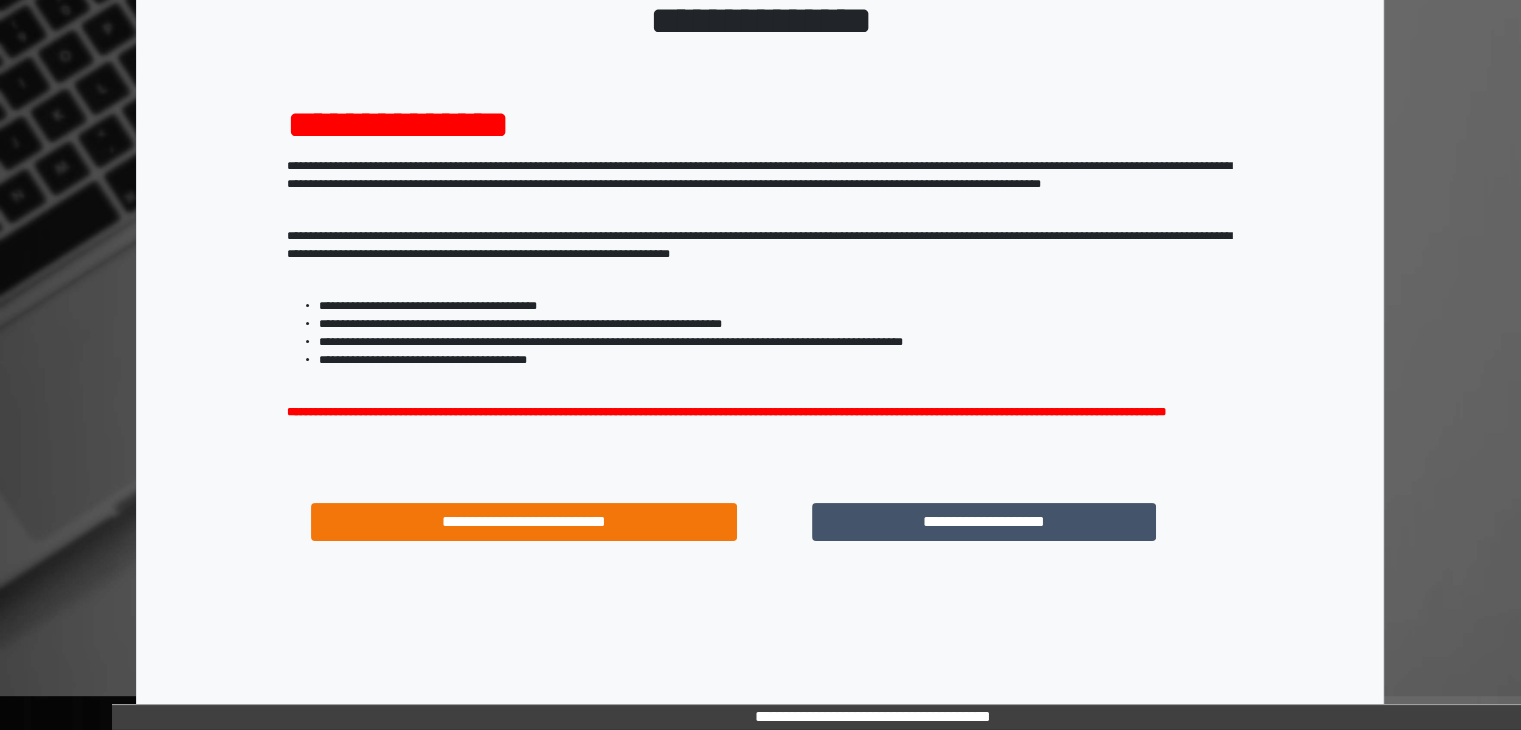 scroll, scrollTop: 180, scrollLeft: 0, axis: vertical 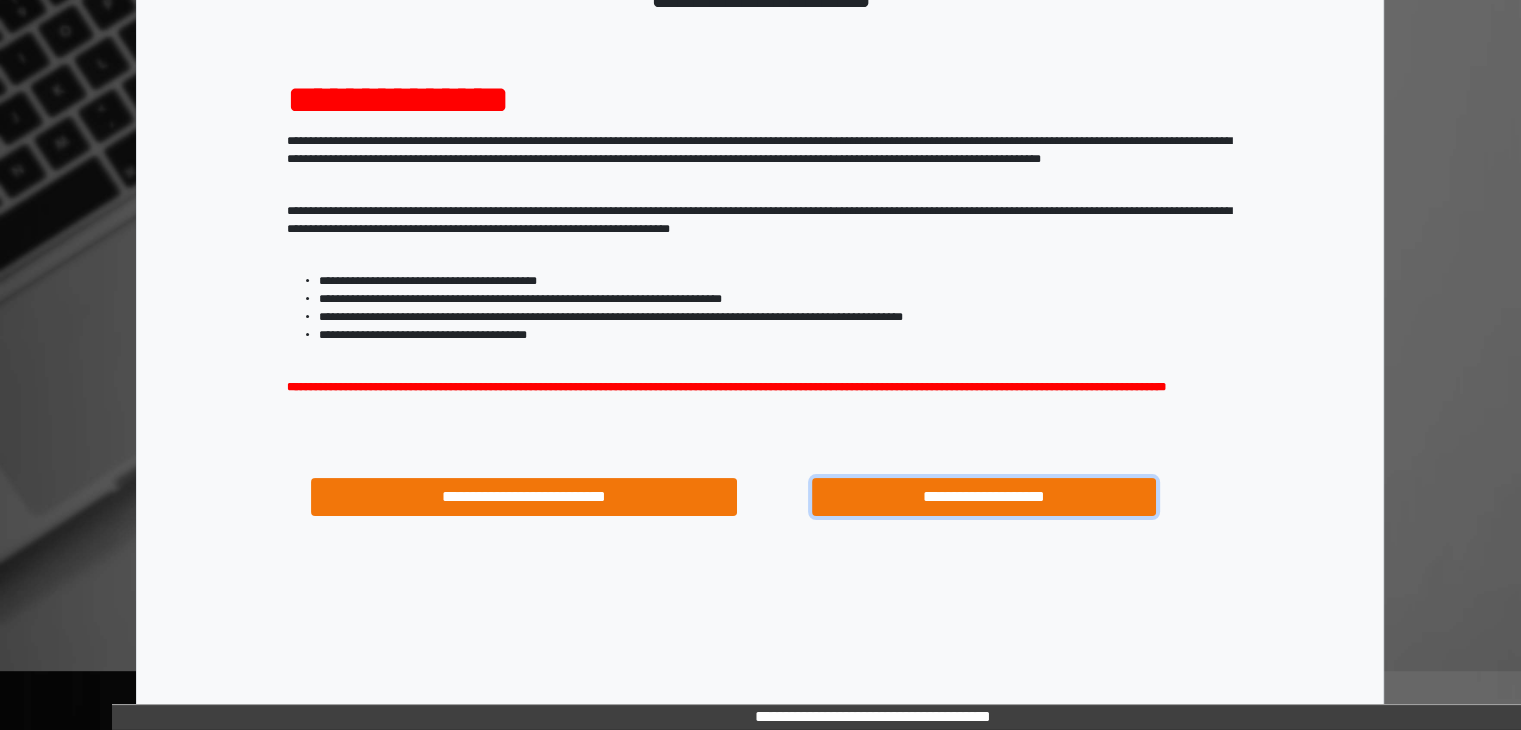 click on "**********" at bounding box center (984, 497) 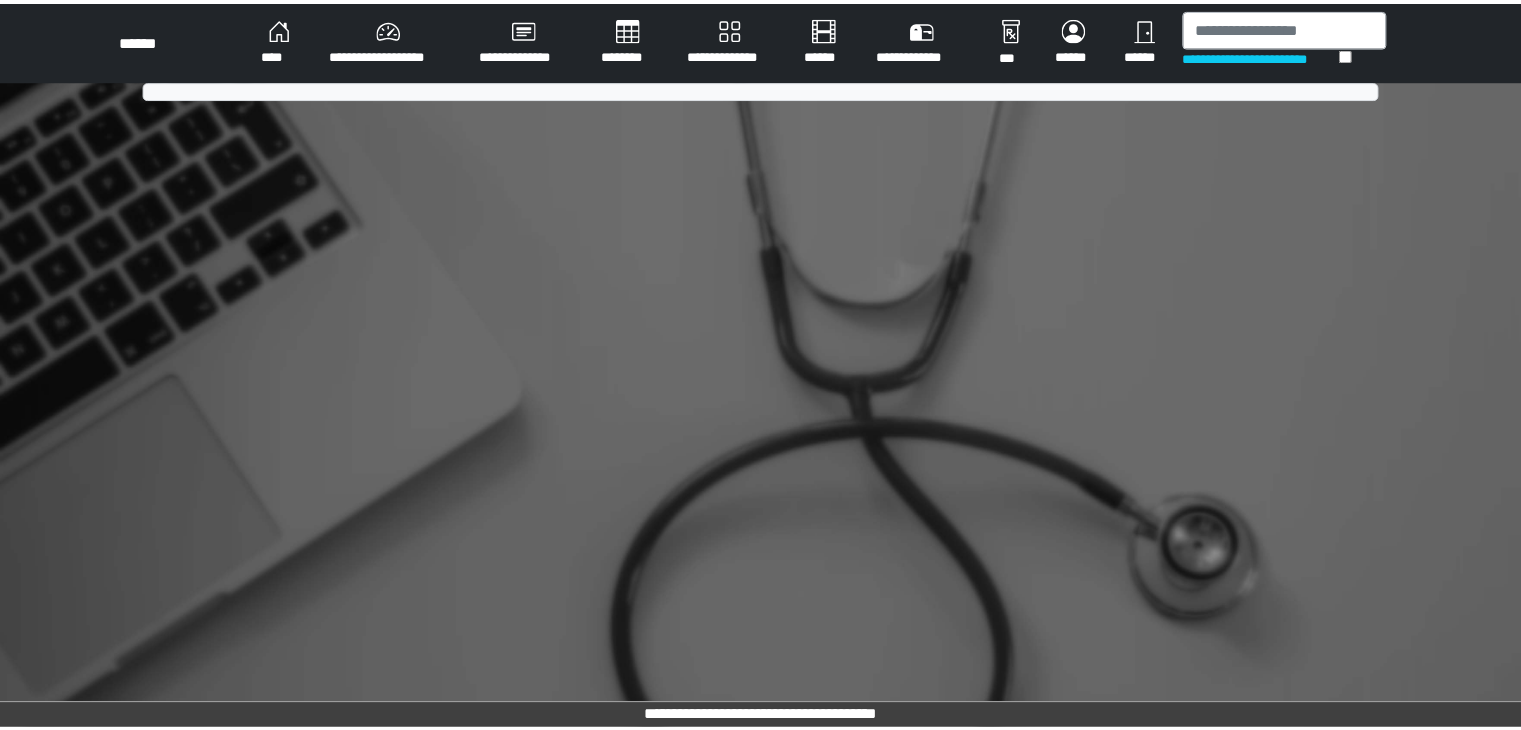 scroll, scrollTop: 0, scrollLeft: 0, axis: both 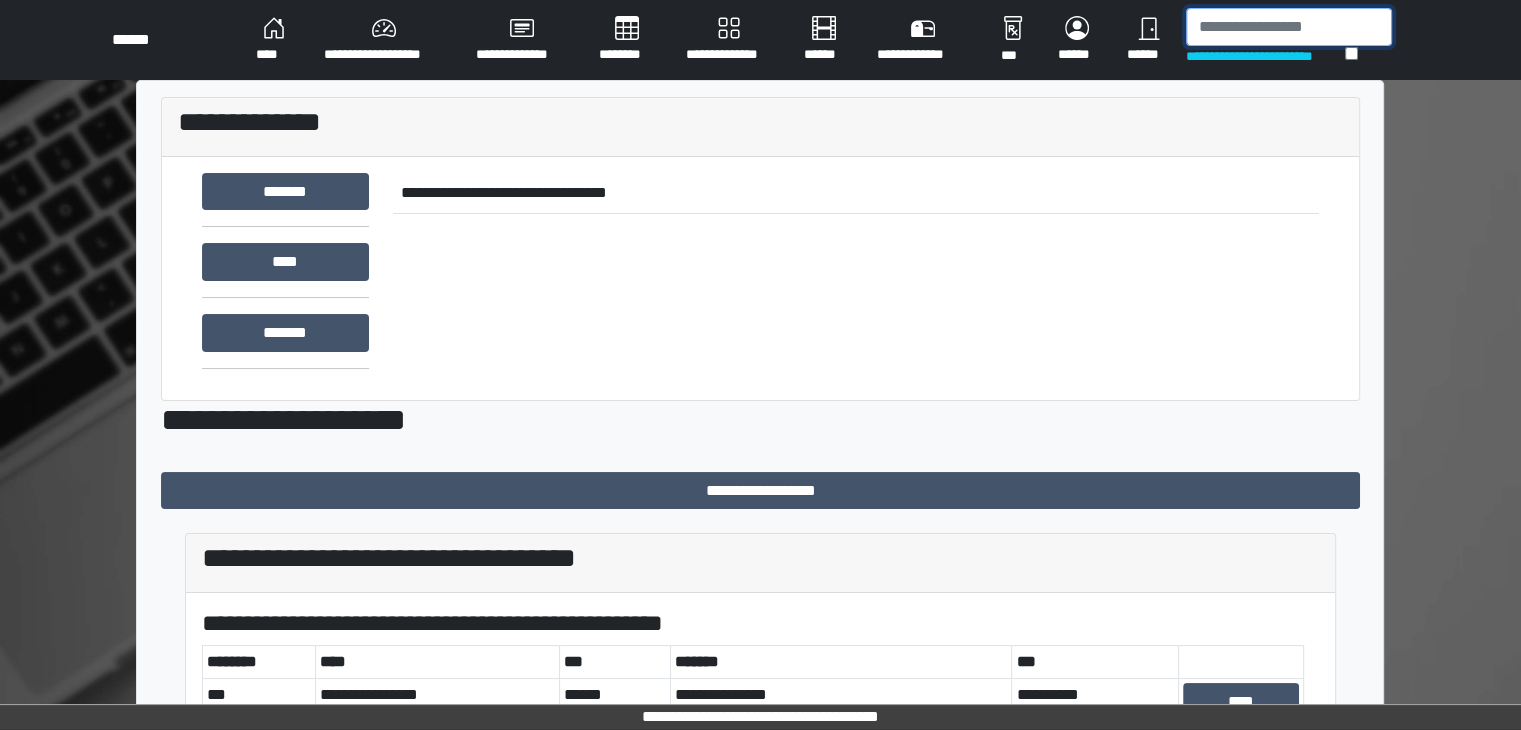 click at bounding box center [1289, 27] 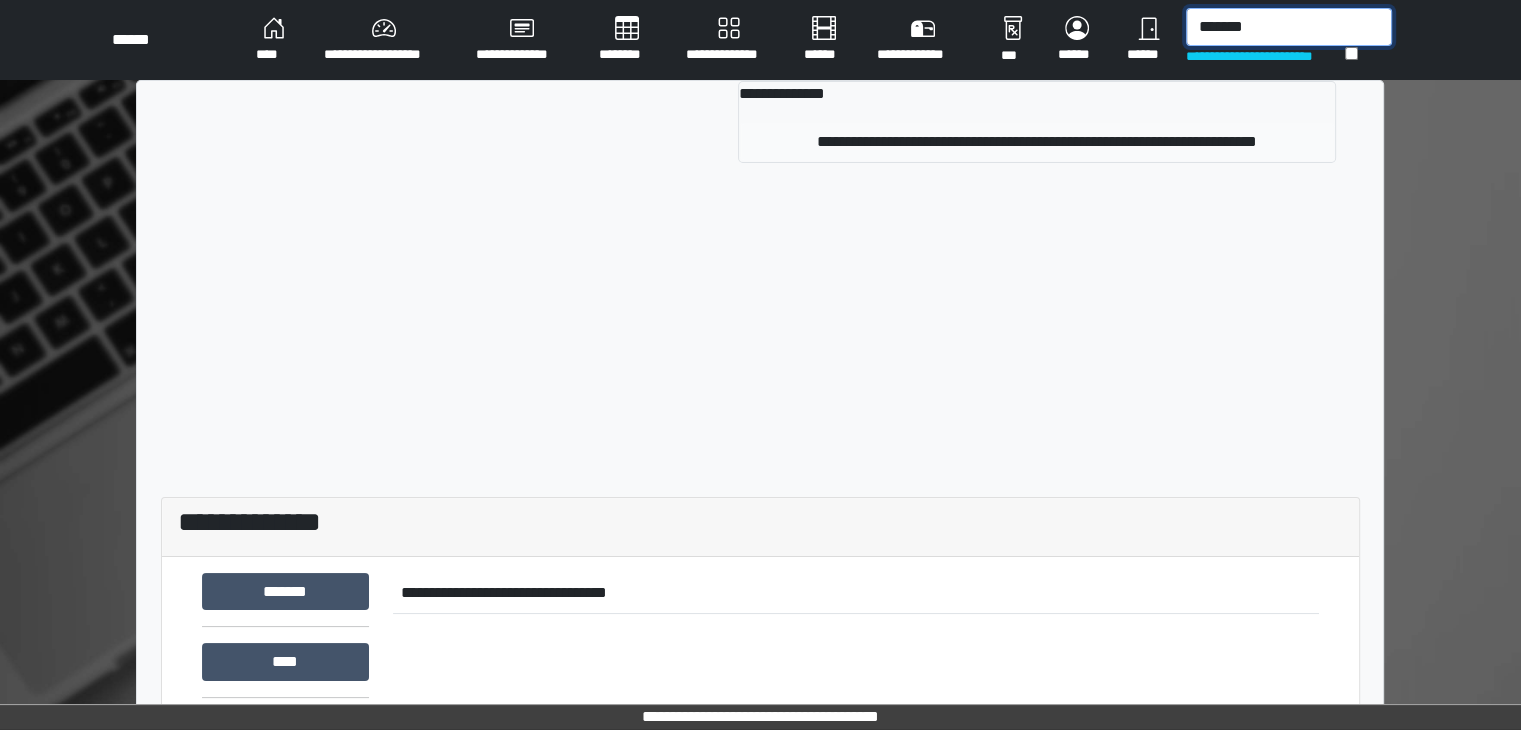 type on "*******" 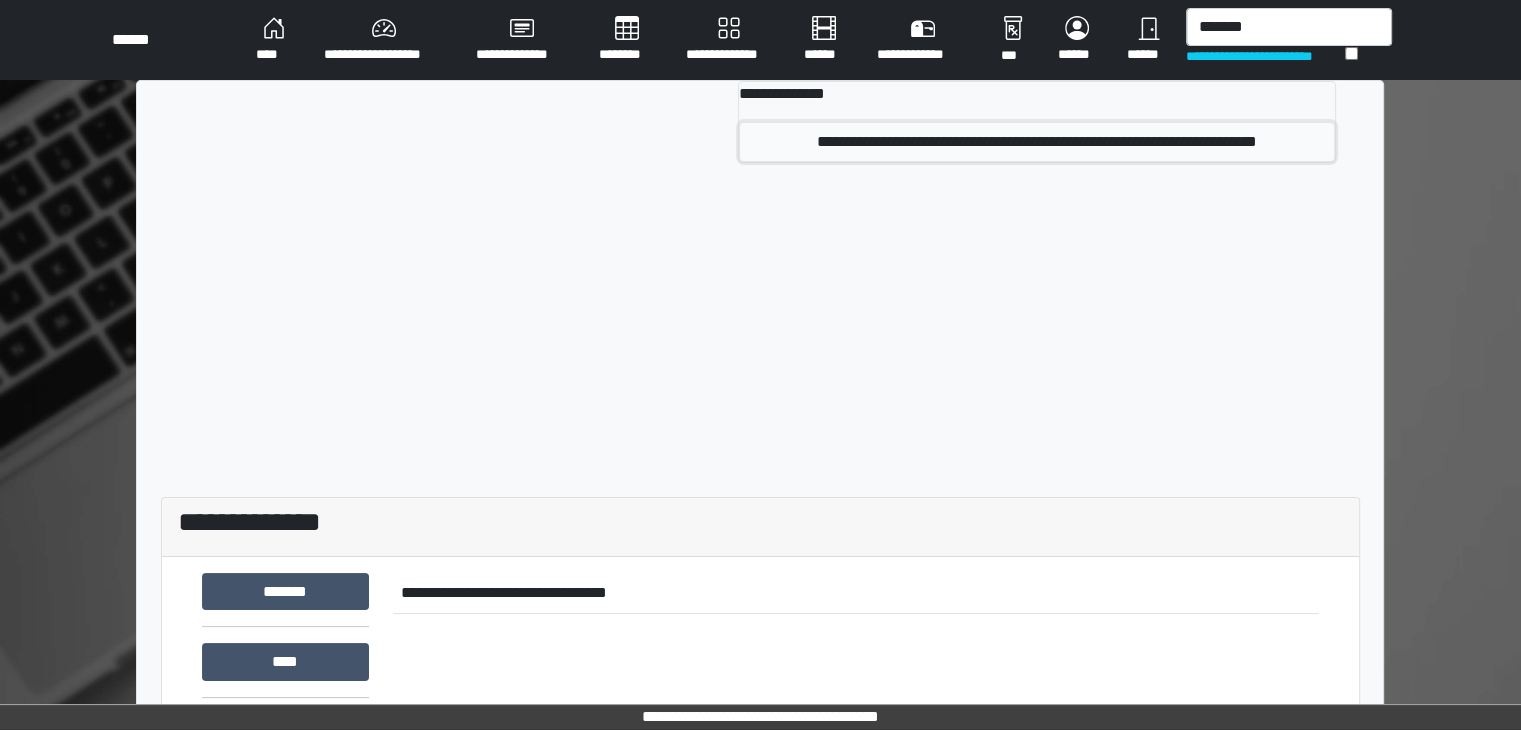 click on "**********" at bounding box center (1037, 142) 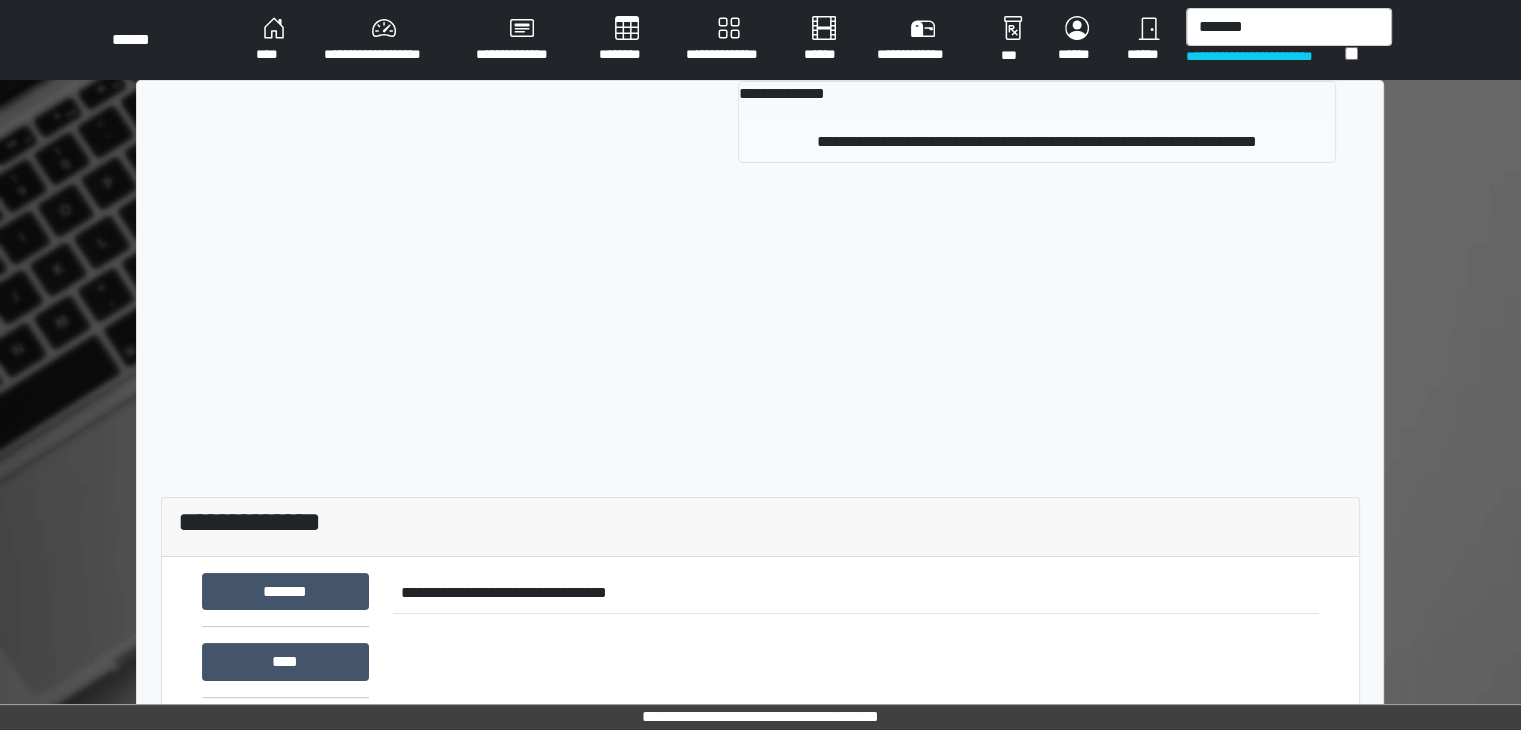 type 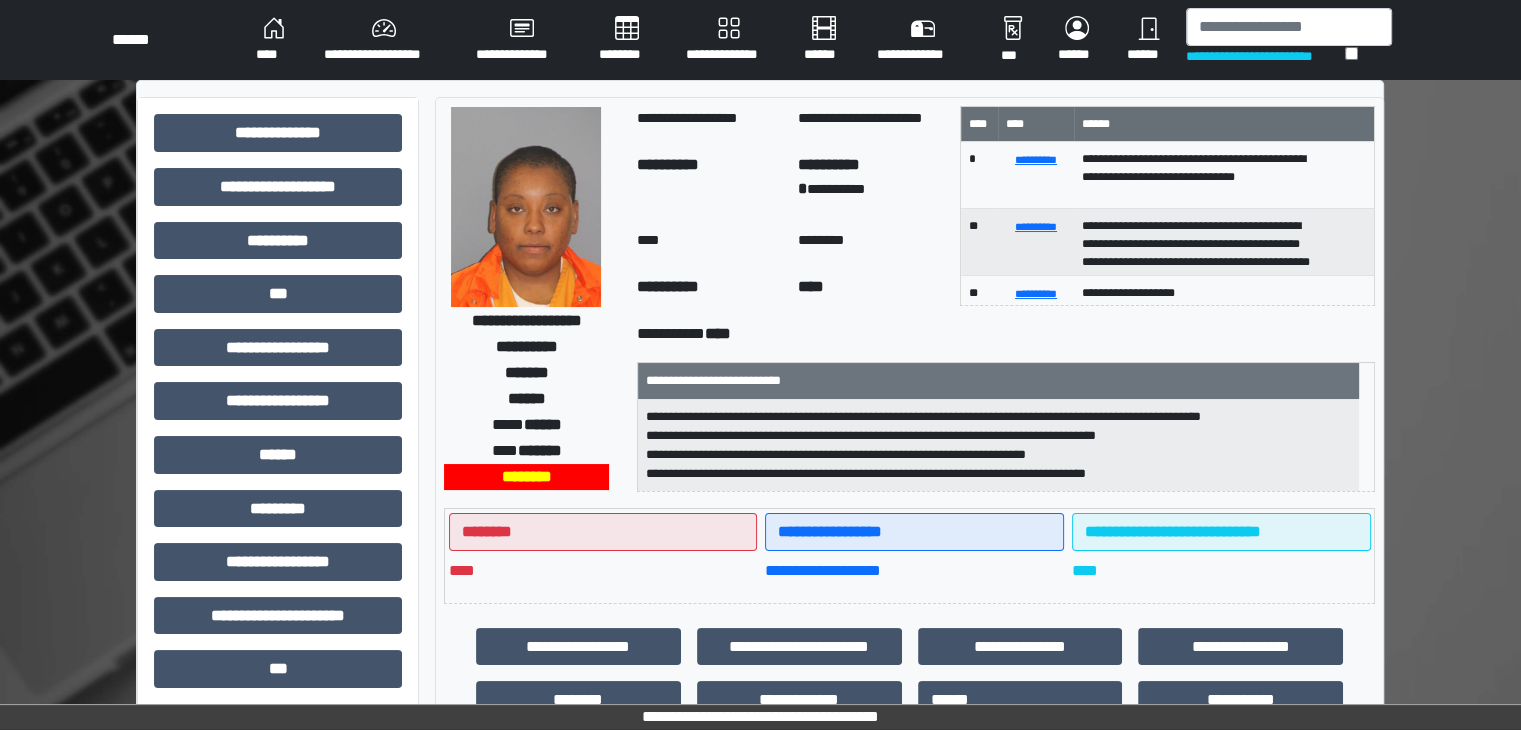click on "**********" at bounding box center (1020, 647) 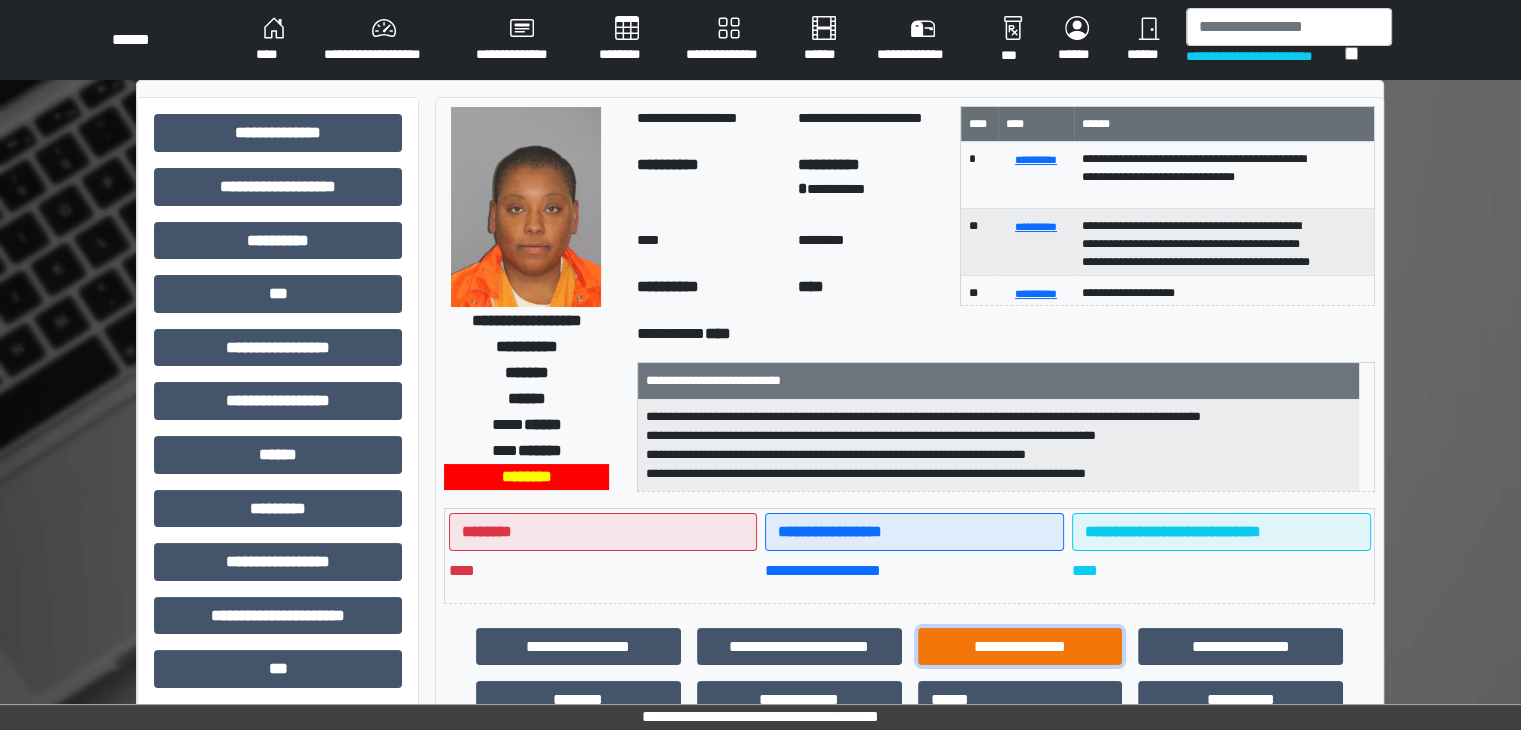 click on "**********" at bounding box center (1020, 647) 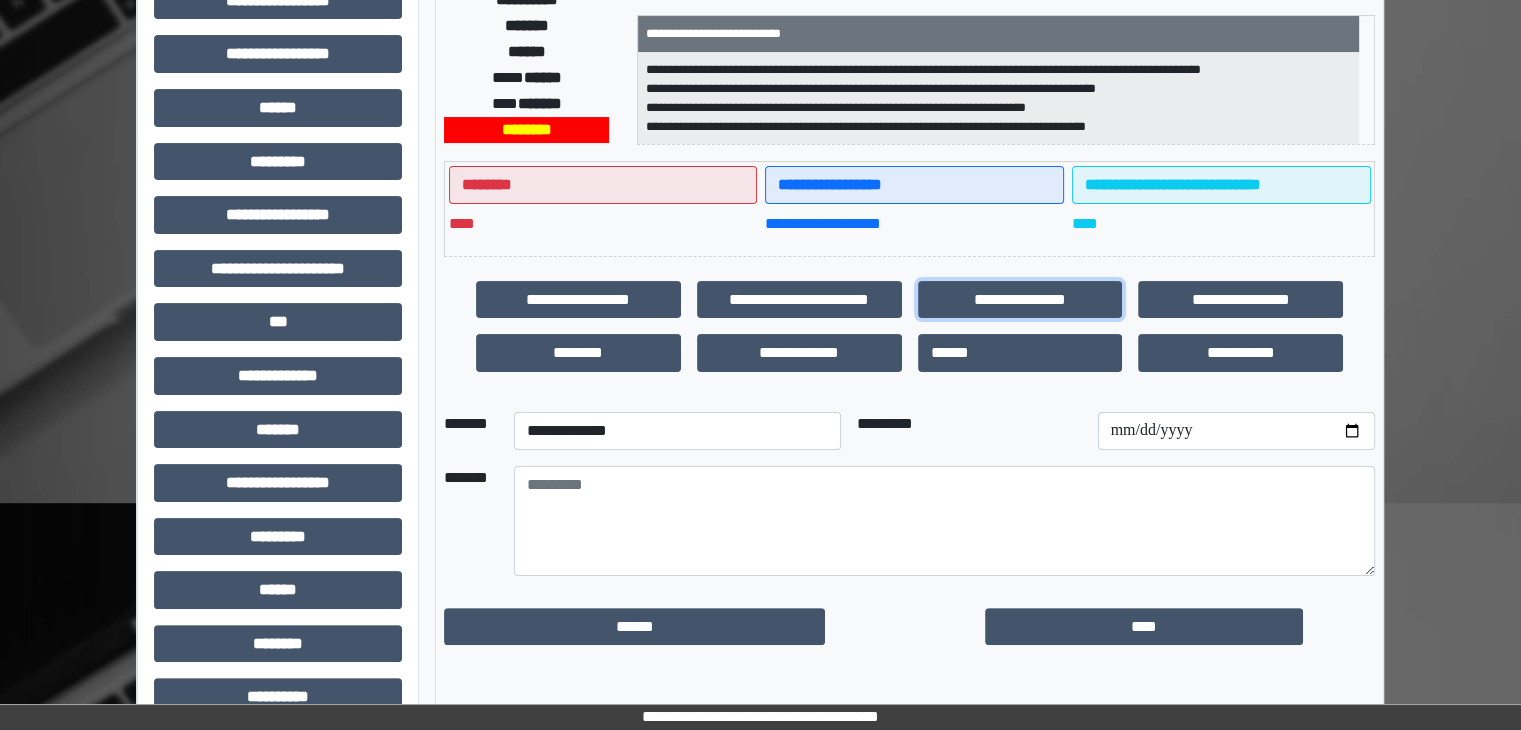 scroll, scrollTop: 436, scrollLeft: 0, axis: vertical 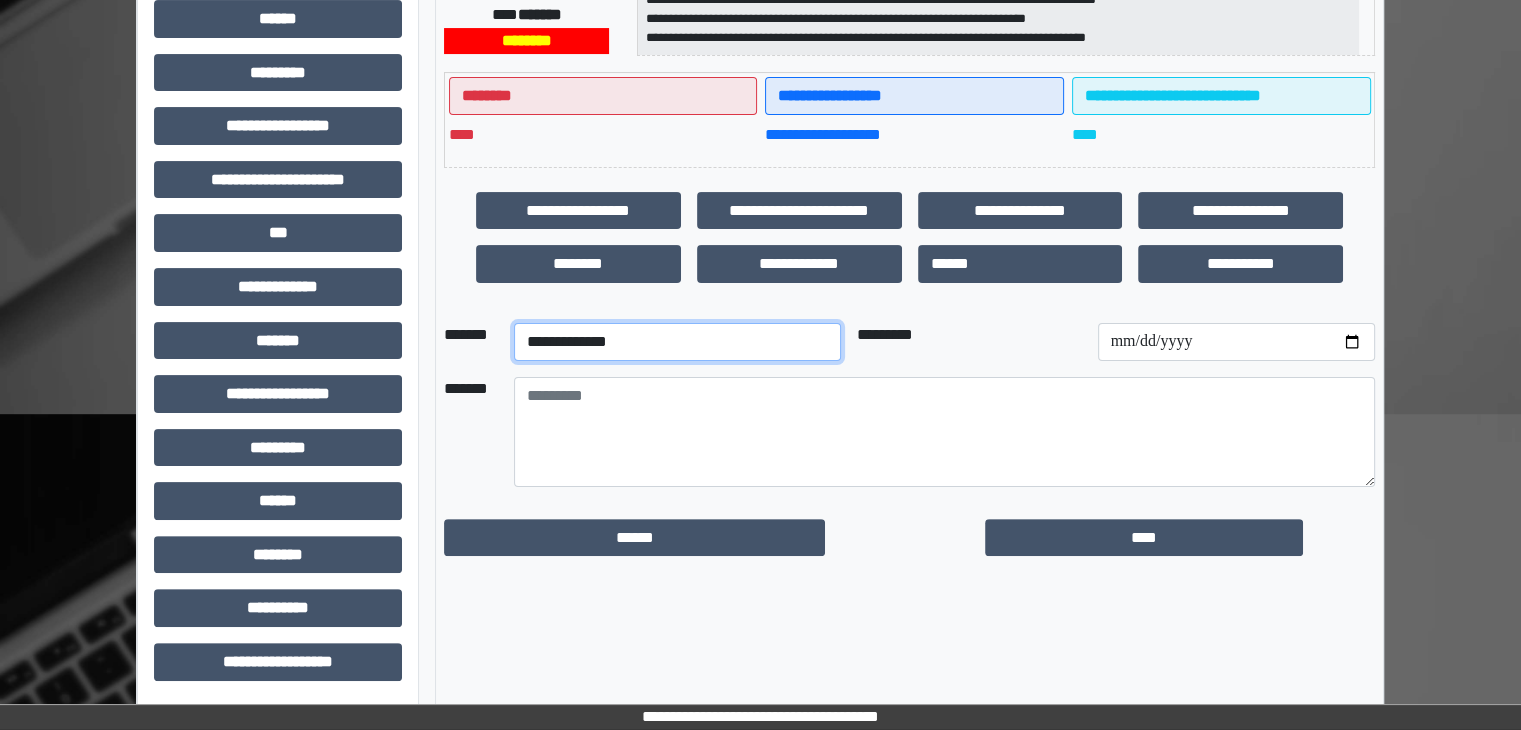 click on "**********" at bounding box center [677, 342] 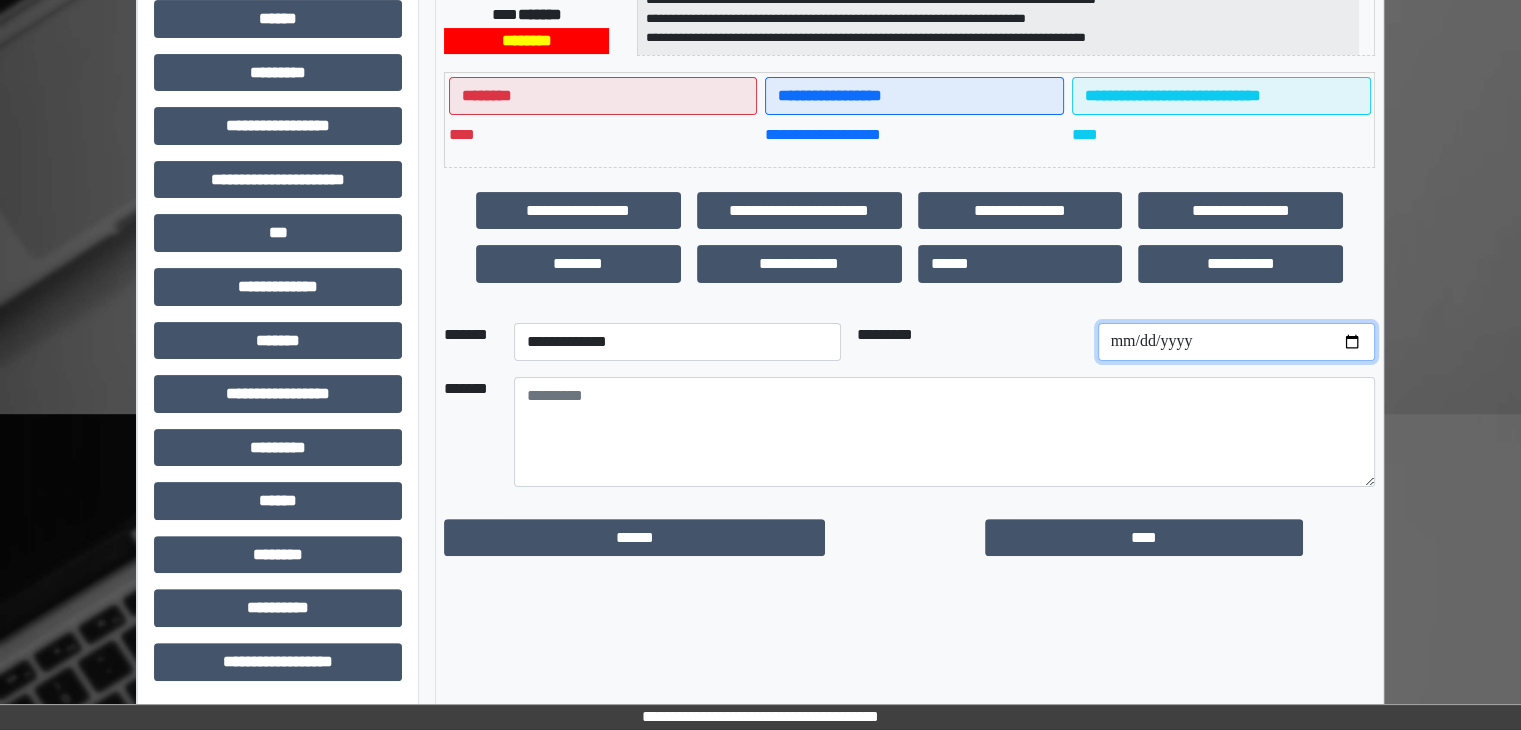 click at bounding box center (1236, 342) 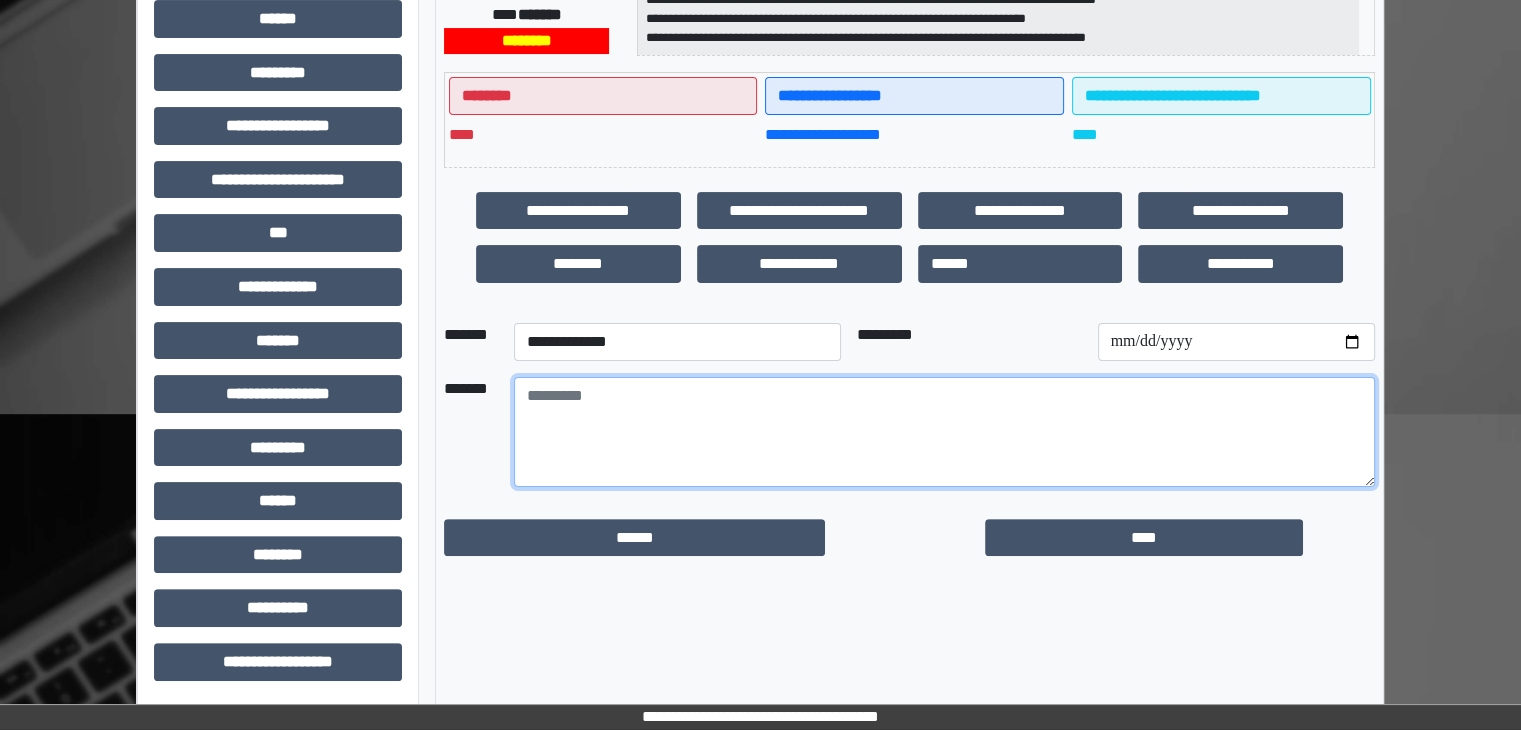 click at bounding box center (944, 432) 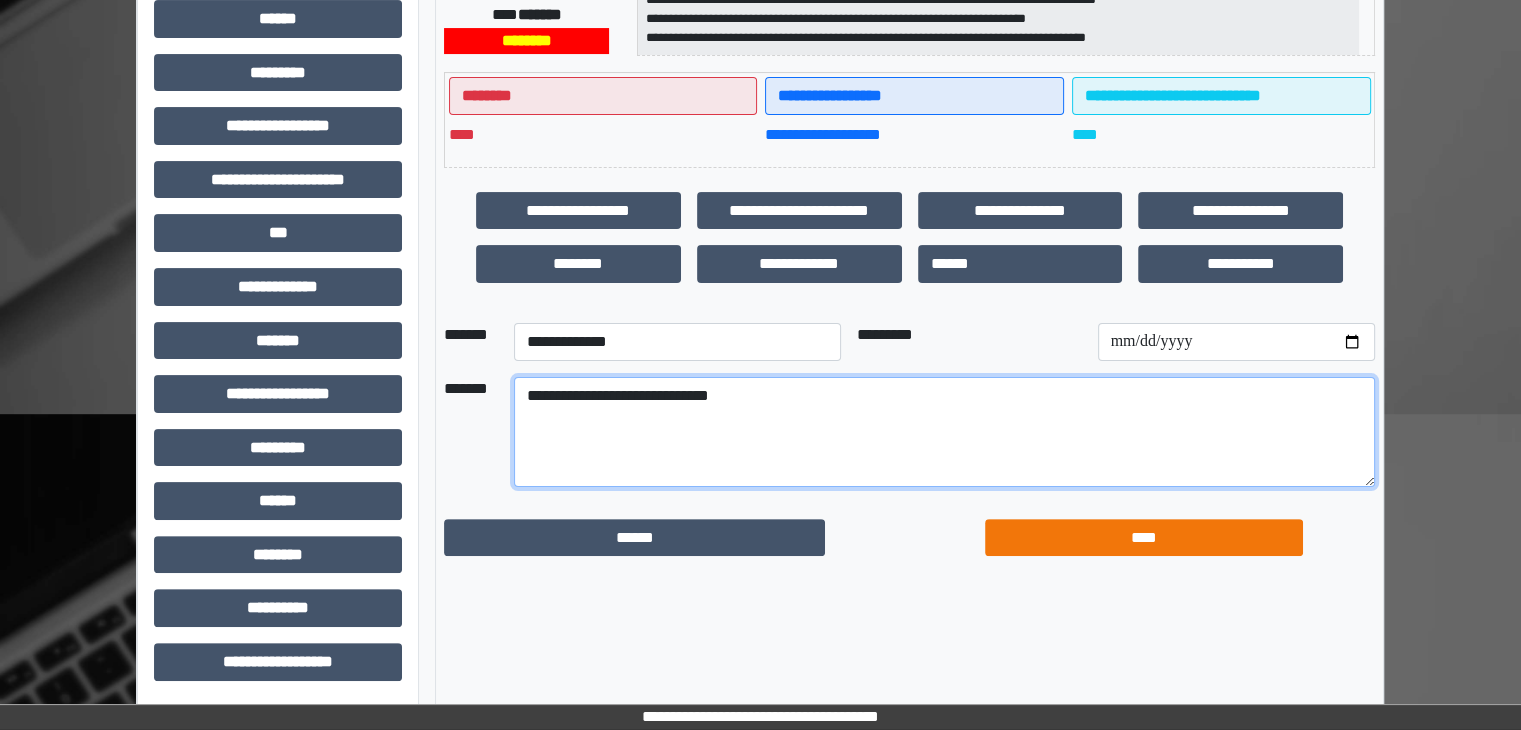 type on "**********" 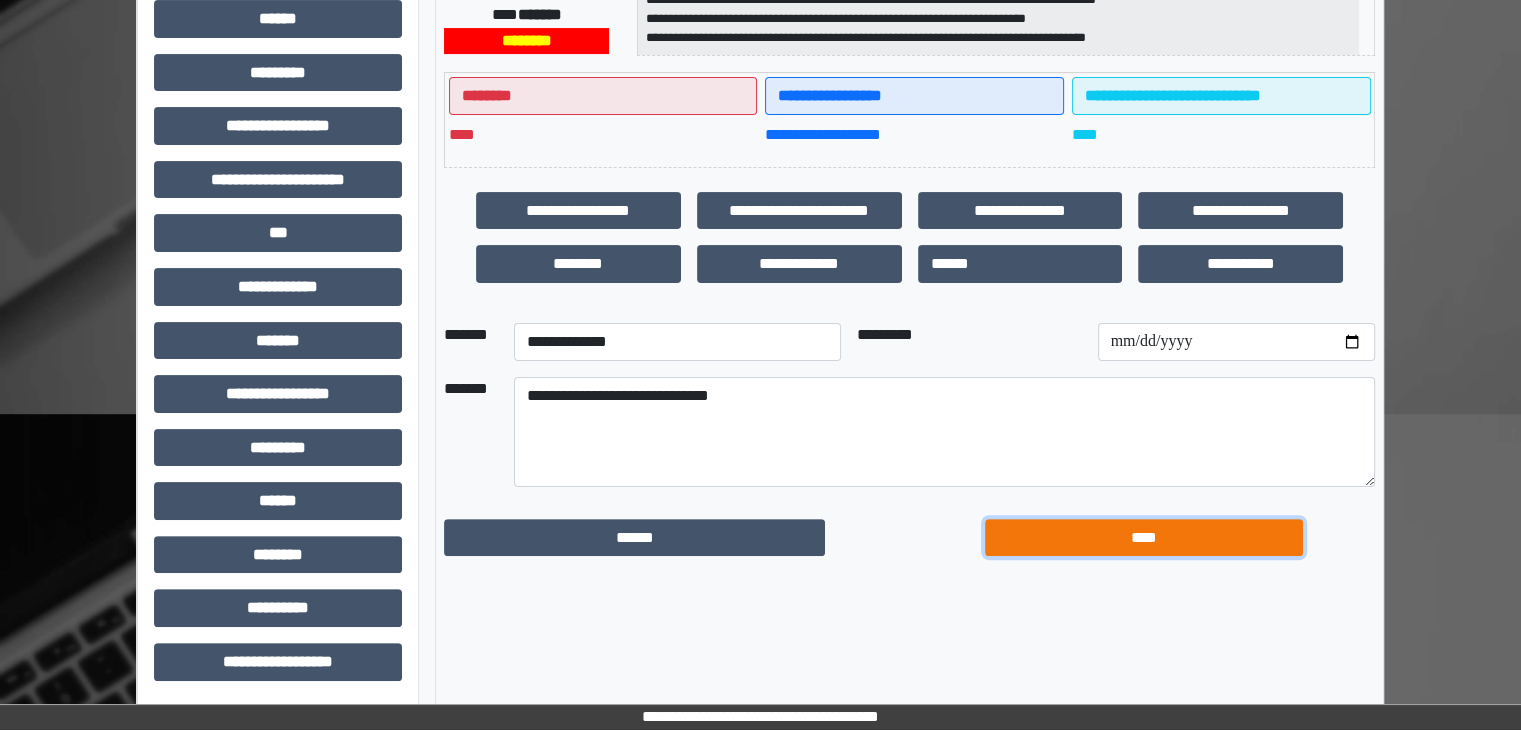 click on "****" at bounding box center (1144, 538) 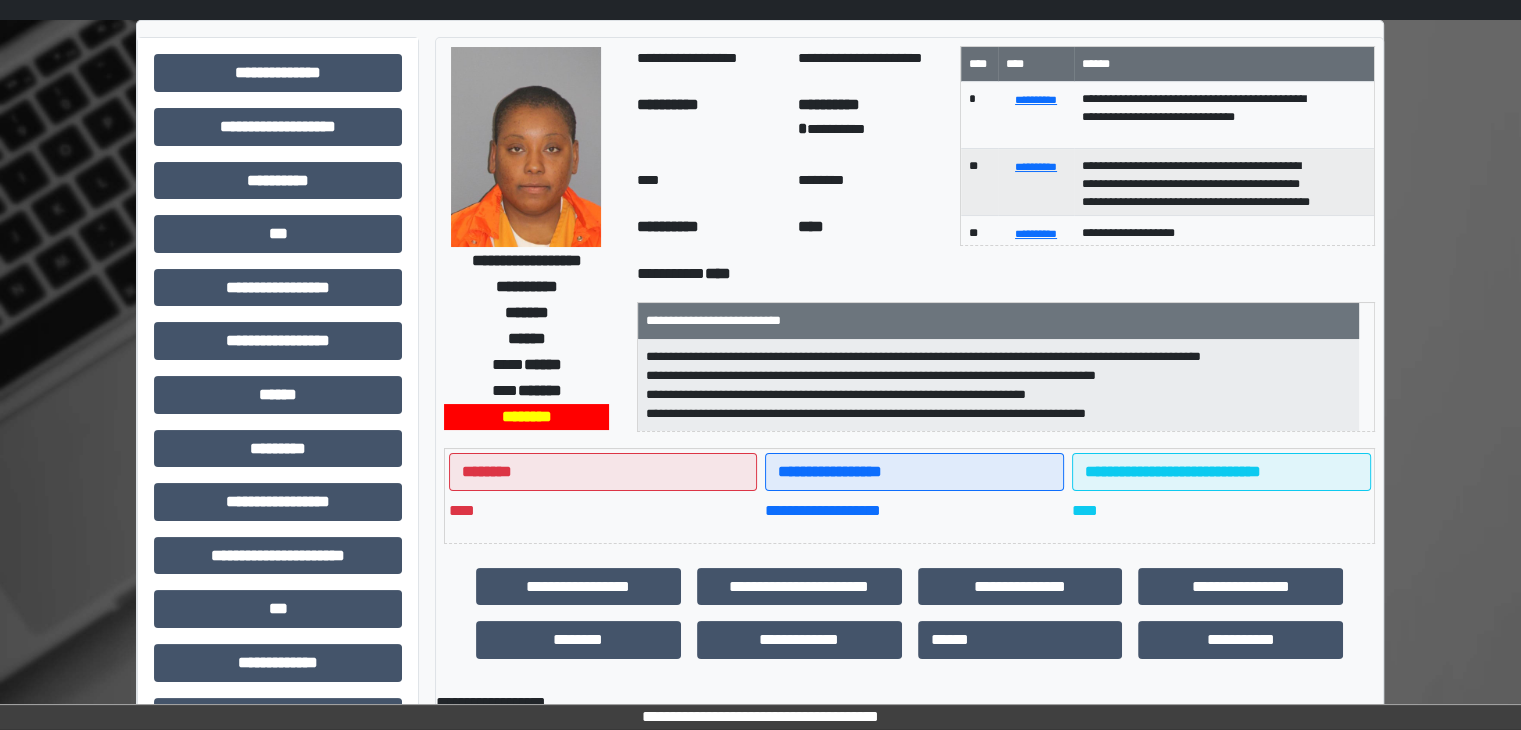scroll, scrollTop: 0, scrollLeft: 0, axis: both 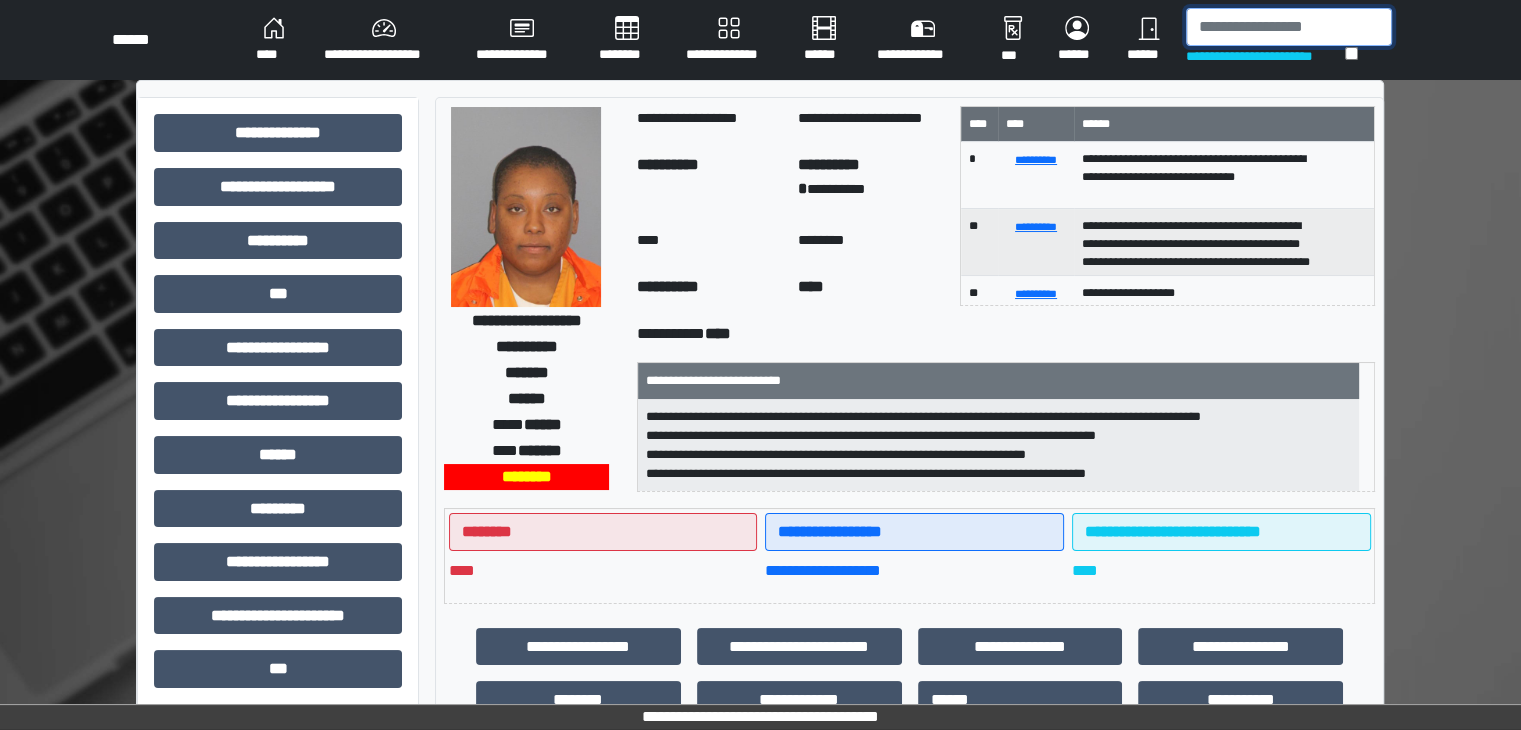 click at bounding box center [1289, 27] 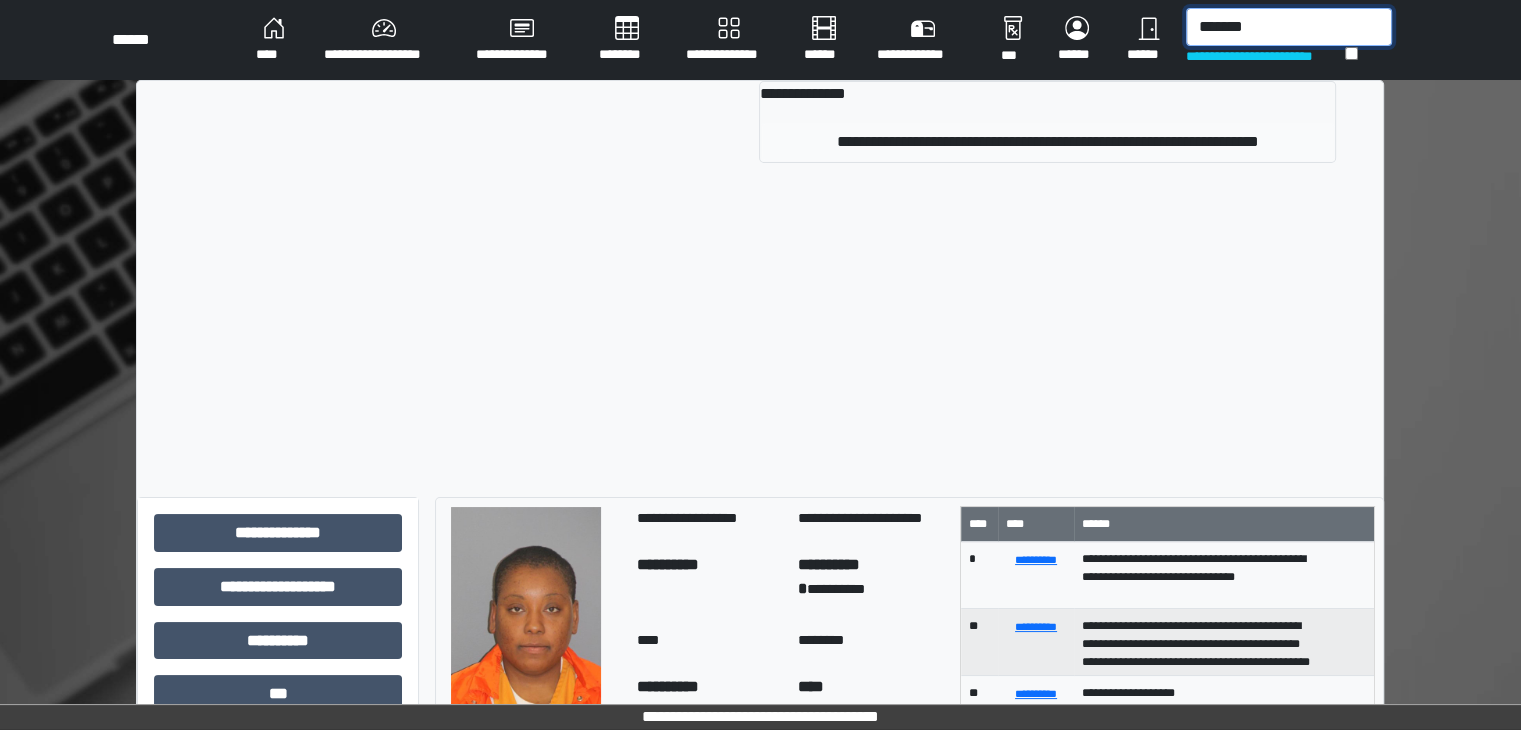 type on "*******" 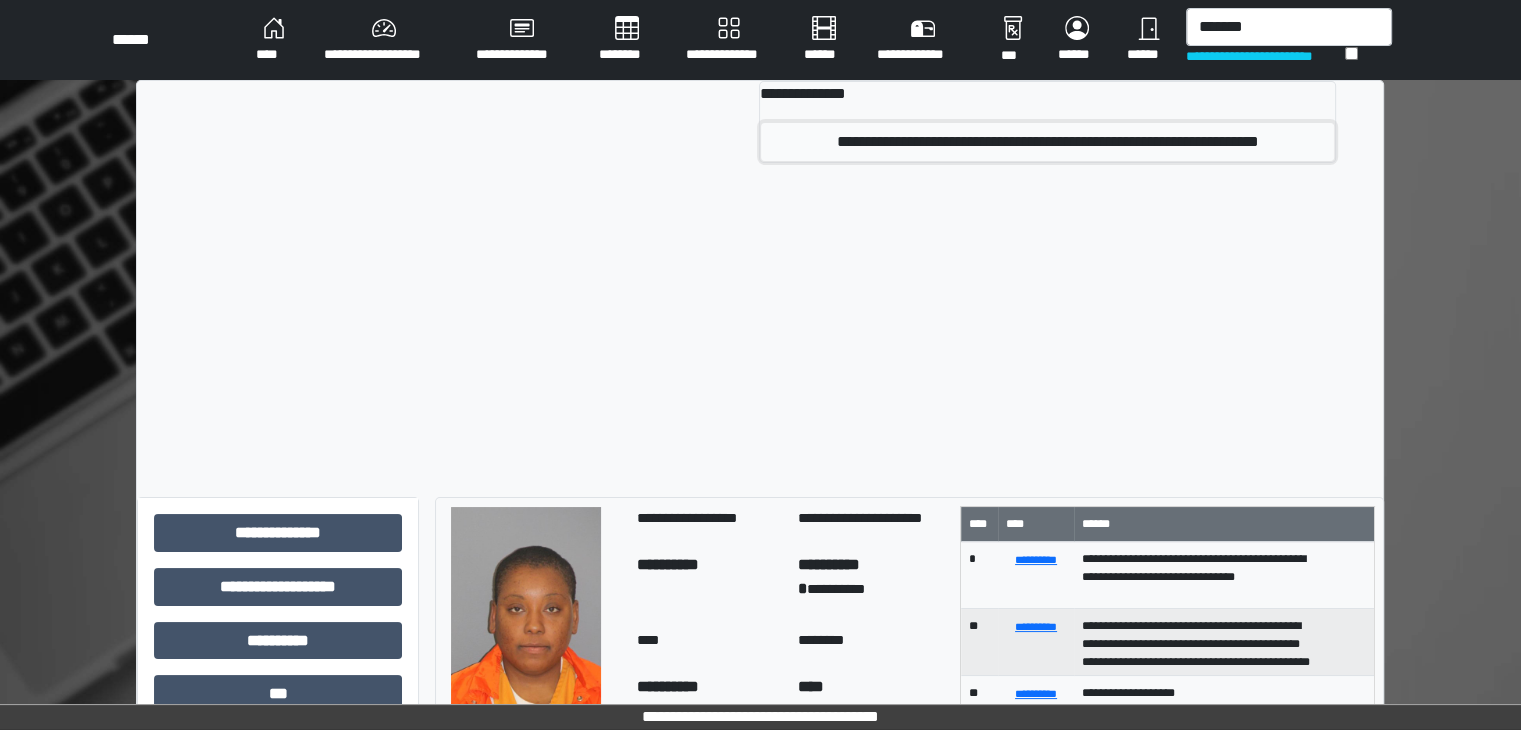 click on "**********" at bounding box center [1047, 142] 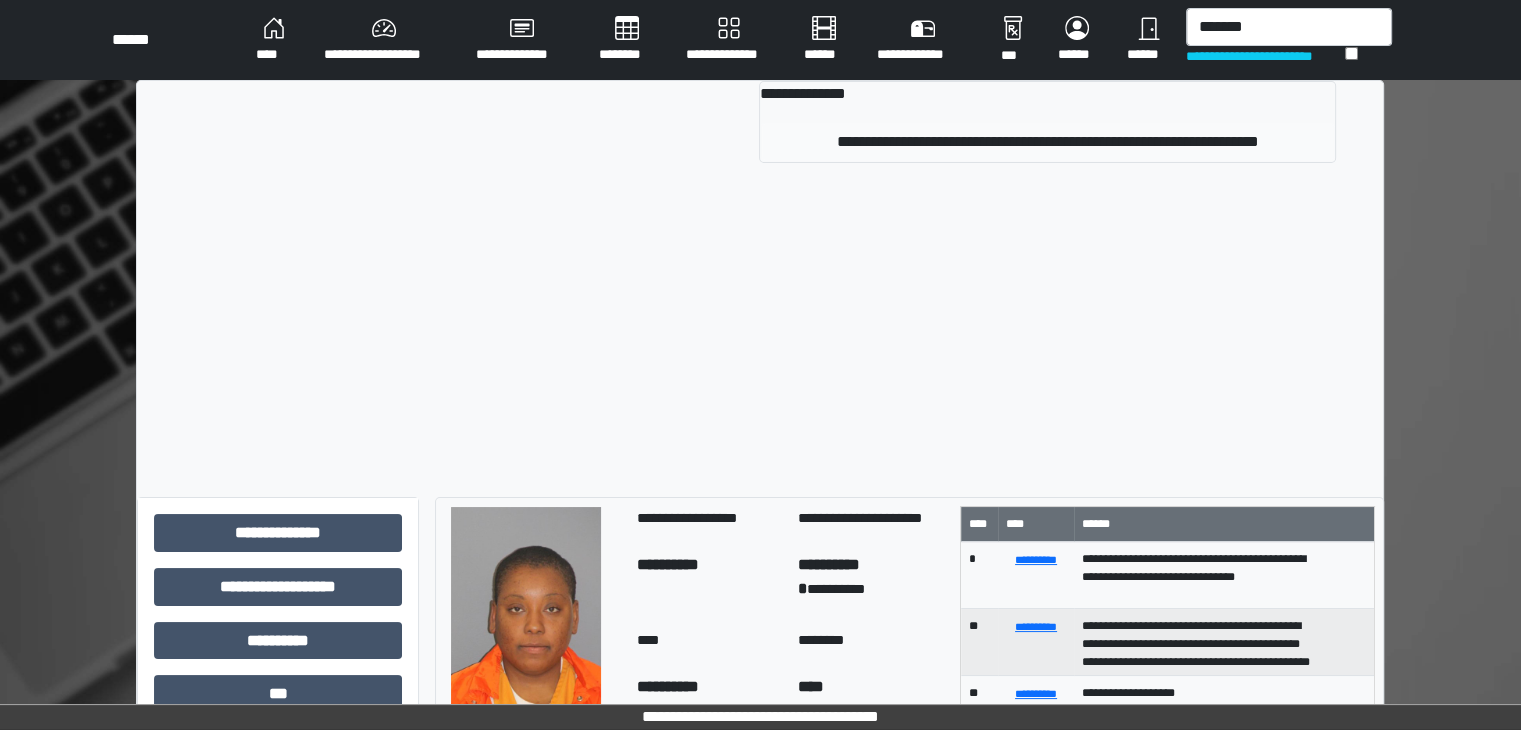type 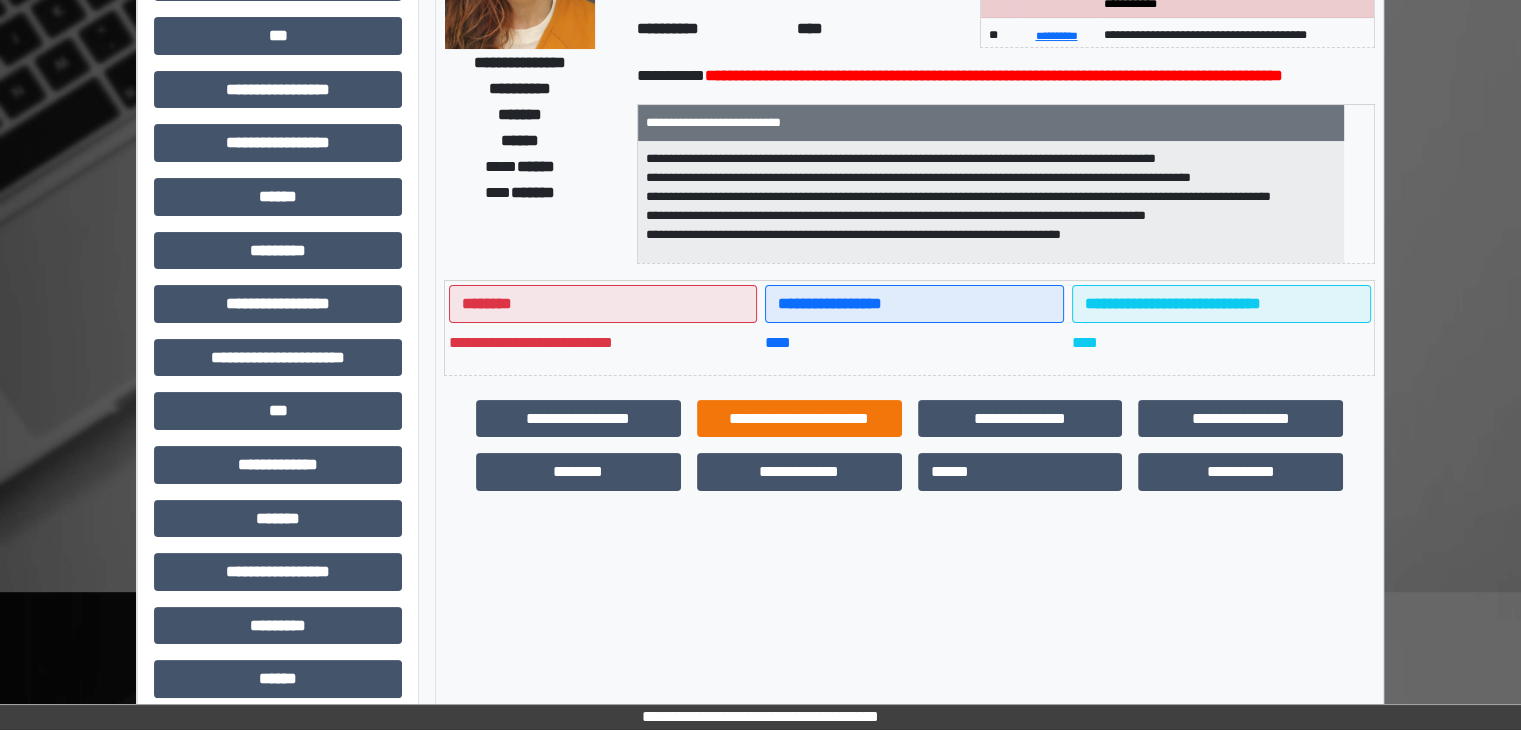scroll, scrollTop: 400, scrollLeft: 0, axis: vertical 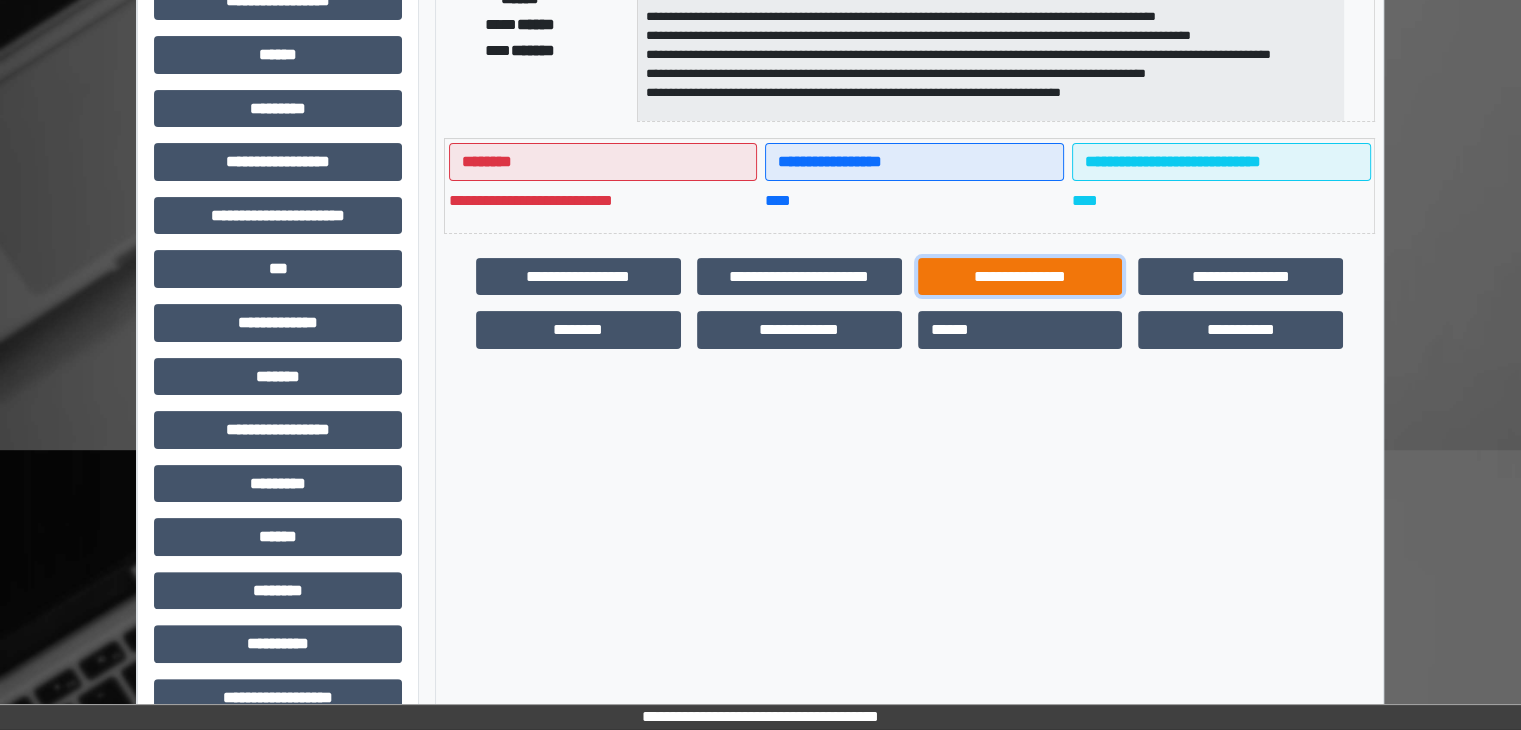 click on "**********" at bounding box center [1020, 277] 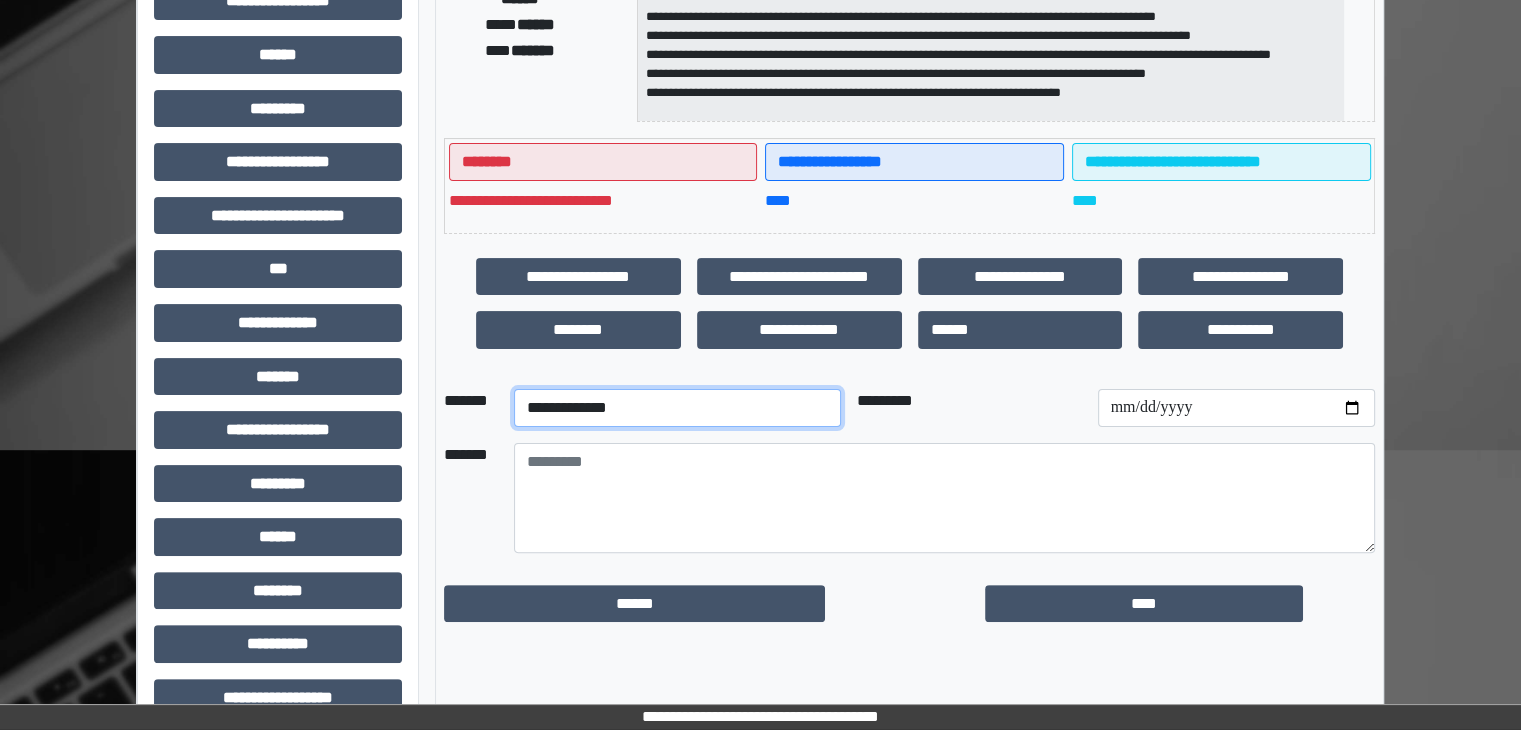 click on "**********" at bounding box center (677, 408) 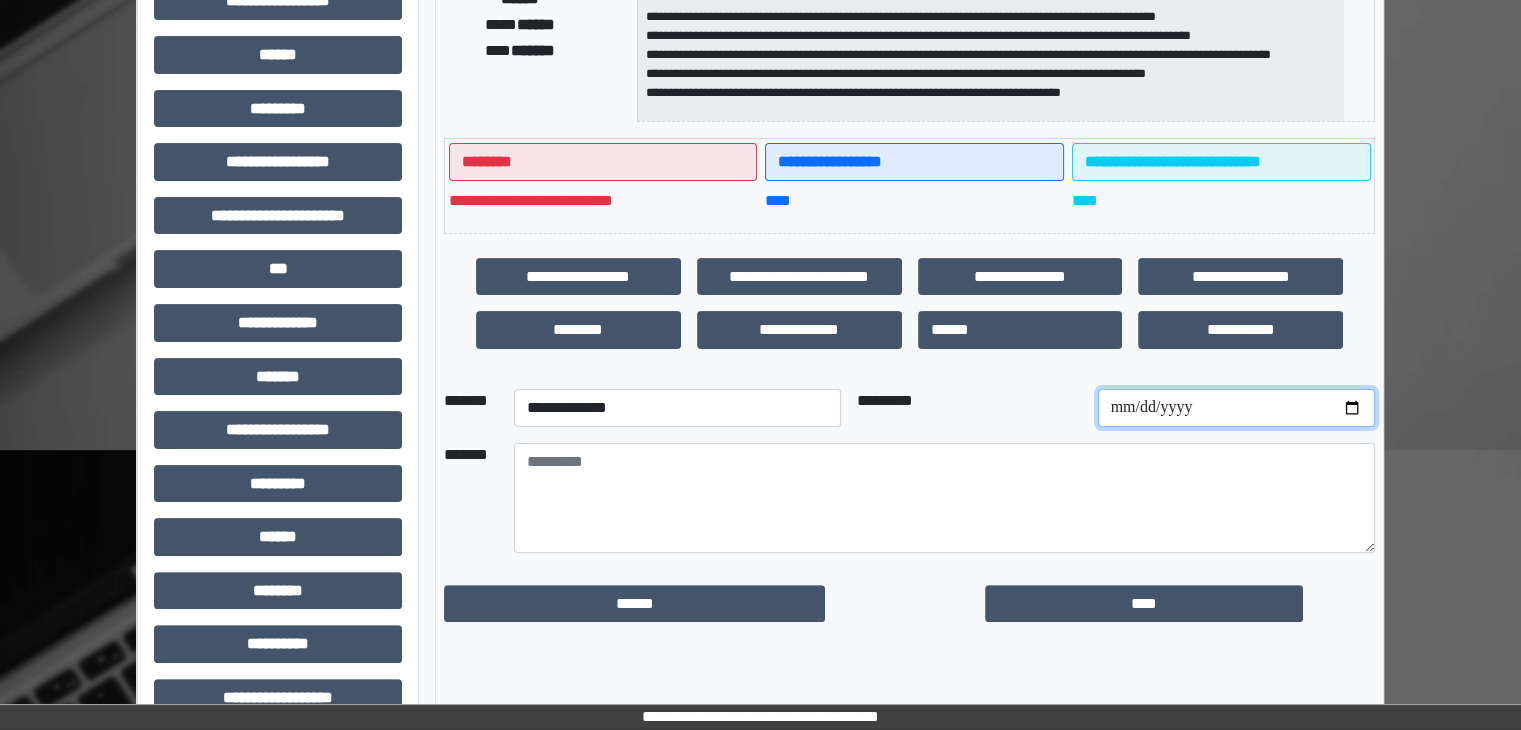 click at bounding box center [1236, 408] 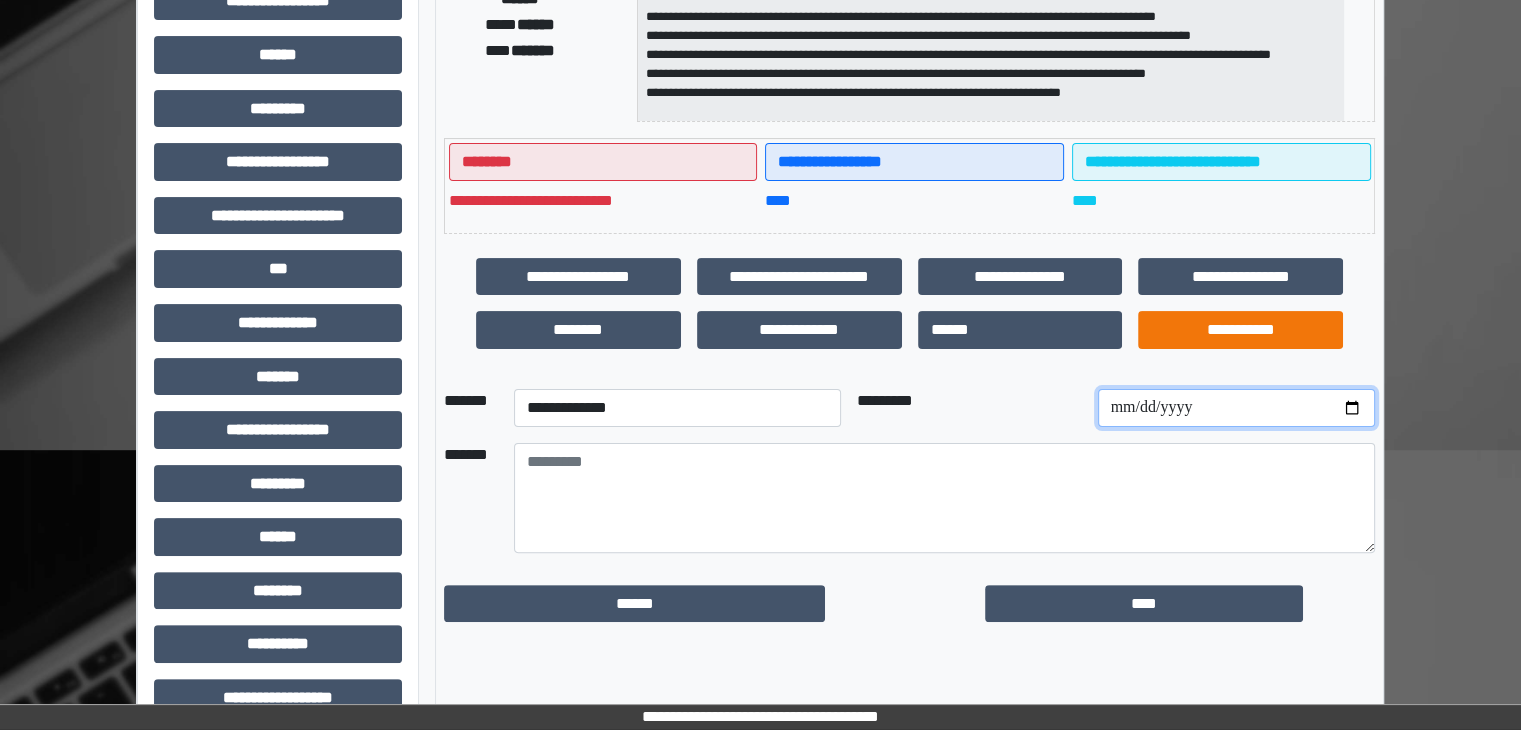 type on "**********" 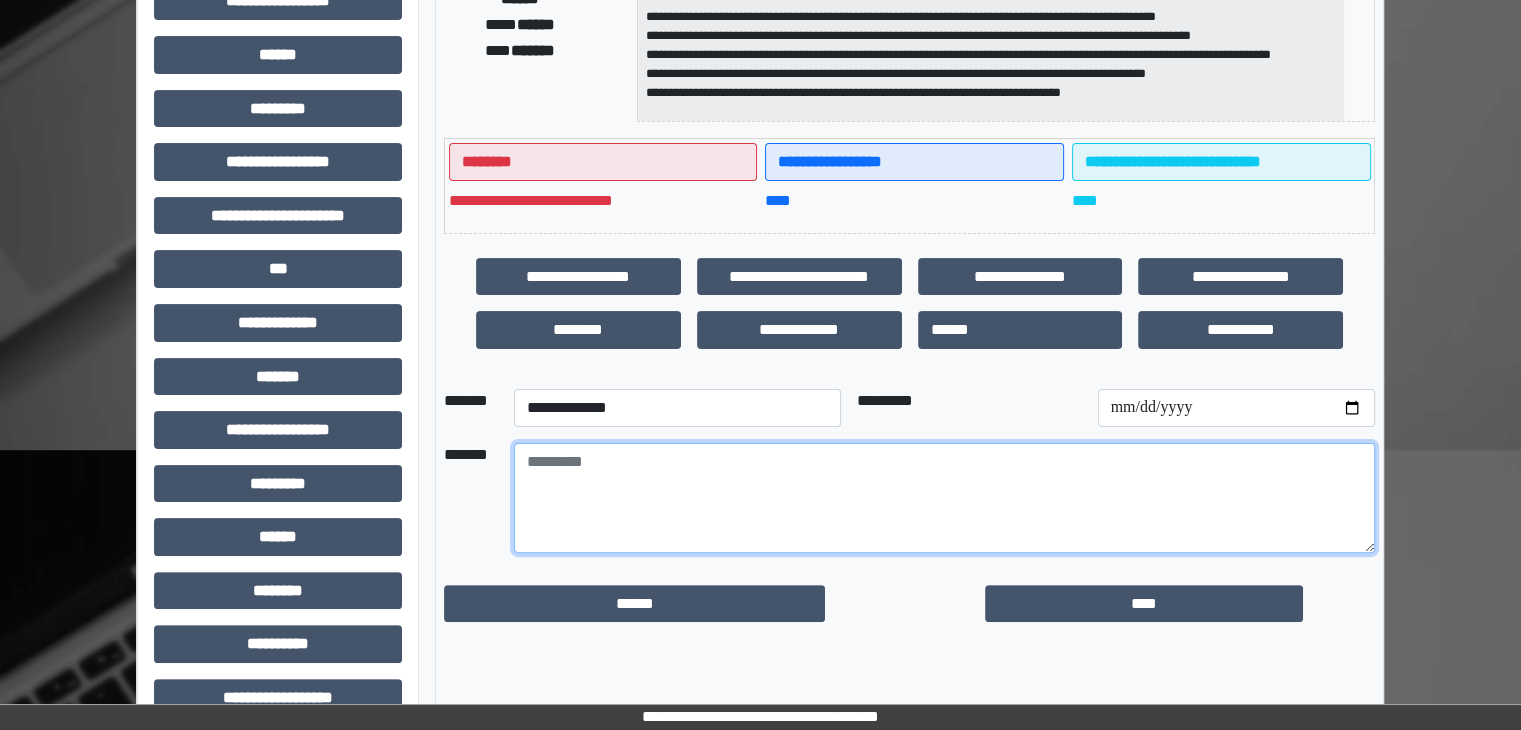click at bounding box center [944, 498] 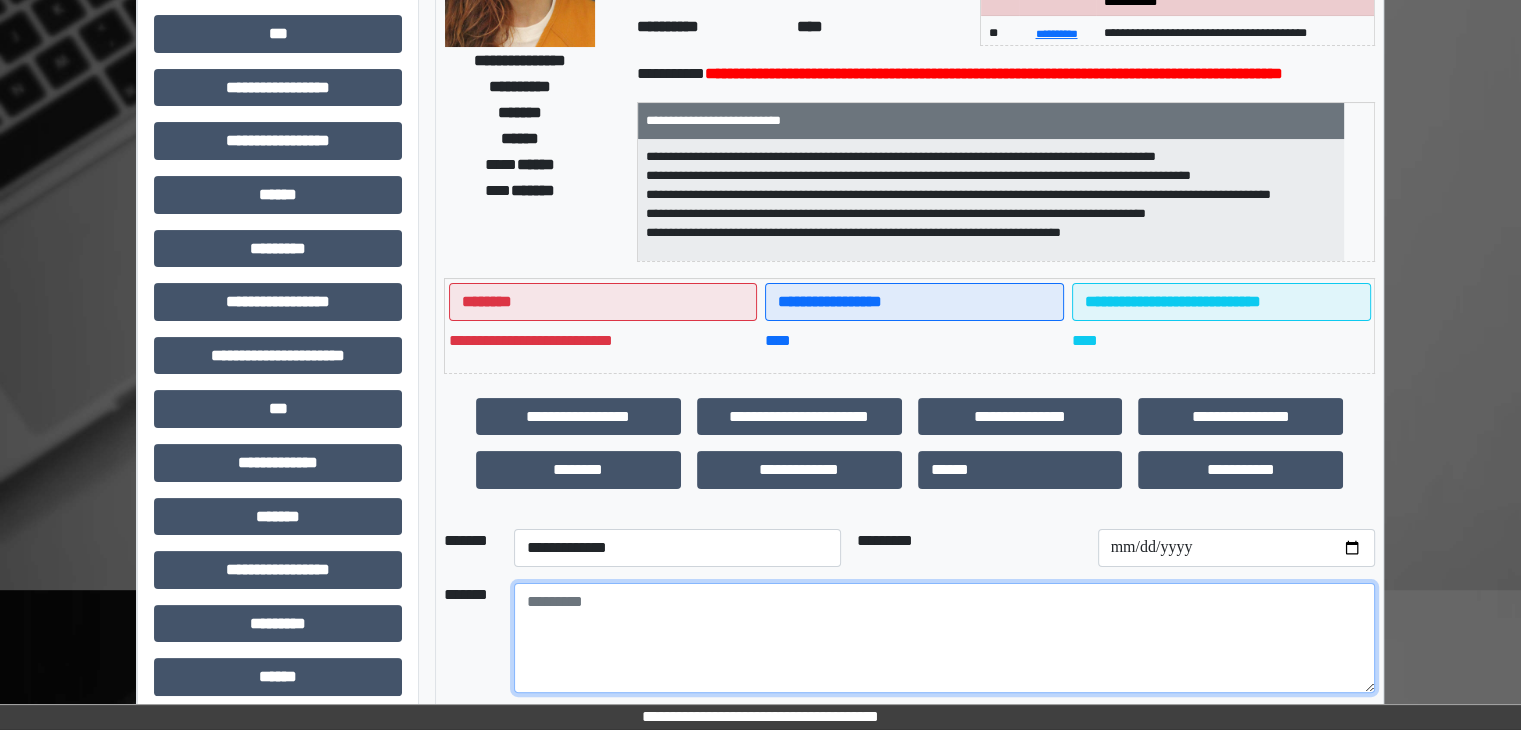 scroll, scrollTop: 436, scrollLeft: 0, axis: vertical 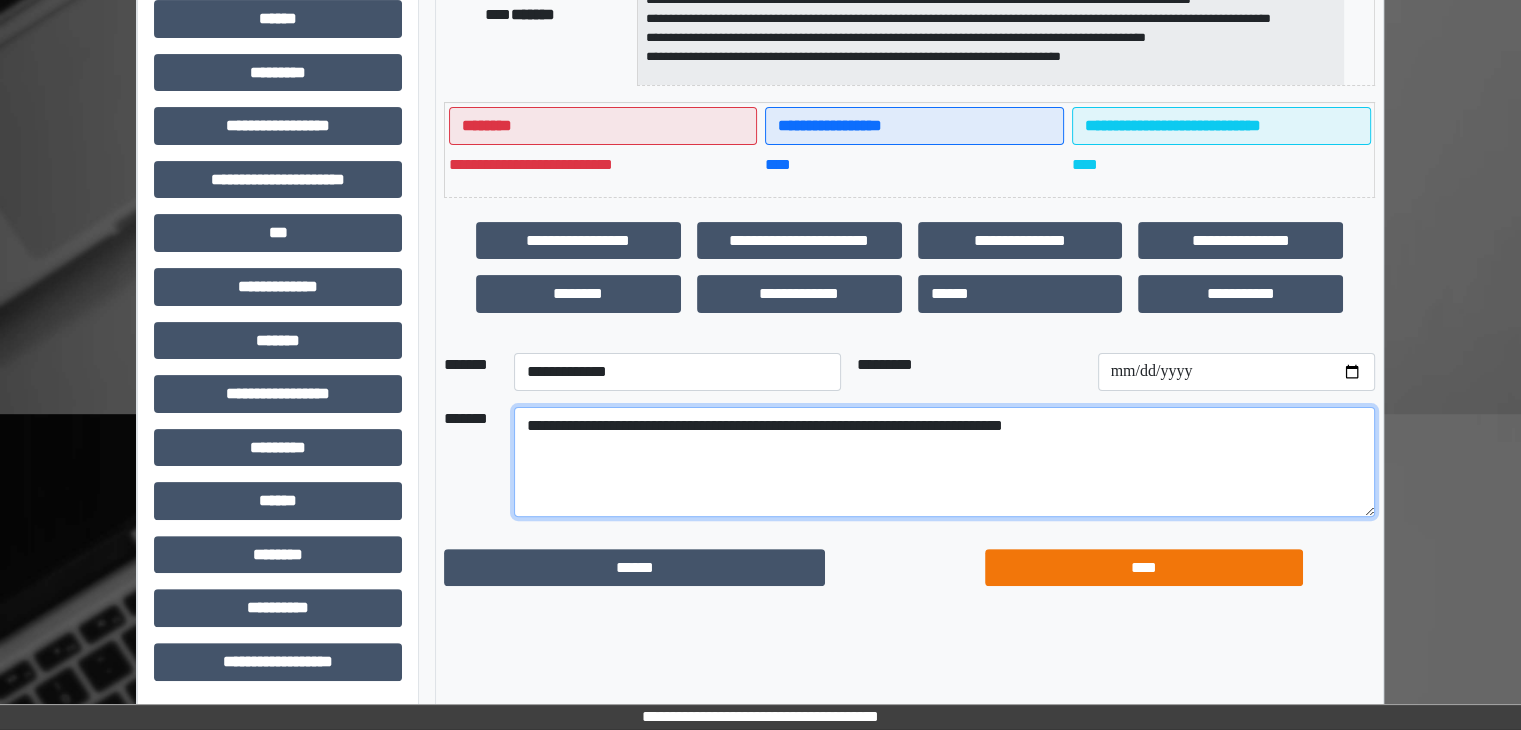 type on "**********" 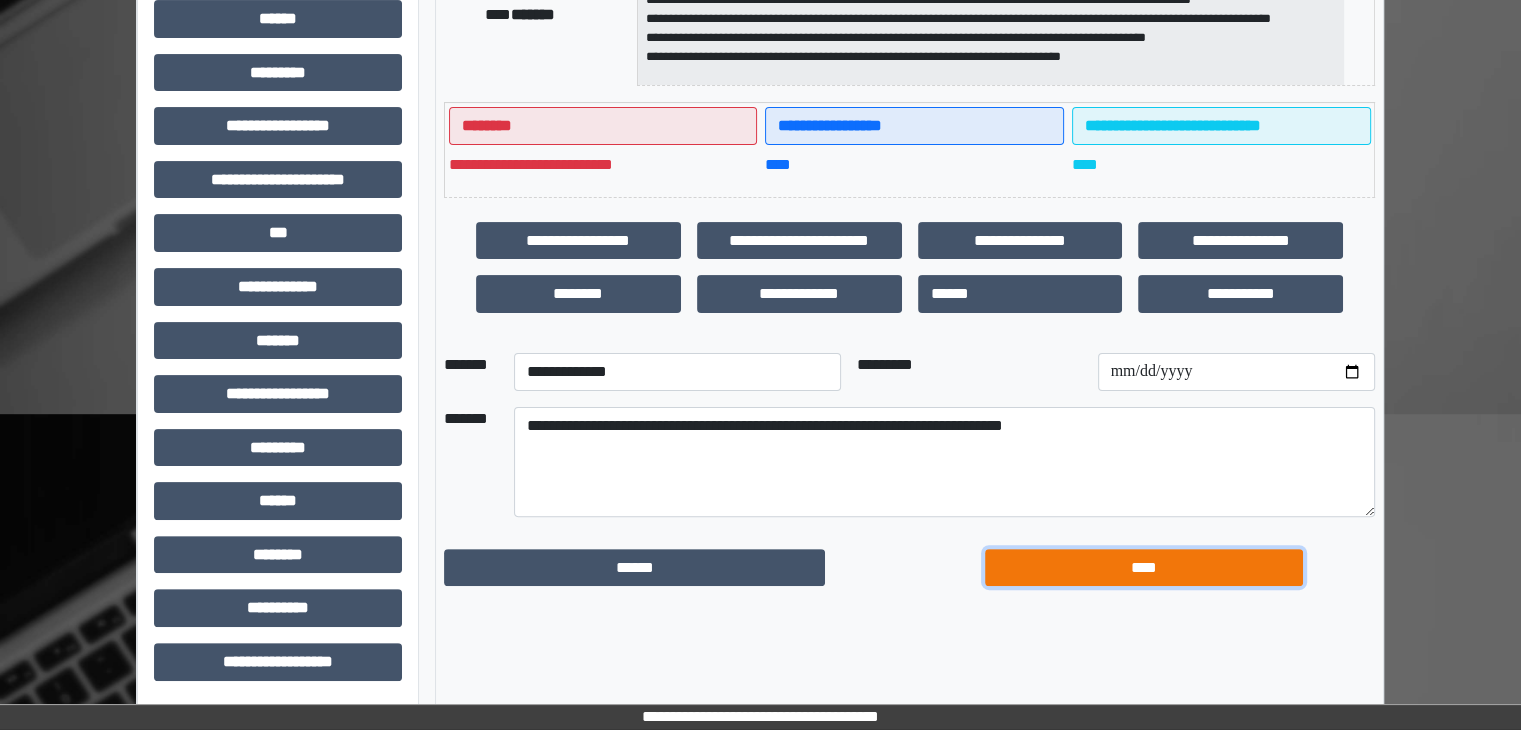 click on "****" at bounding box center [1144, 568] 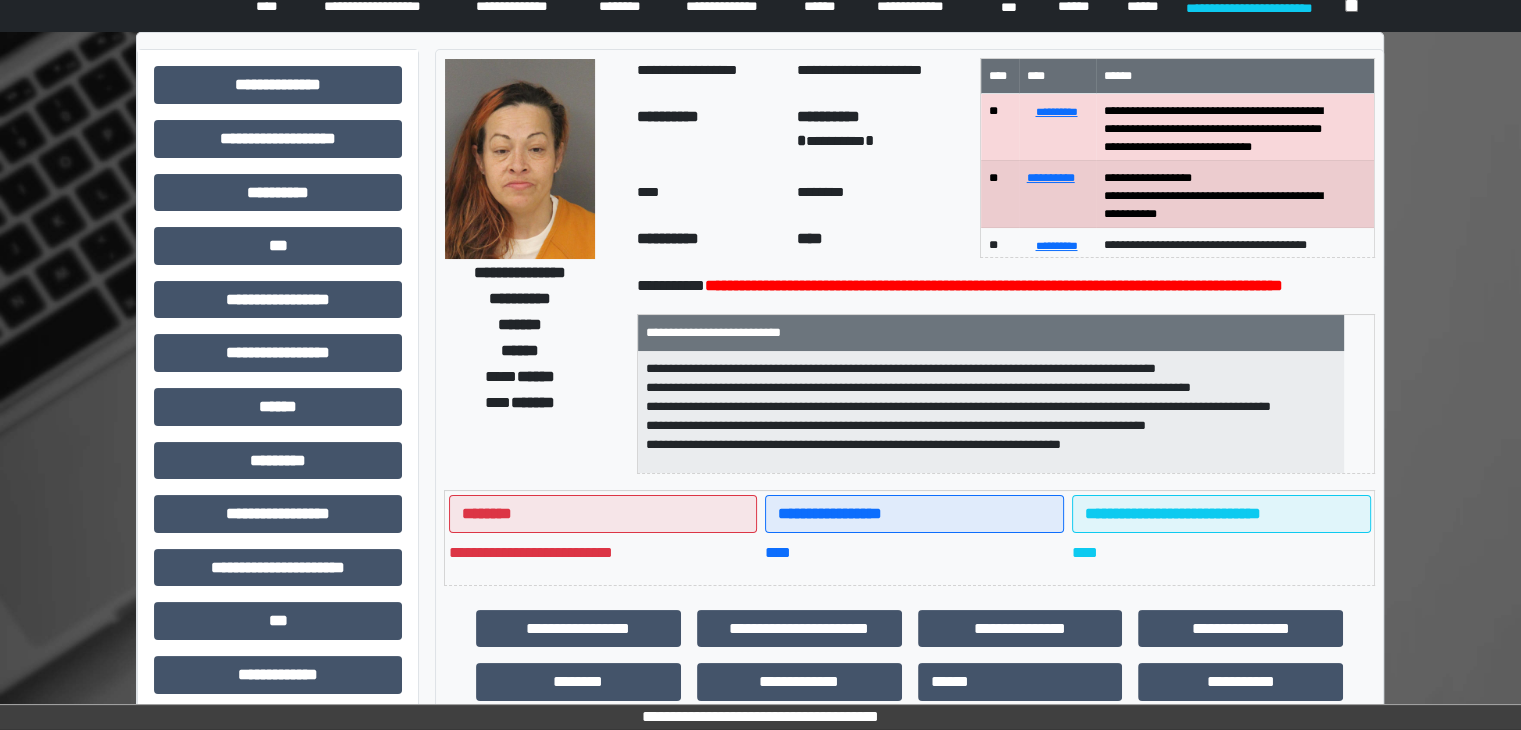 scroll, scrollTop: 0, scrollLeft: 0, axis: both 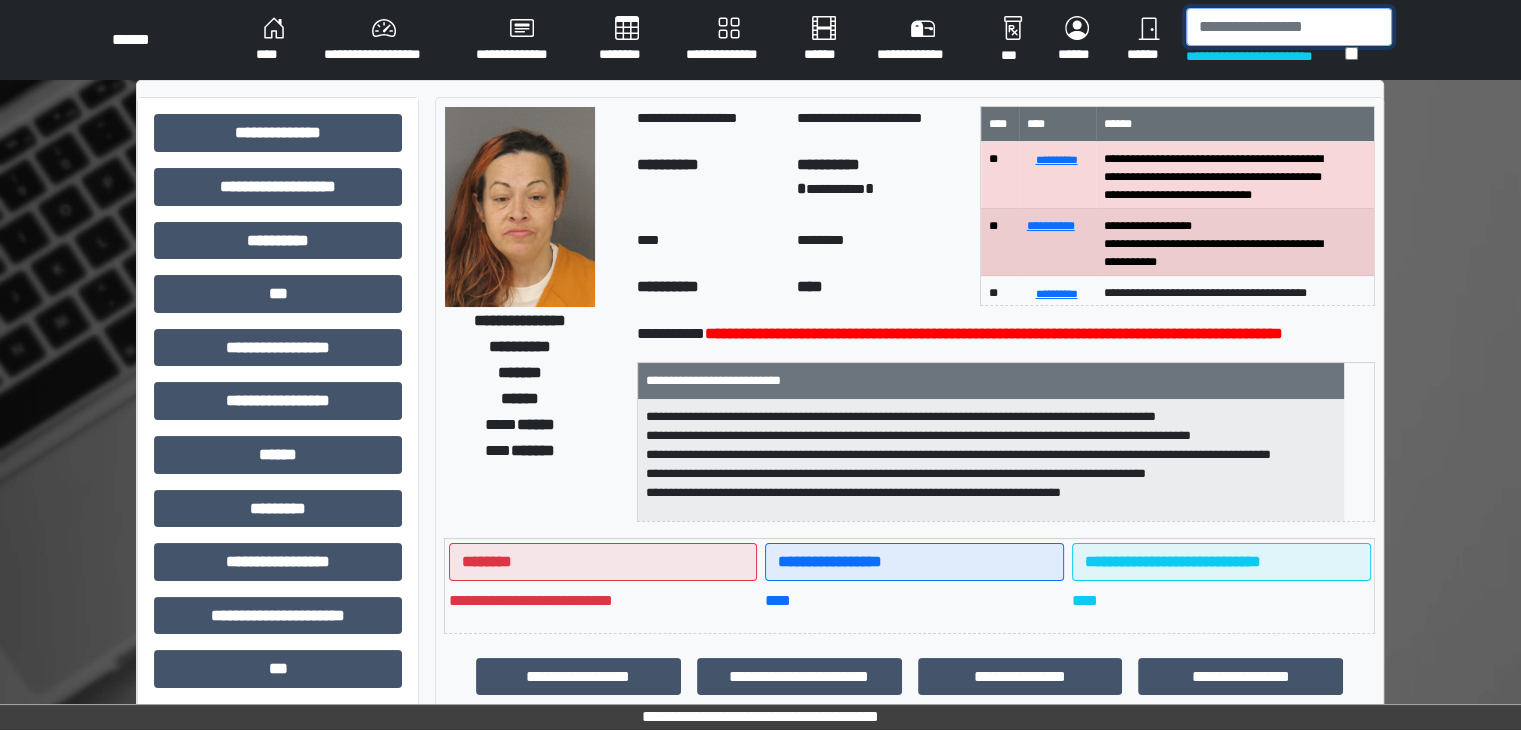 click at bounding box center [1289, 27] 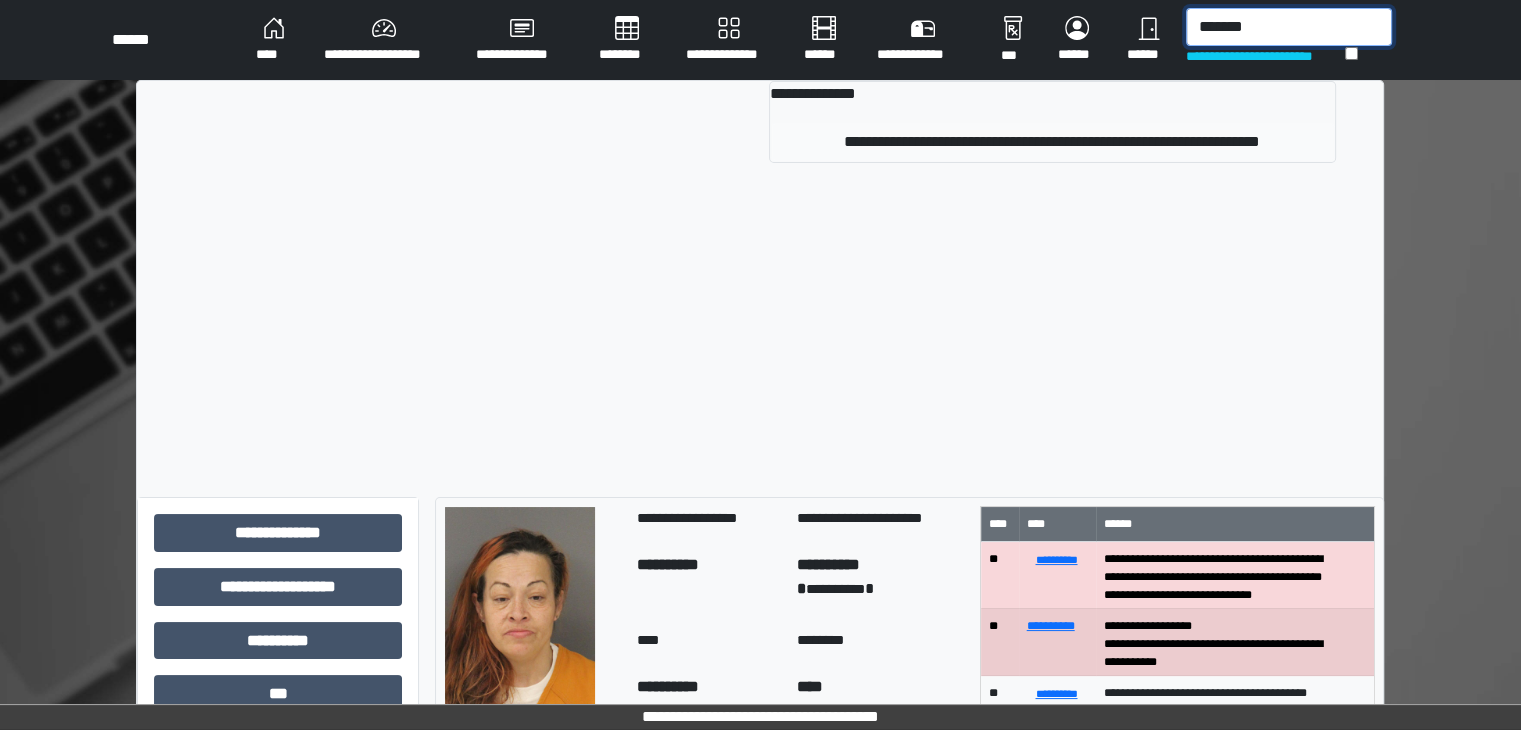 type on "*******" 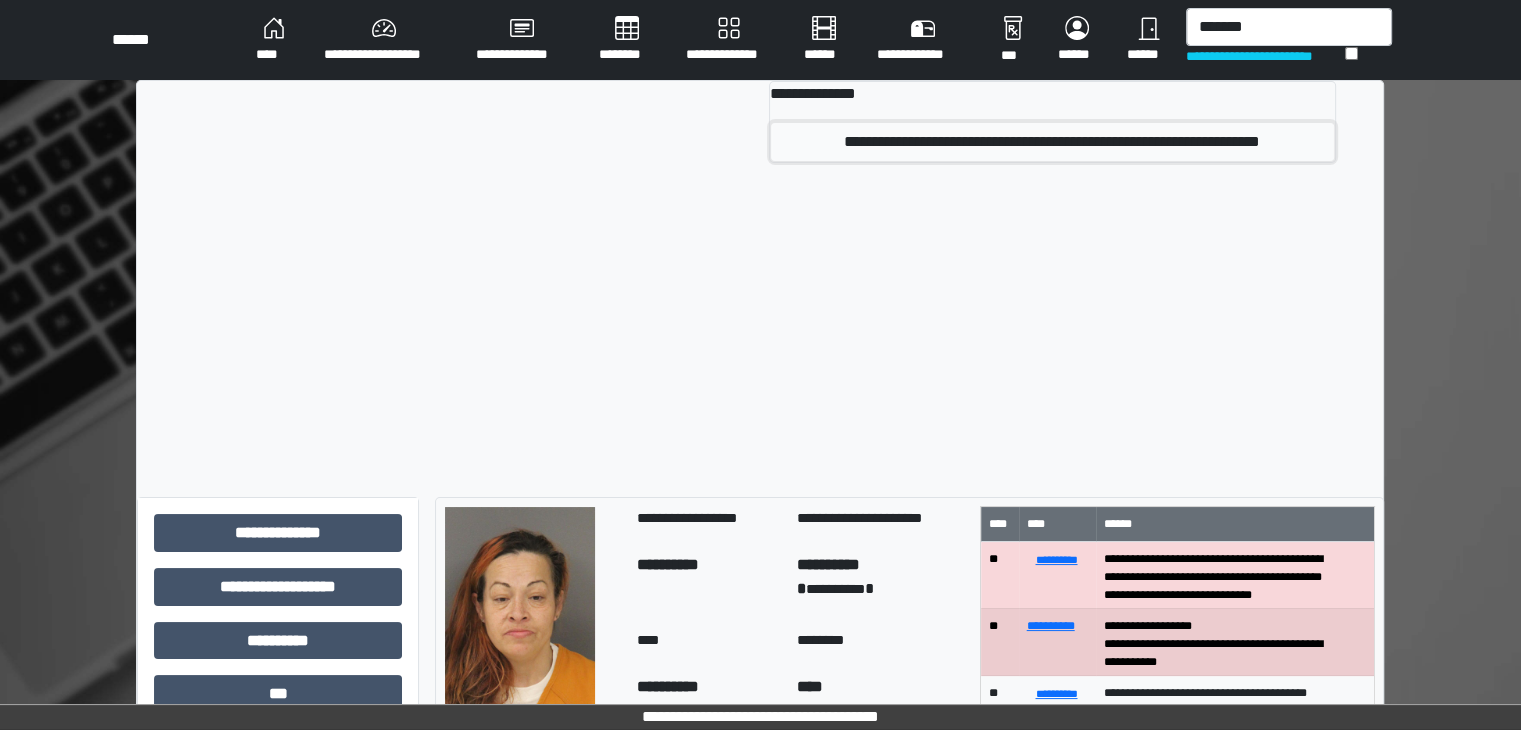 click on "**********" at bounding box center (1052, 142) 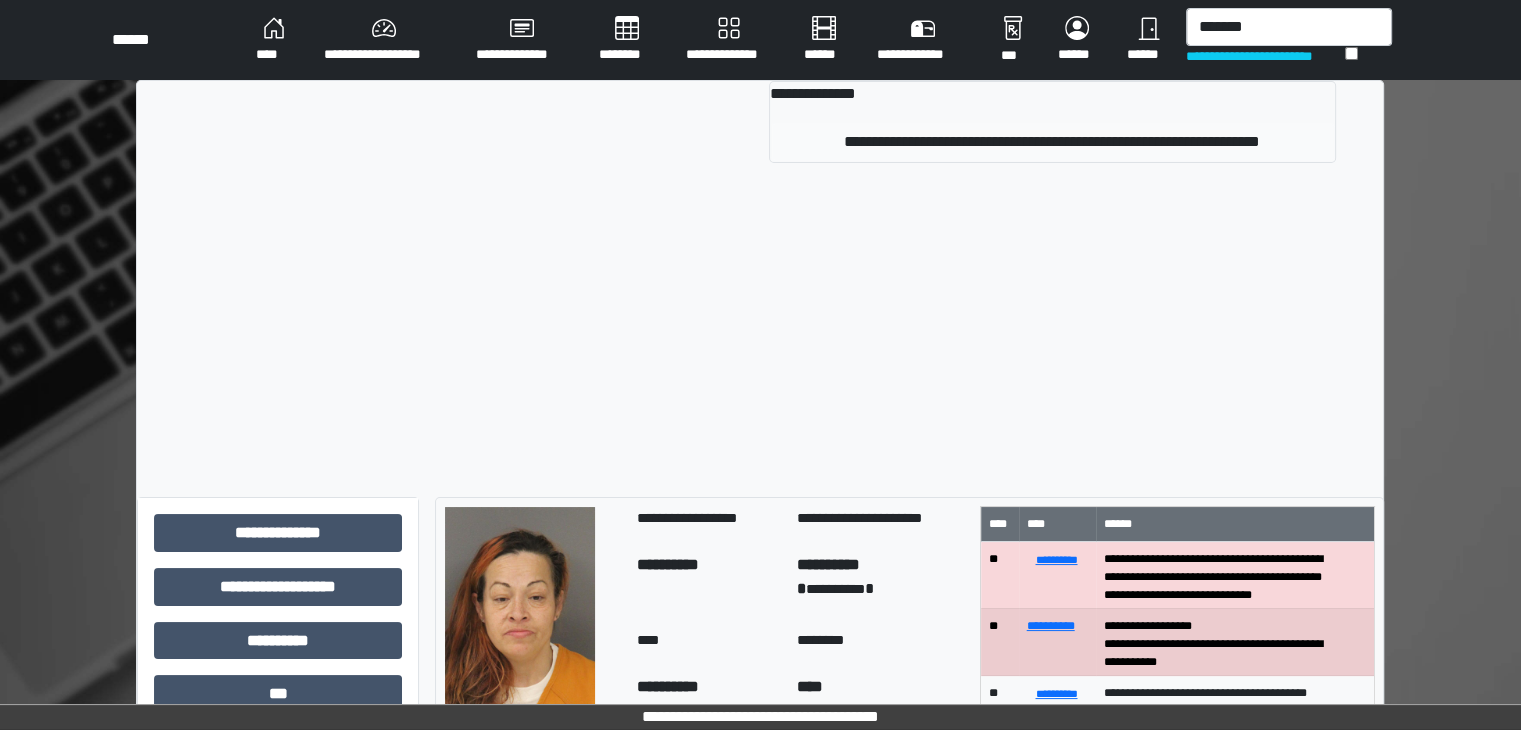 type 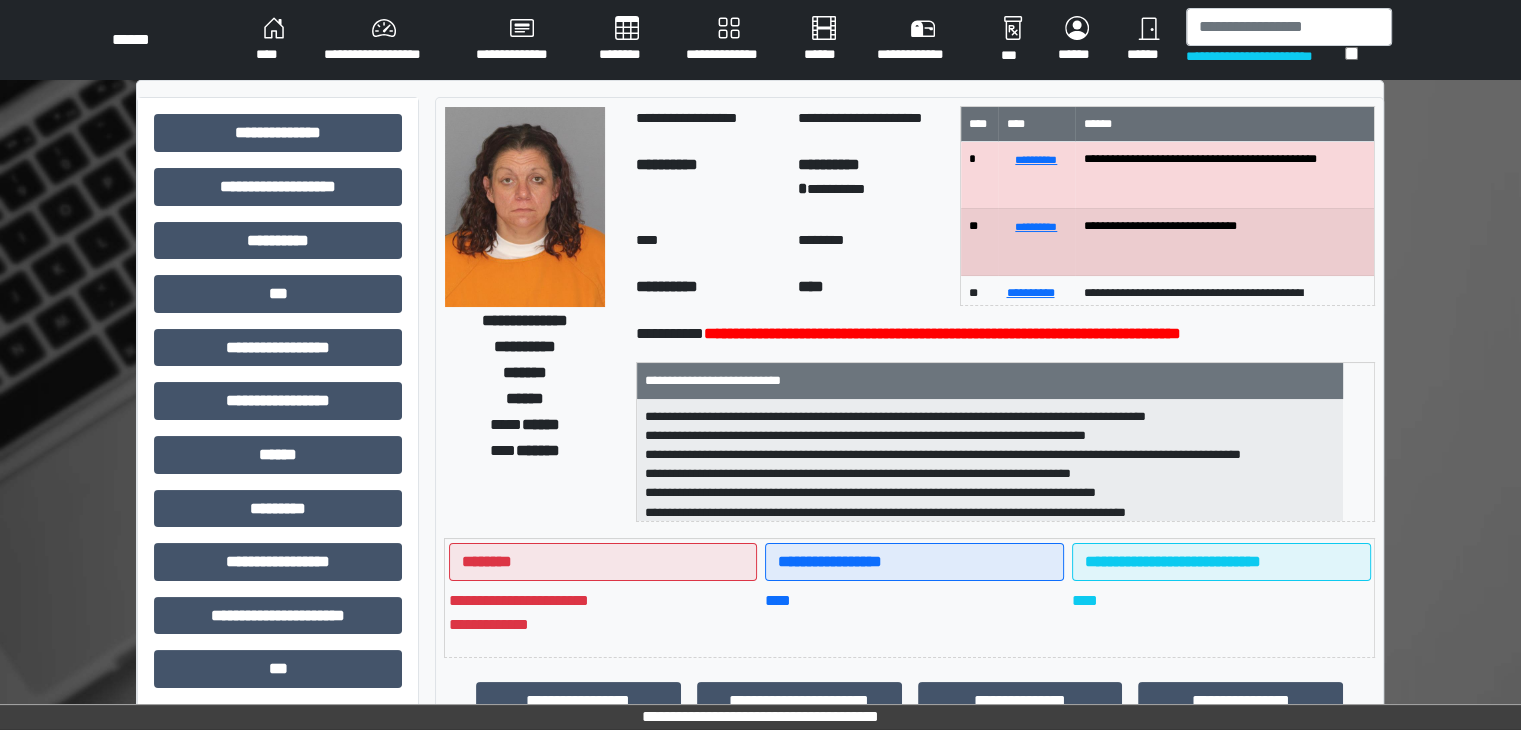 scroll, scrollTop: 1, scrollLeft: 0, axis: vertical 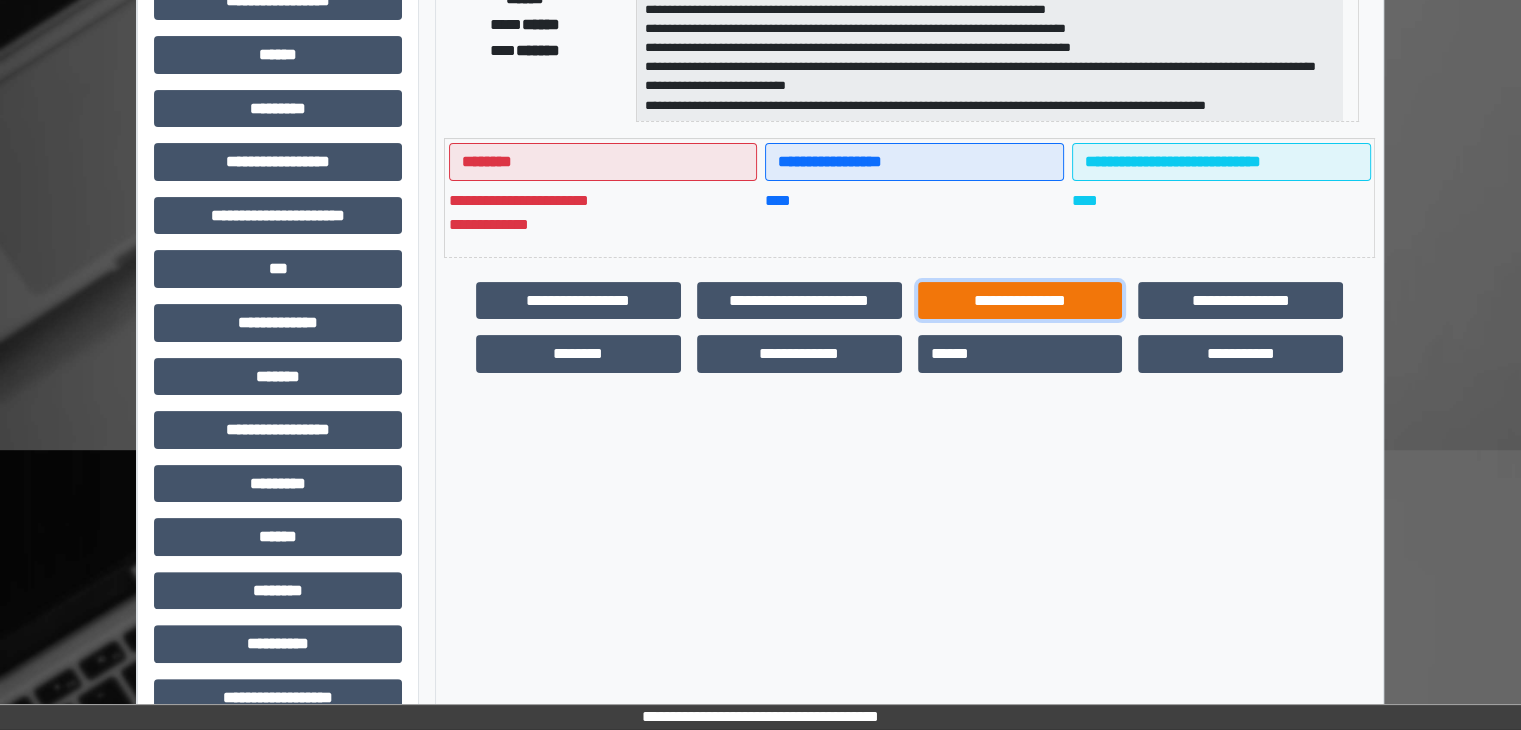 click on "**********" at bounding box center [1020, 301] 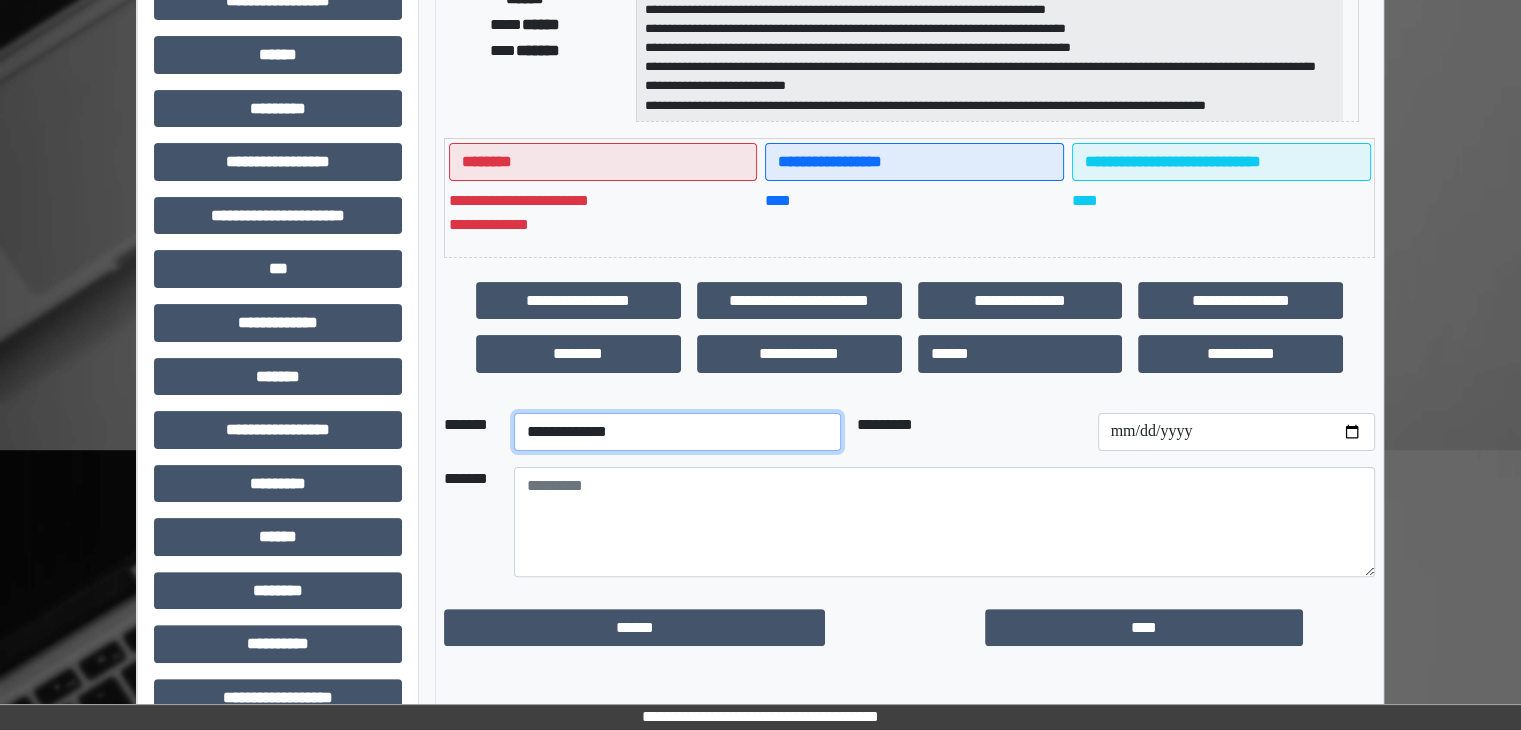 click on "**********" at bounding box center [677, 432] 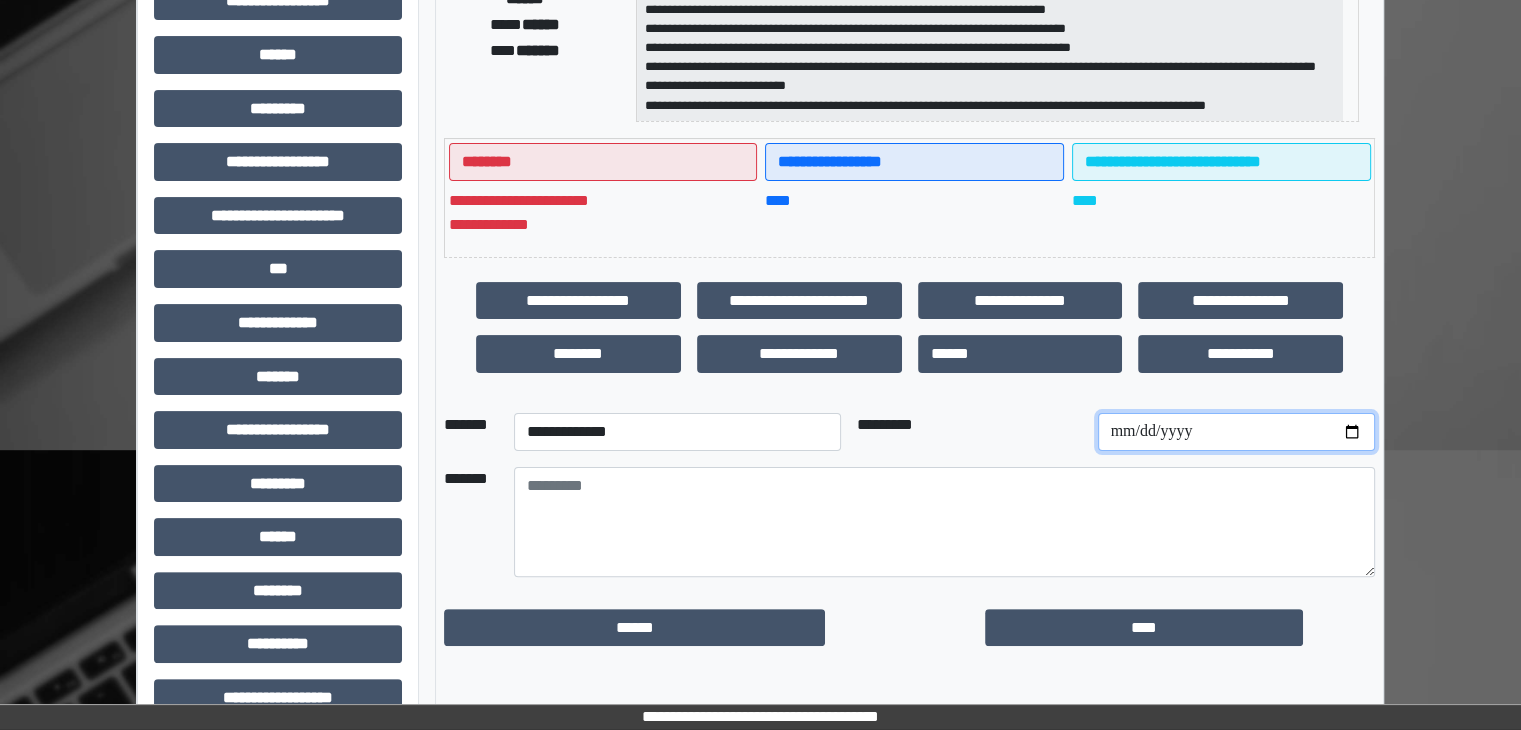 click at bounding box center (1236, 432) 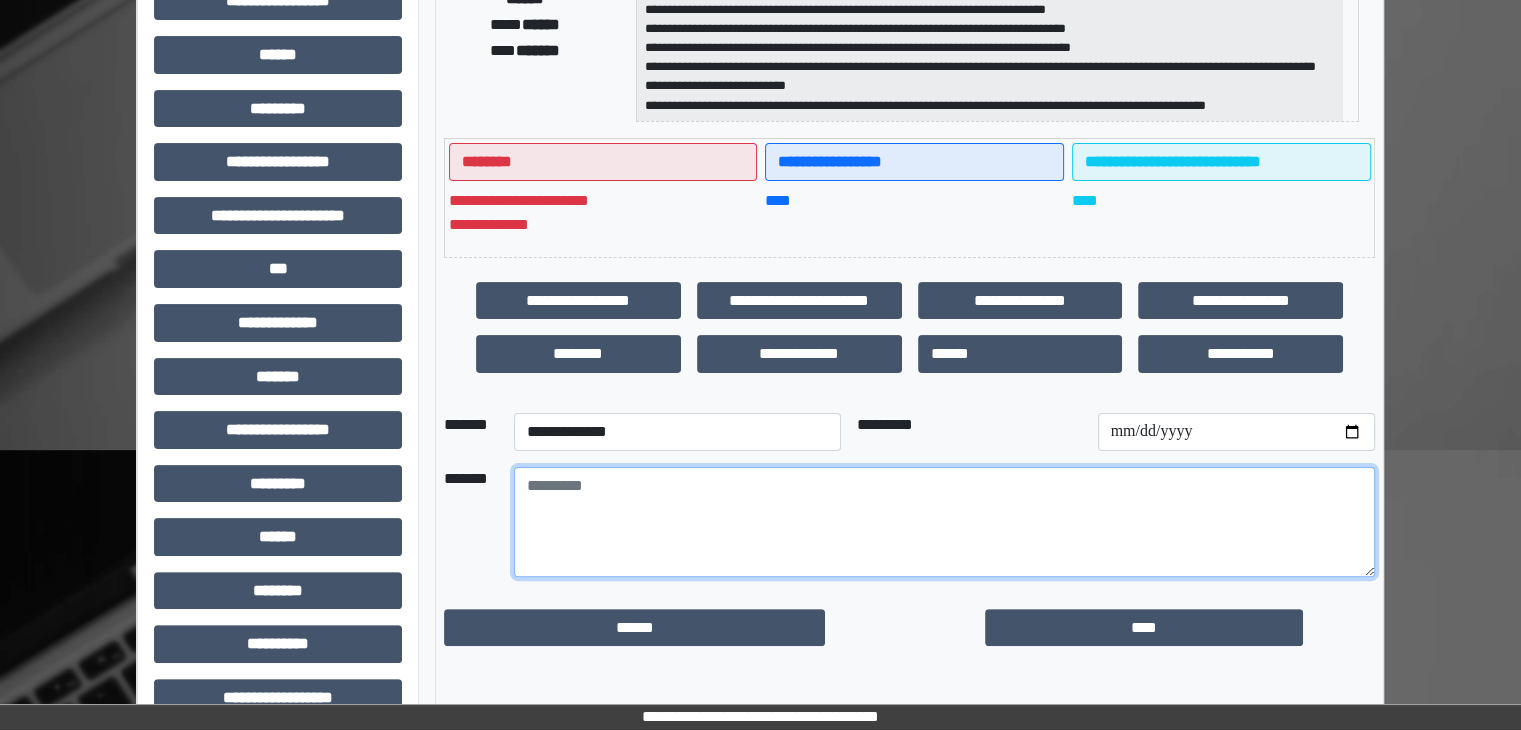 click at bounding box center (944, 522) 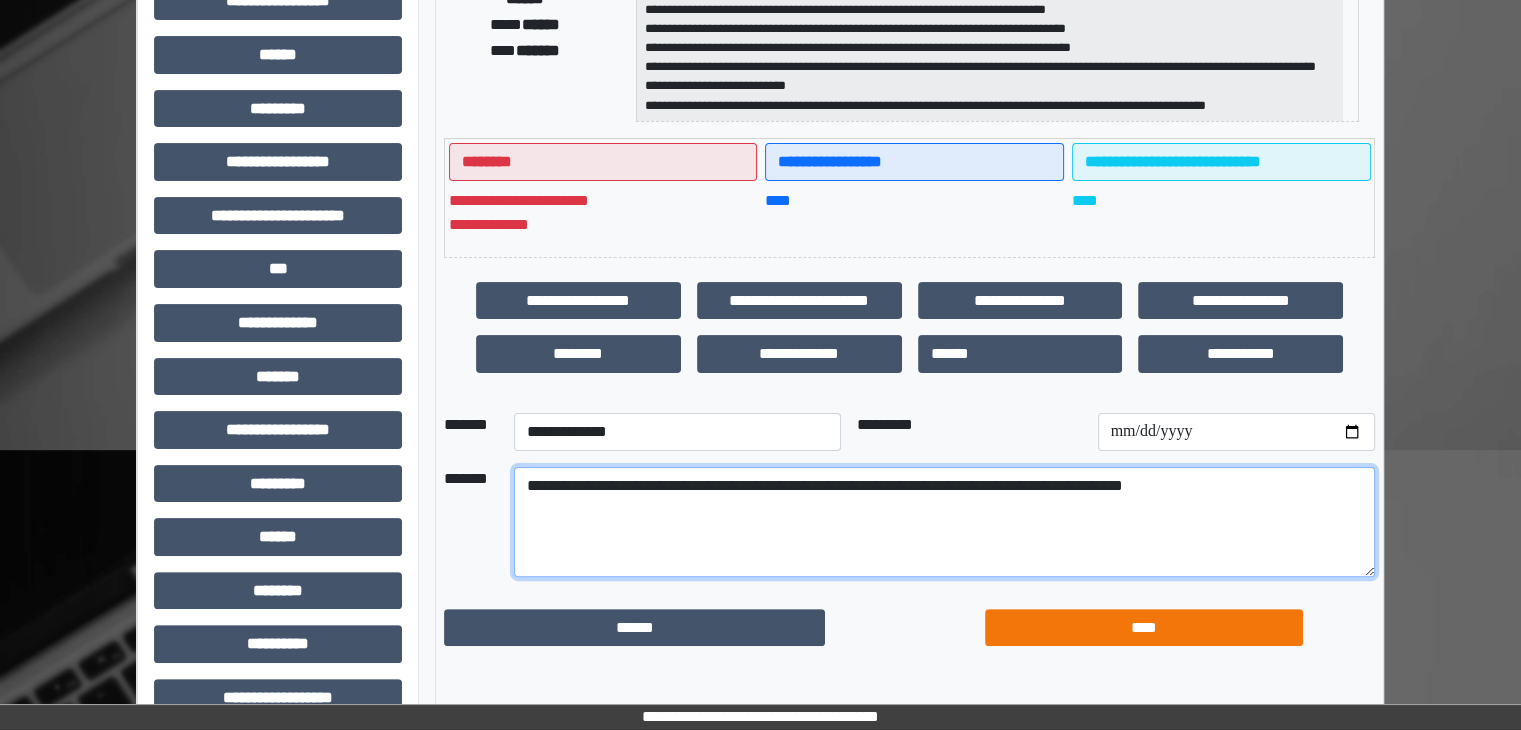 type on "**********" 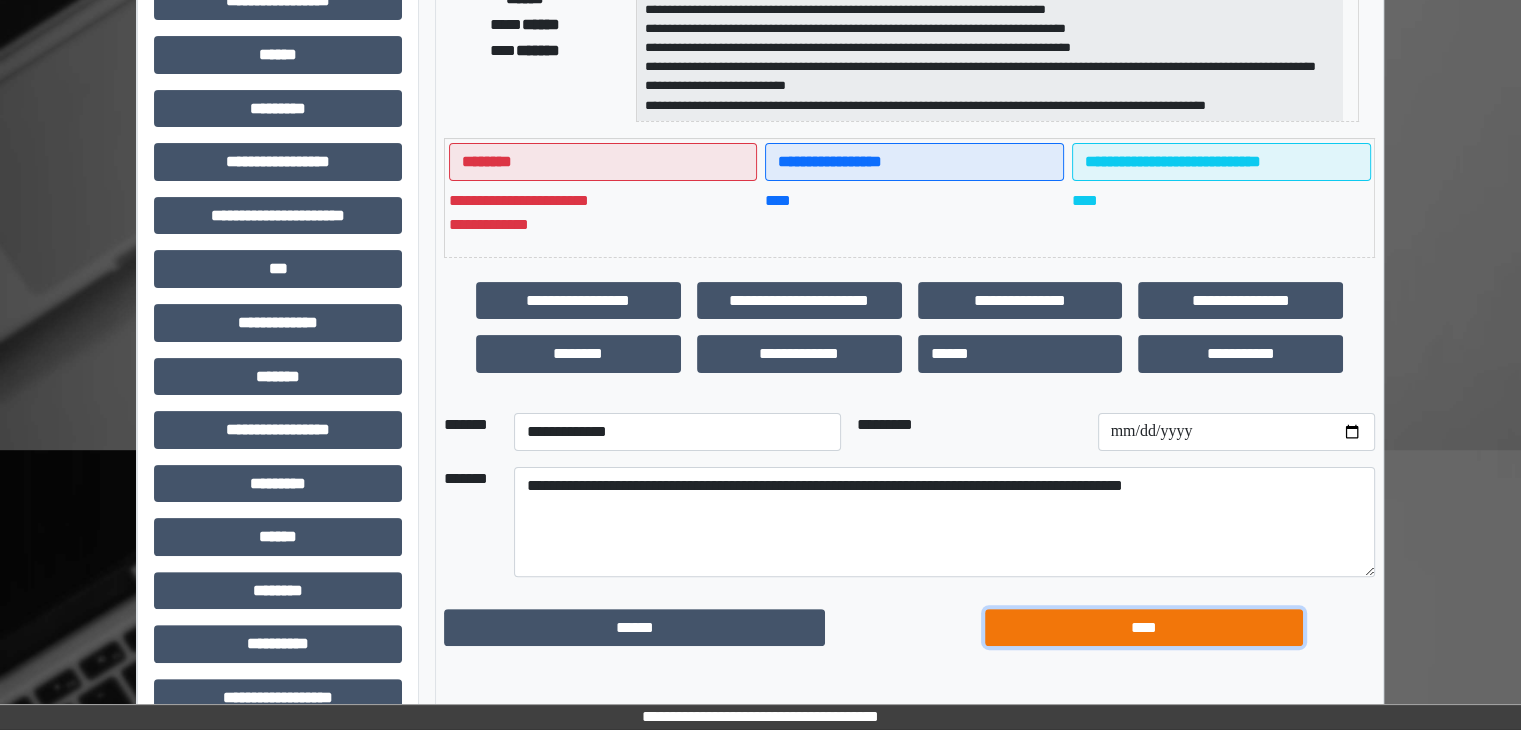 click on "****" at bounding box center [1144, 628] 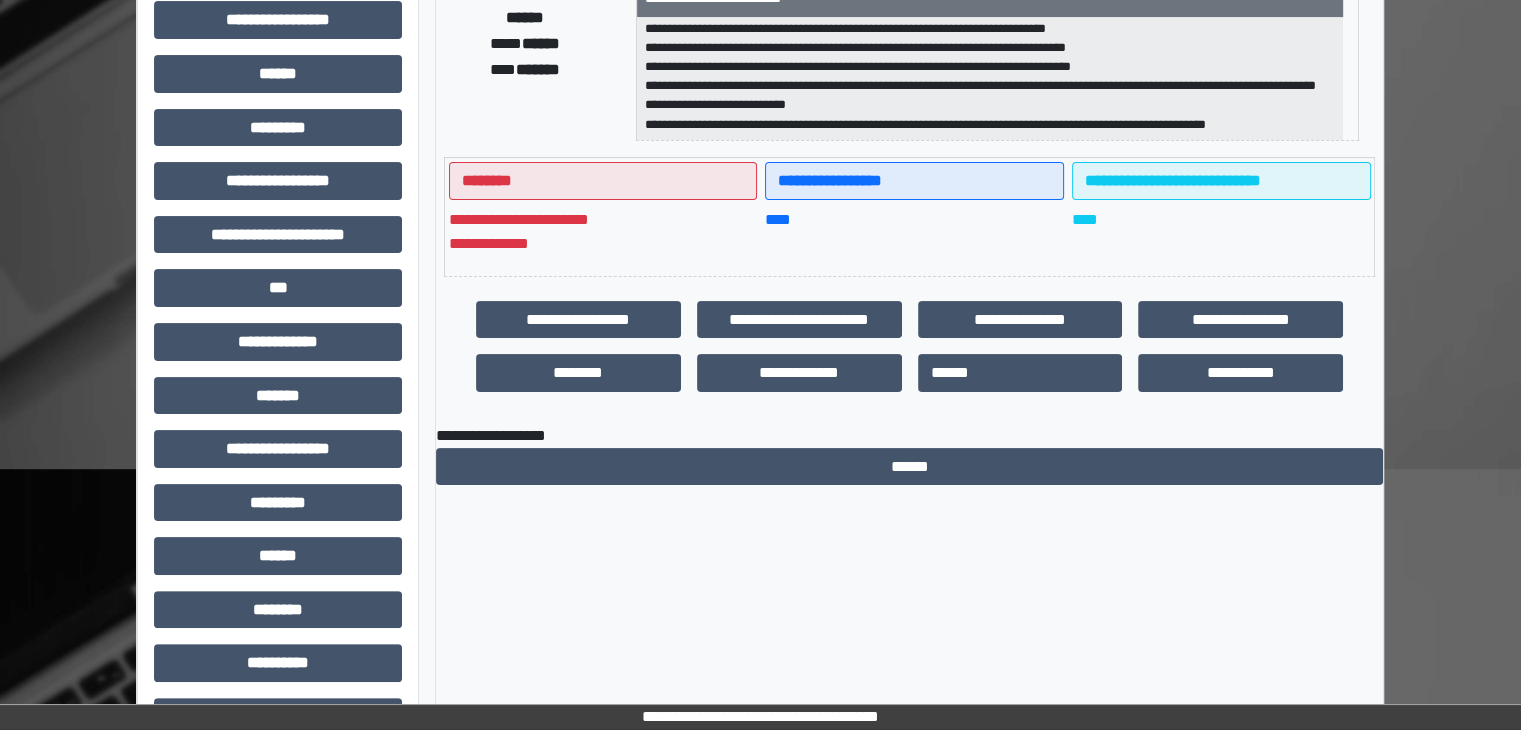 scroll, scrollTop: 0, scrollLeft: 0, axis: both 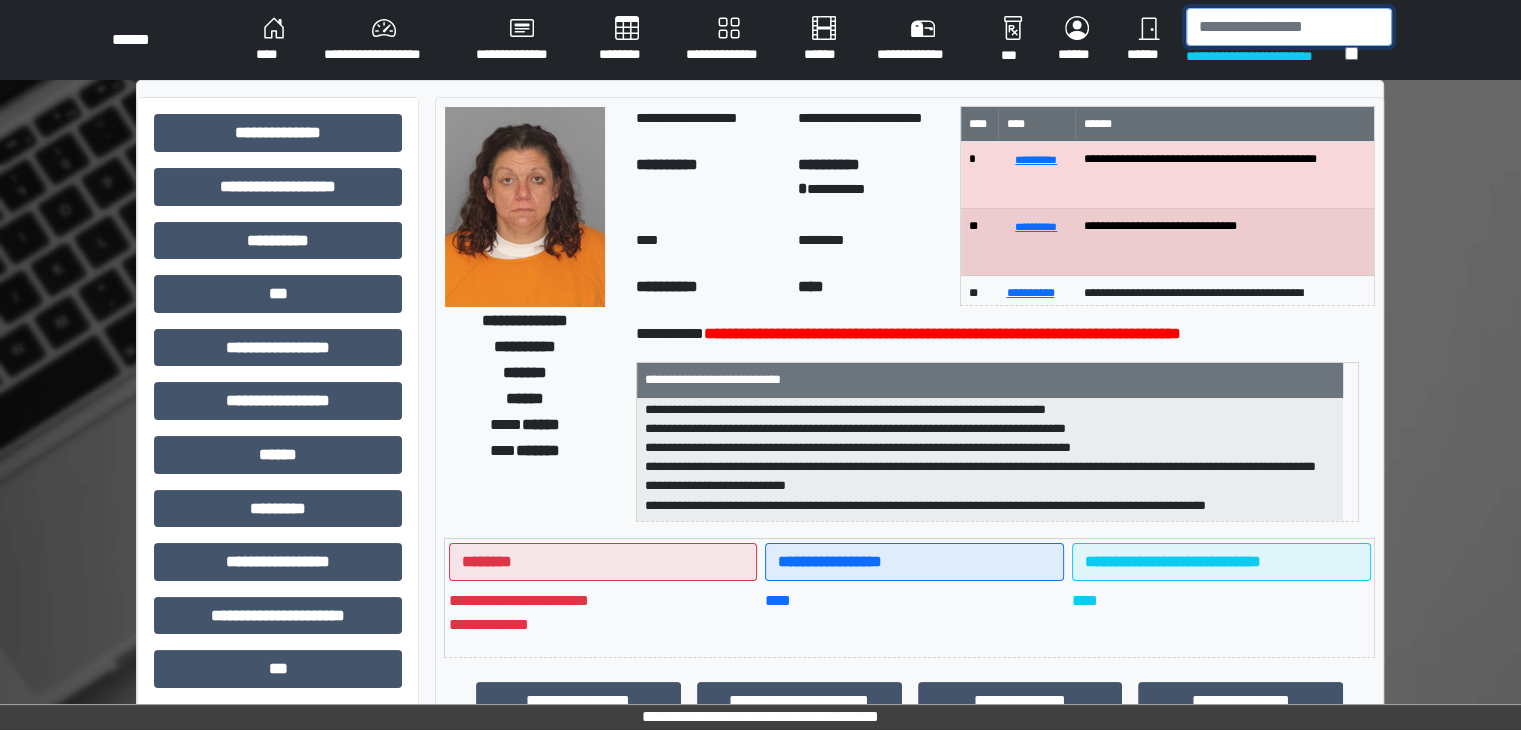 click at bounding box center (1289, 27) 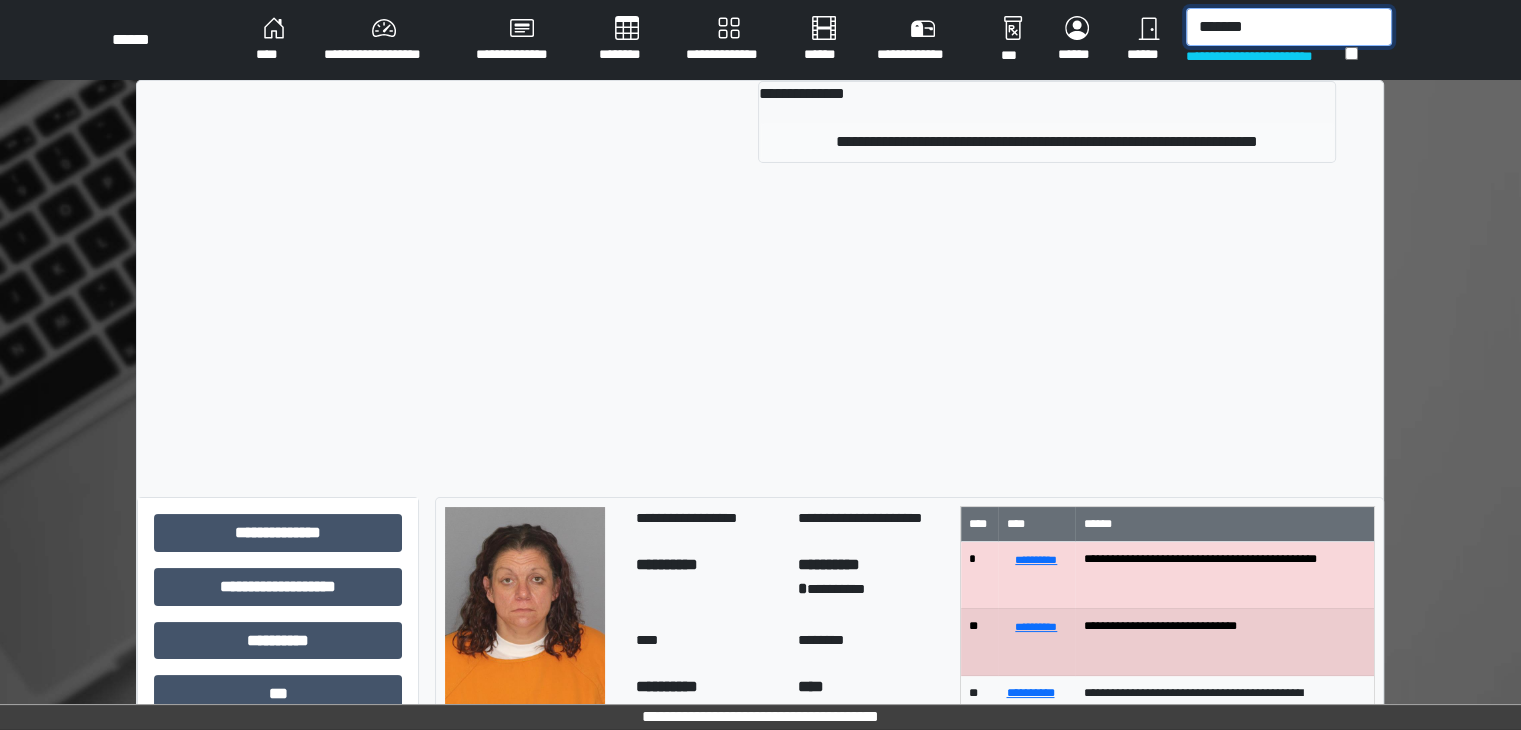 type on "*******" 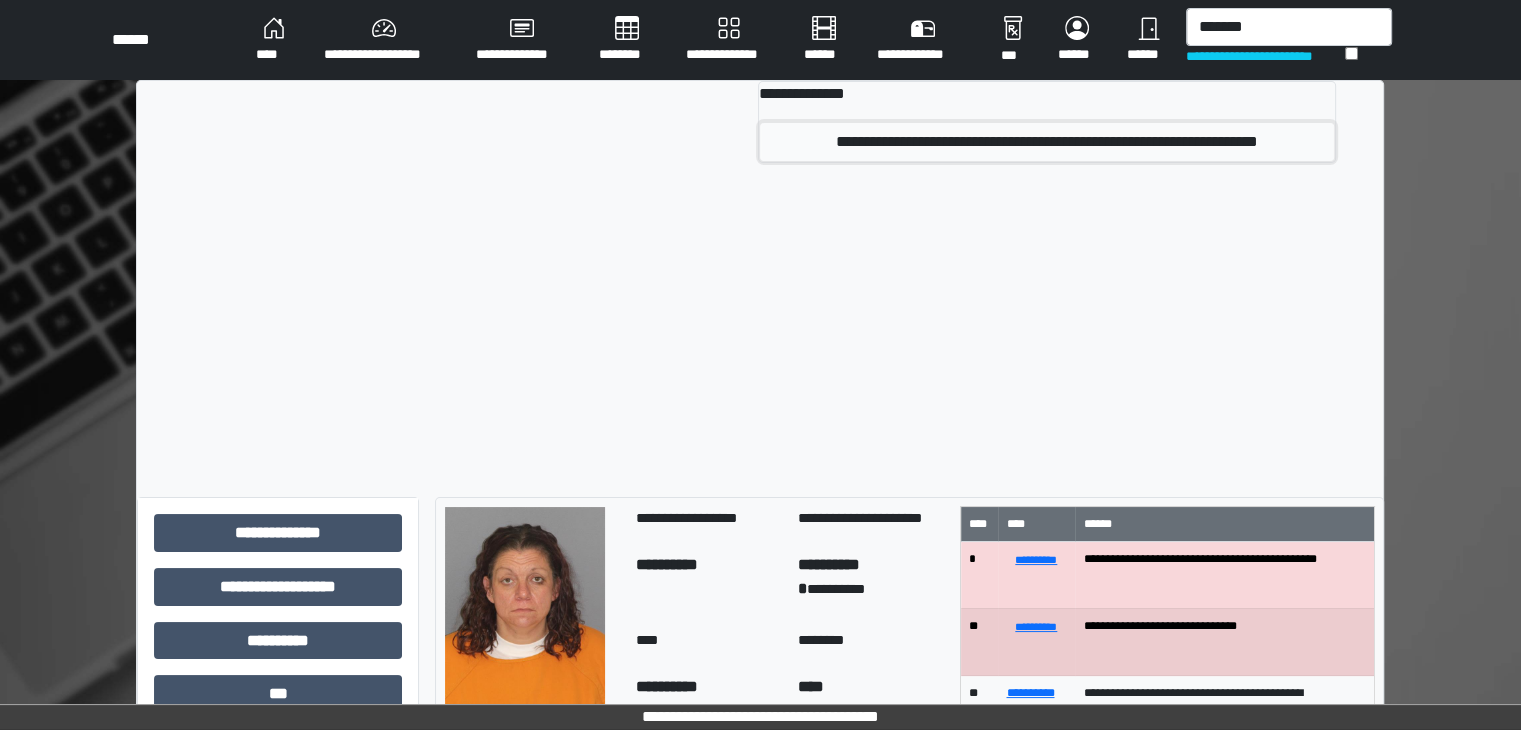 click on "**********" at bounding box center [1047, 142] 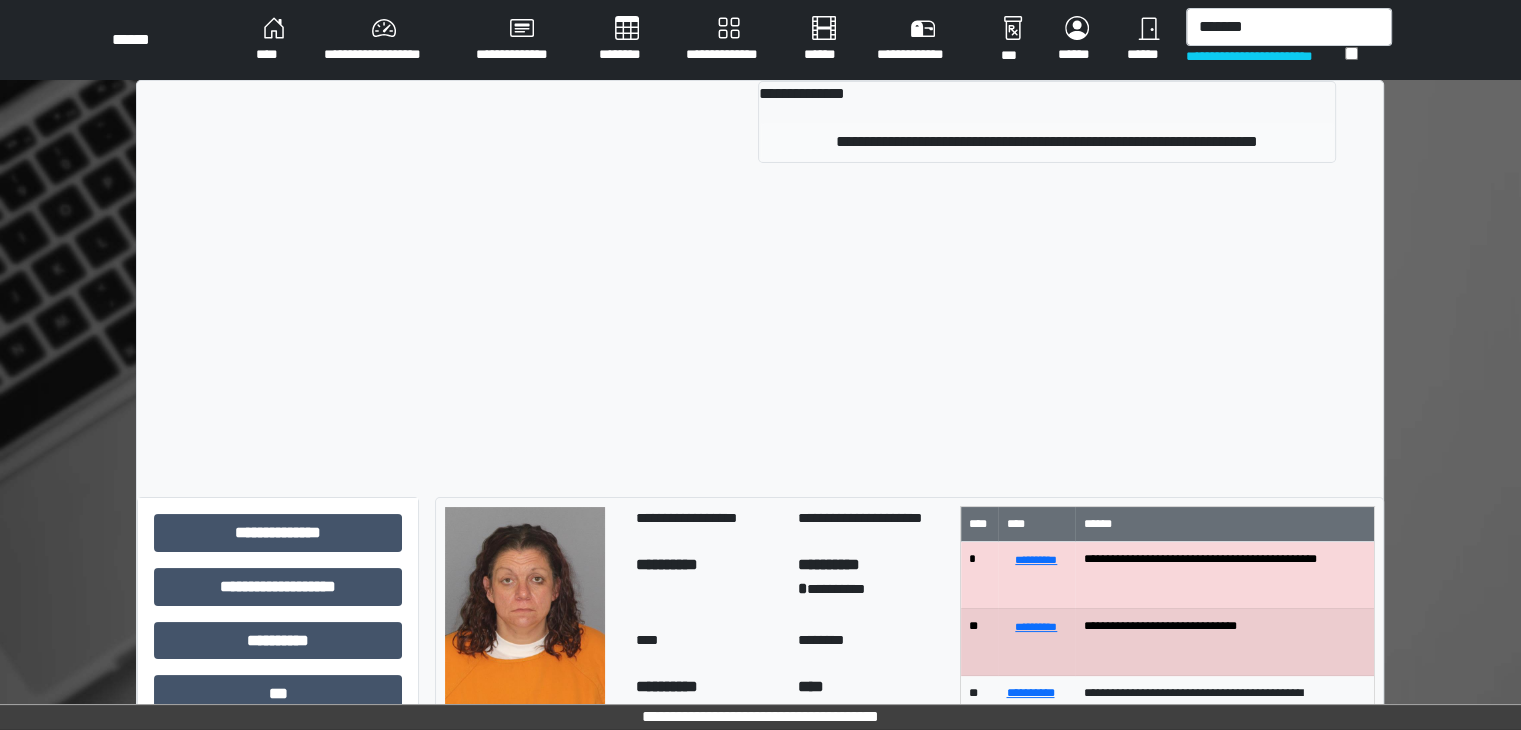 type 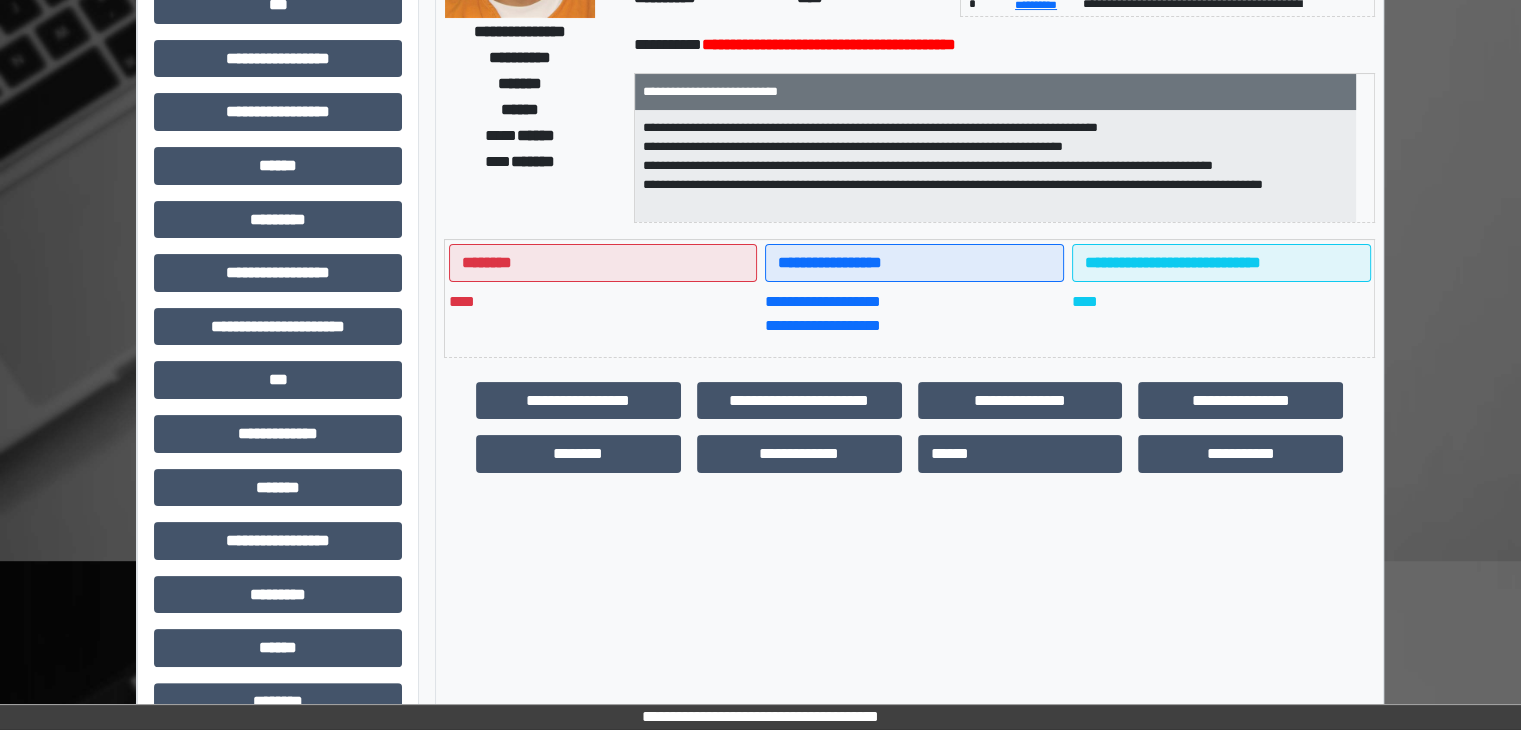 scroll, scrollTop: 400, scrollLeft: 0, axis: vertical 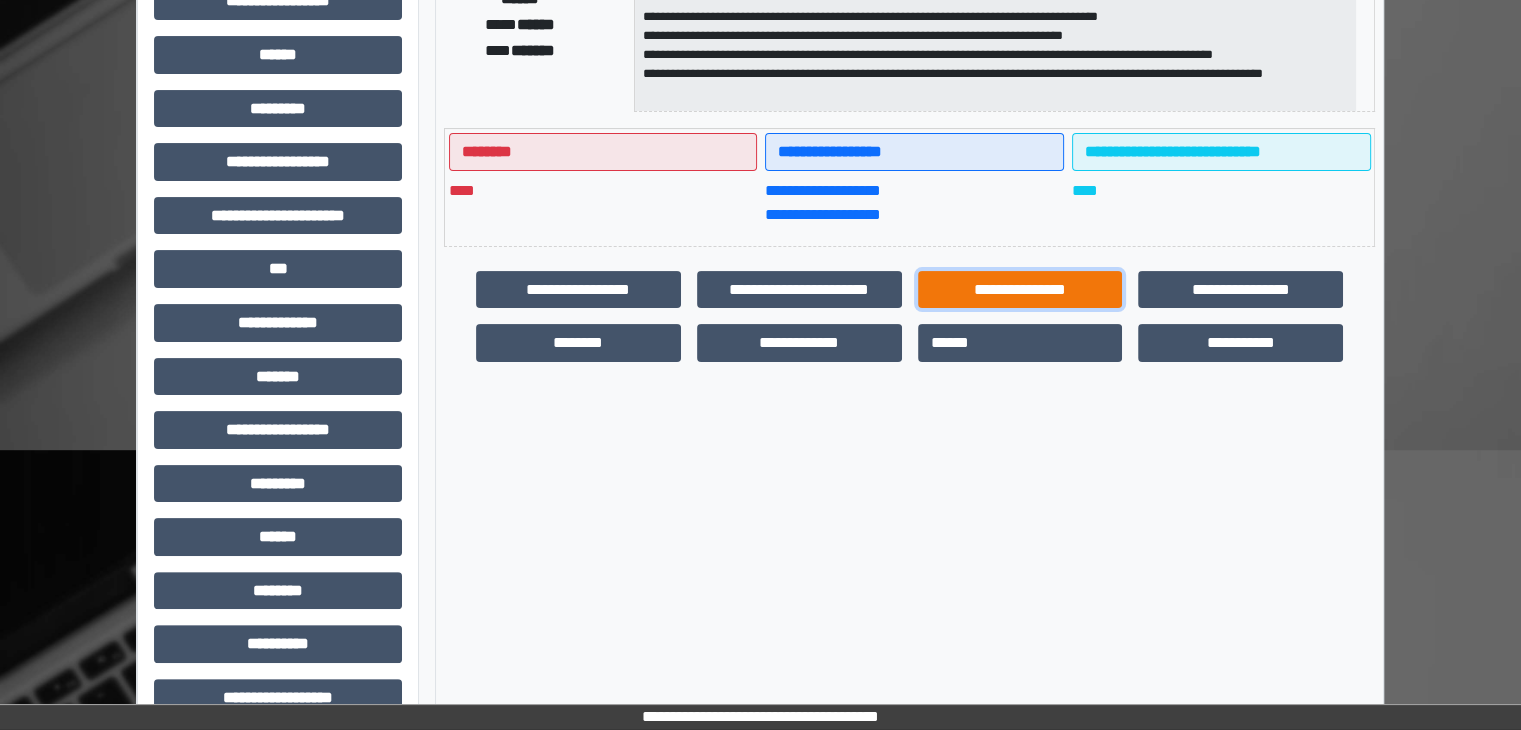 click on "**********" at bounding box center (1020, 290) 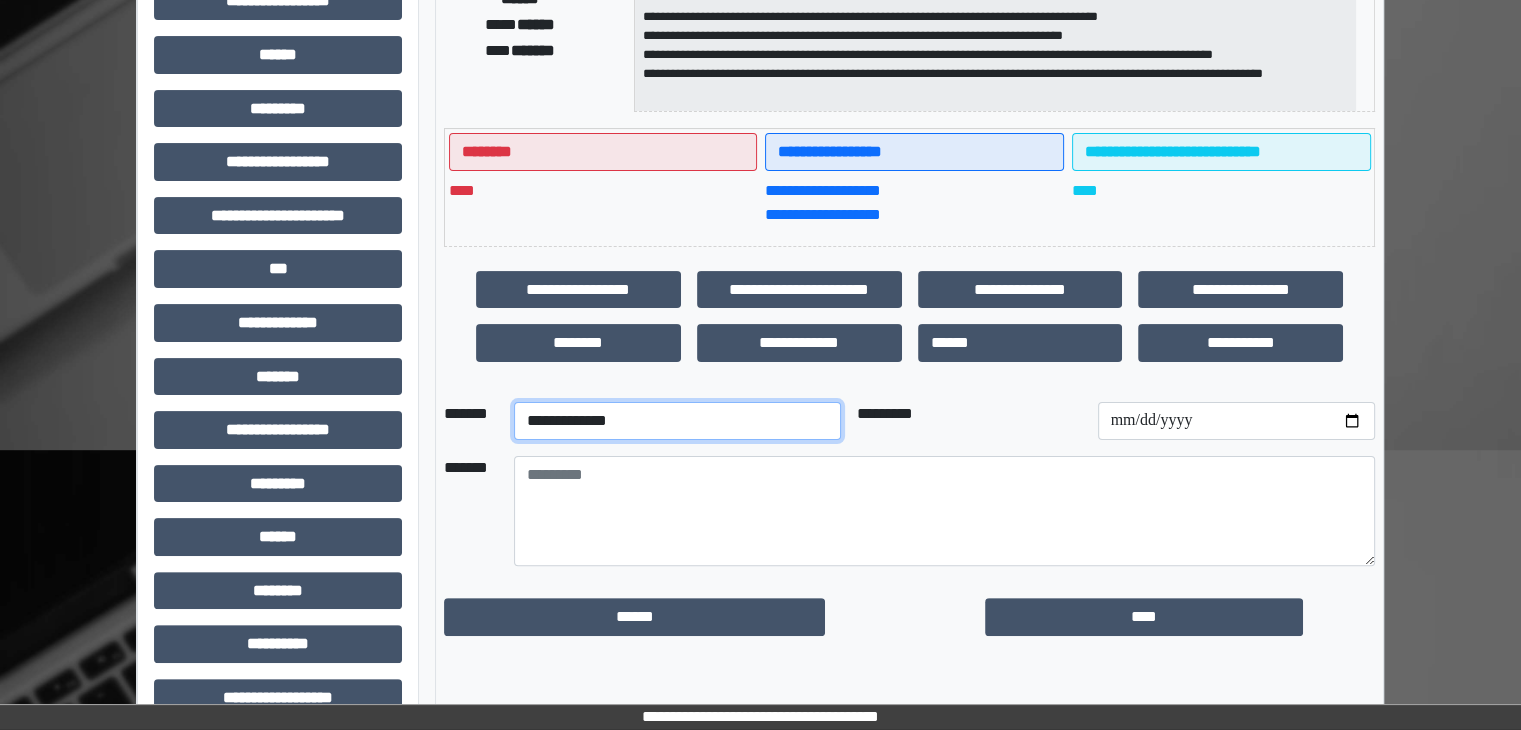 click on "**********" at bounding box center [677, 421] 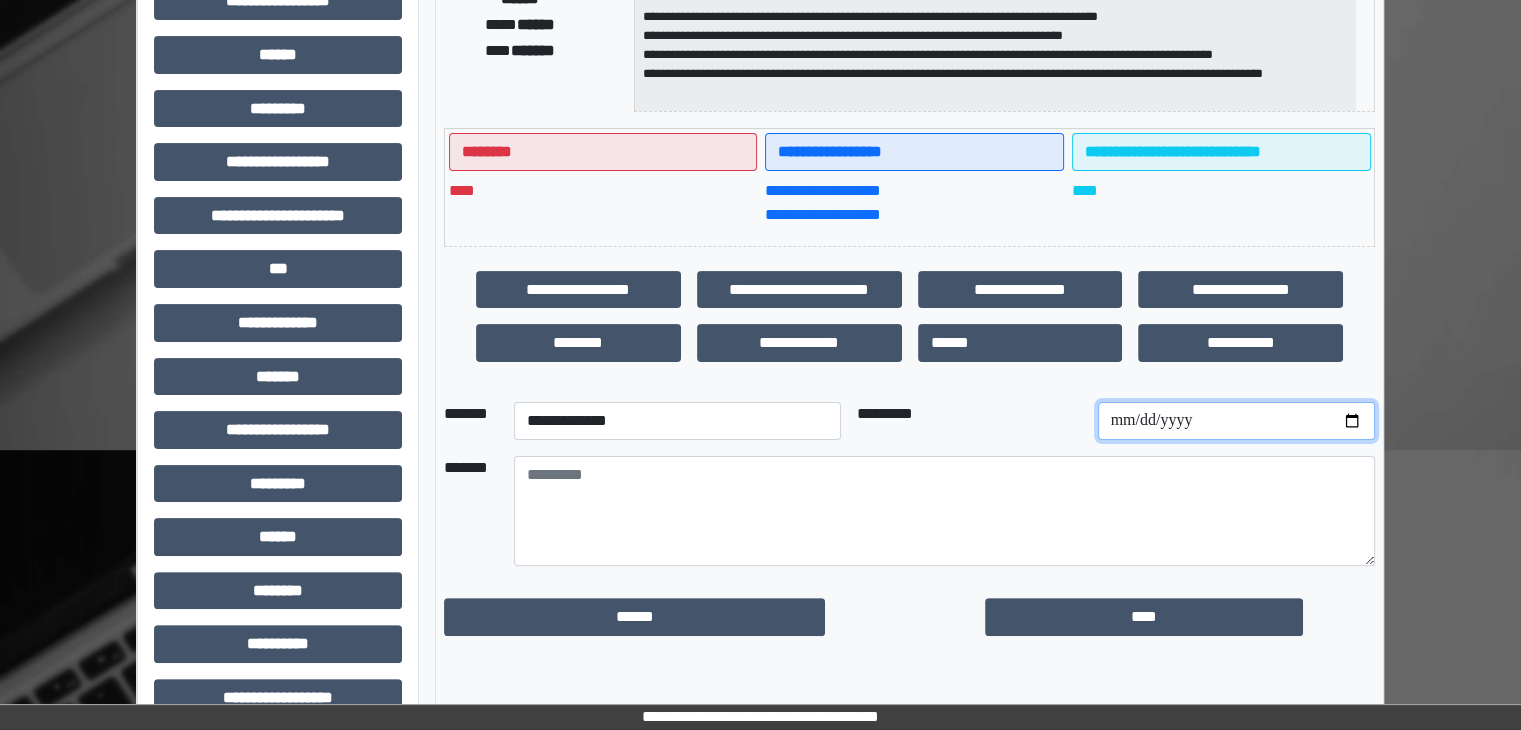 click at bounding box center [1236, 421] 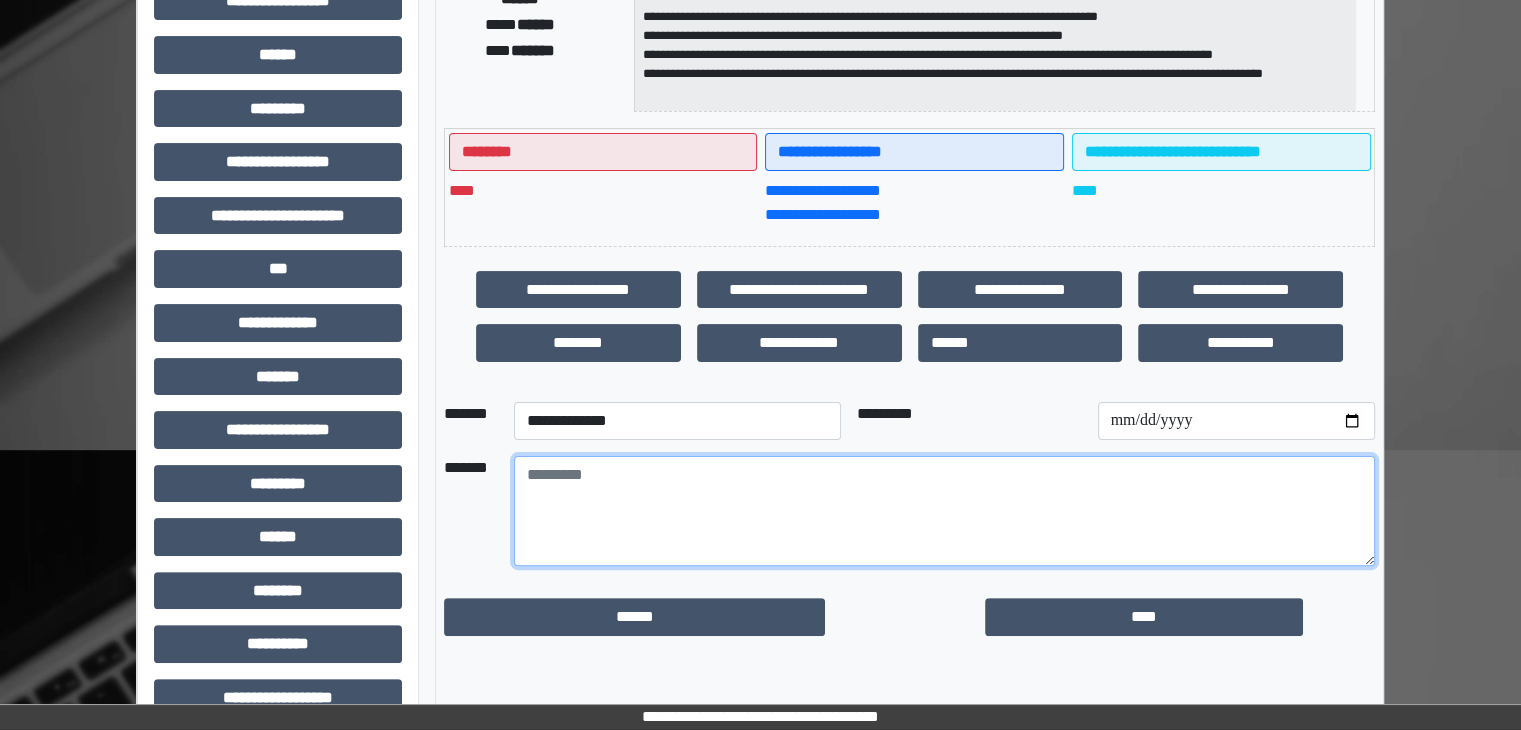 click at bounding box center (944, 511) 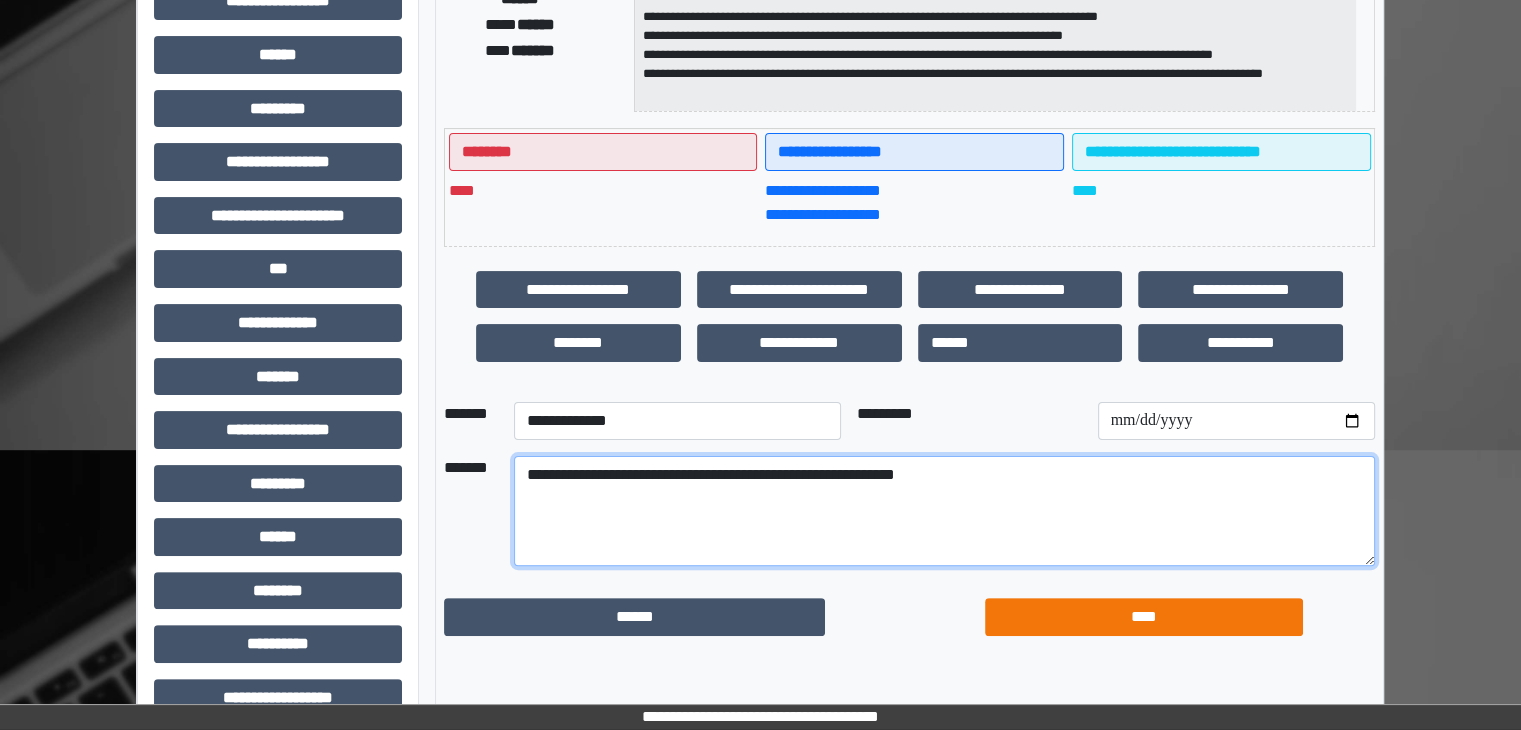 type on "**********" 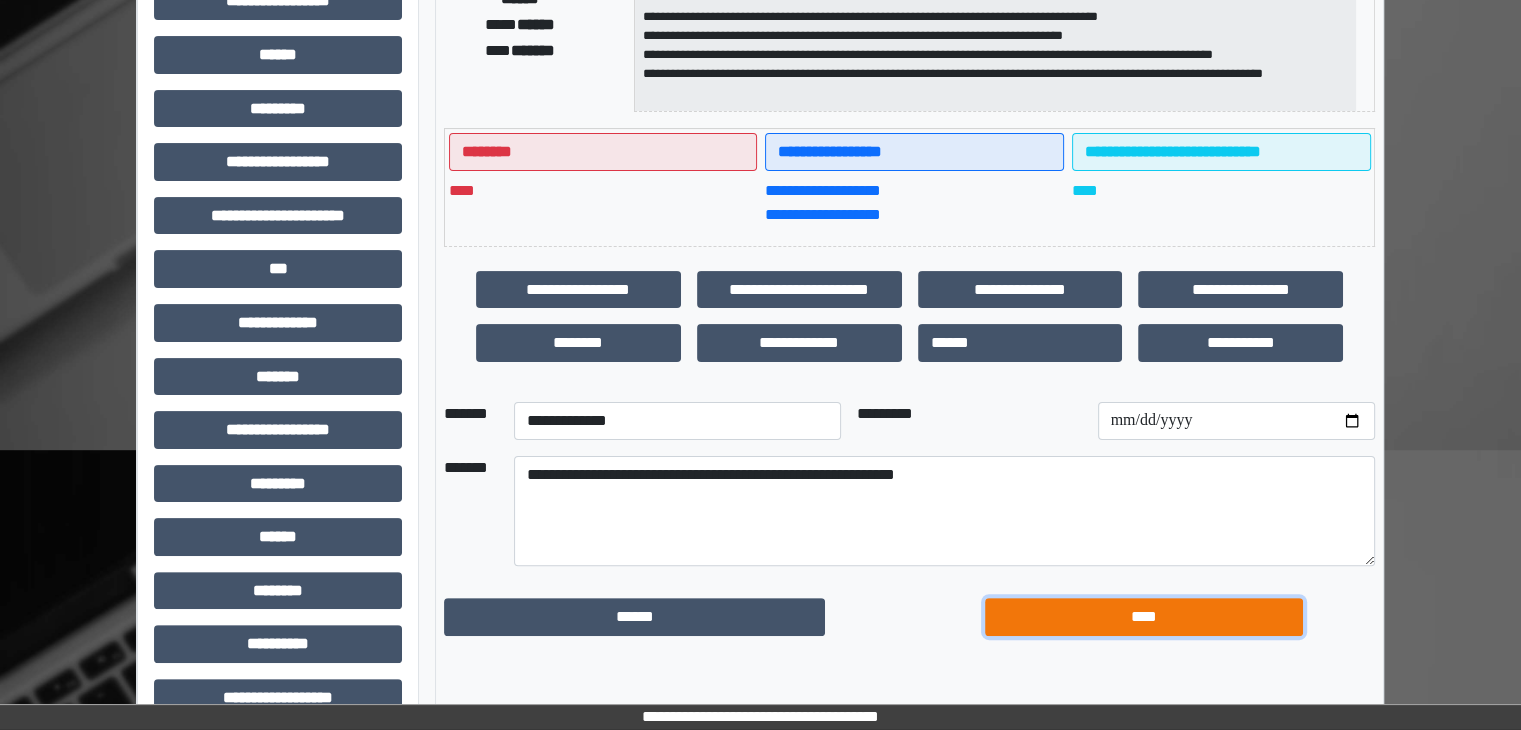 click on "****" at bounding box center (1144, 617) 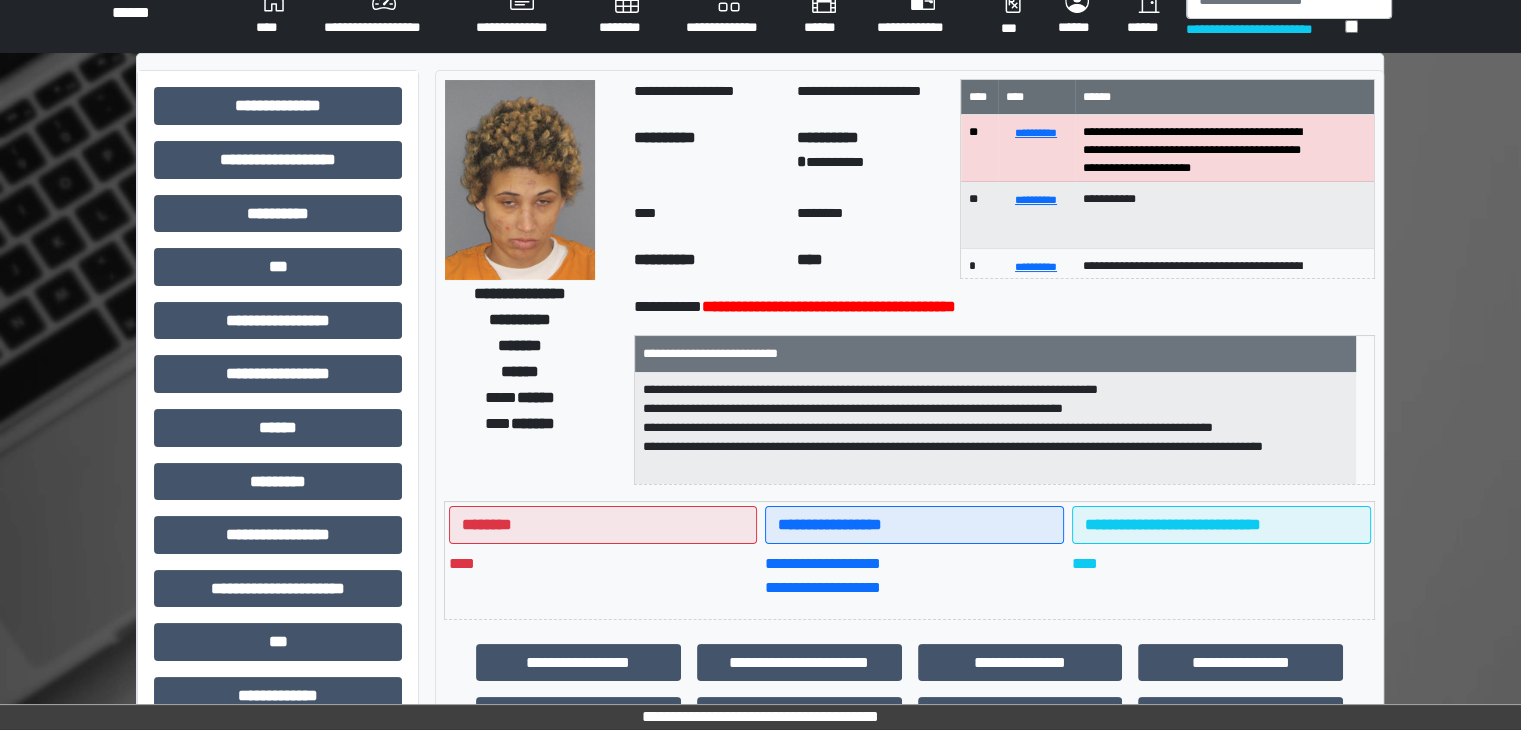 scroll, scrollTop: 0, scrollLeft: 0, axis: both 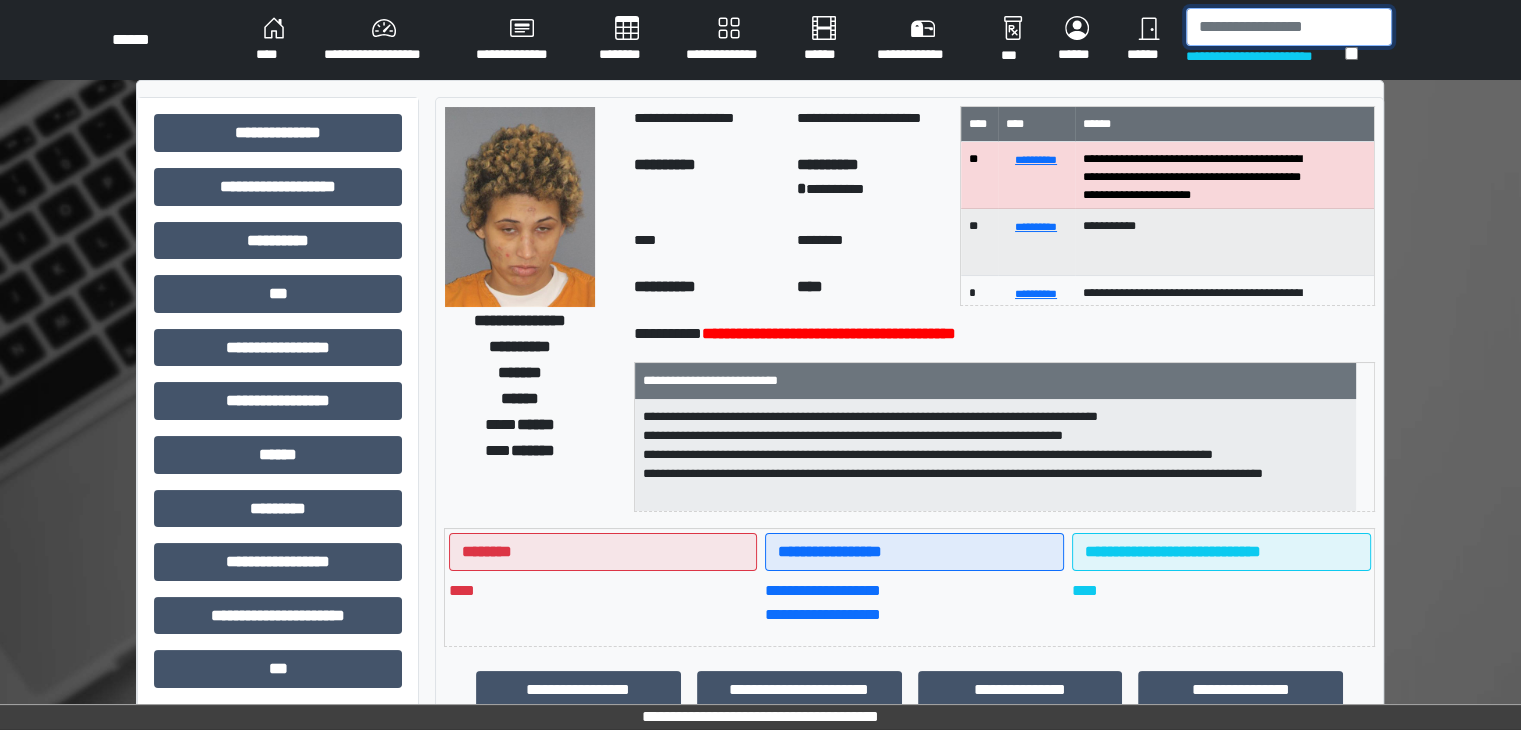 click at bounding box center [1289, 27] 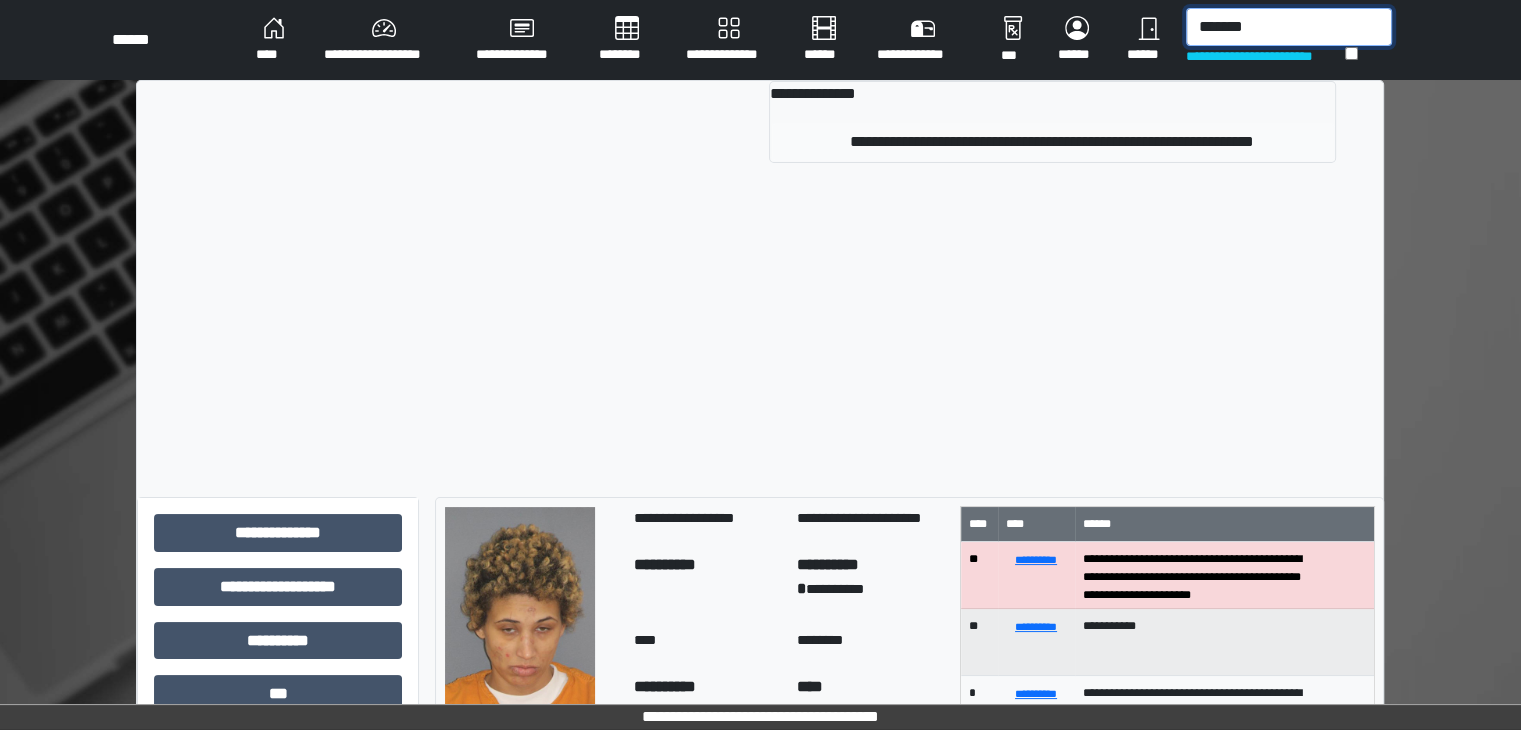 type on "*******" 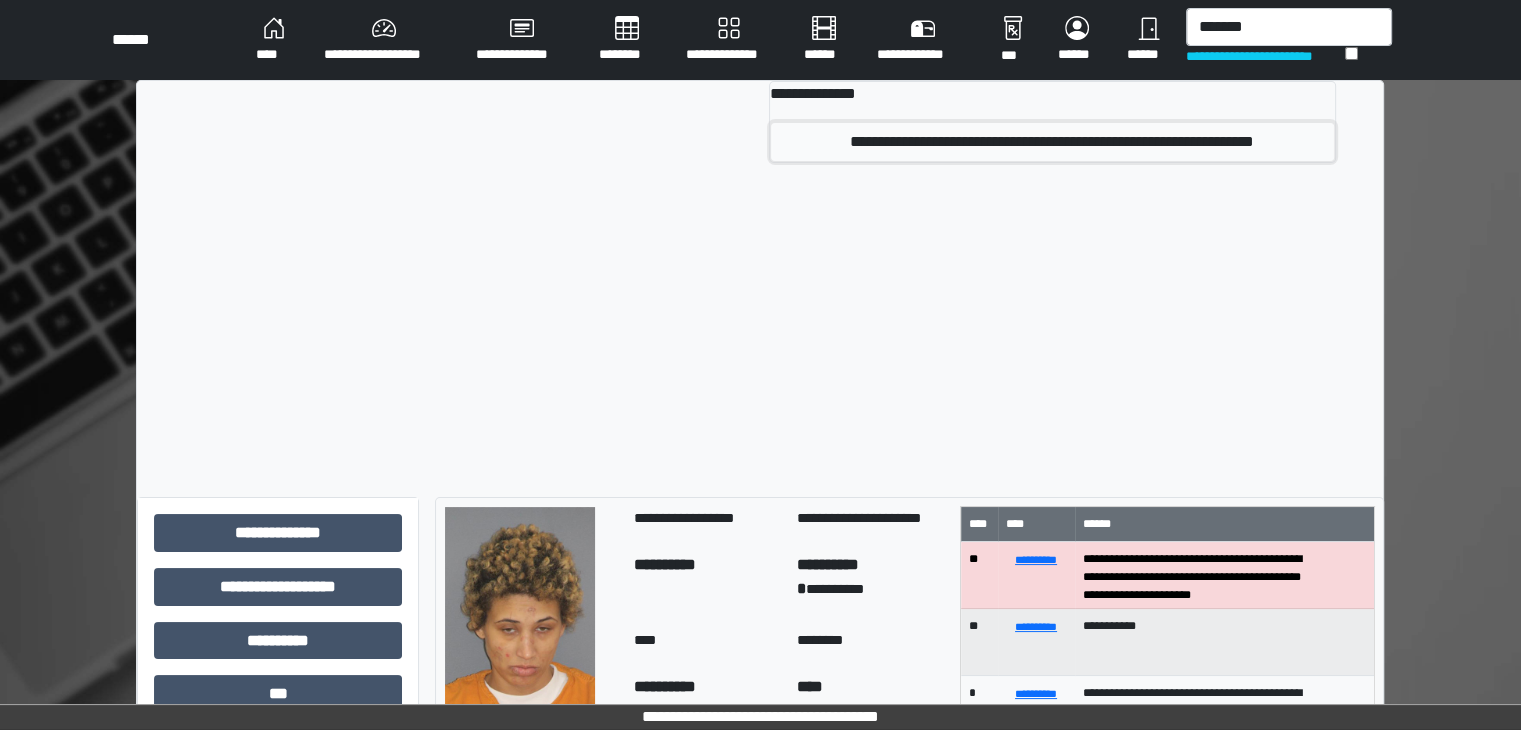 click on "**********" at bounding box center [1052, 142] 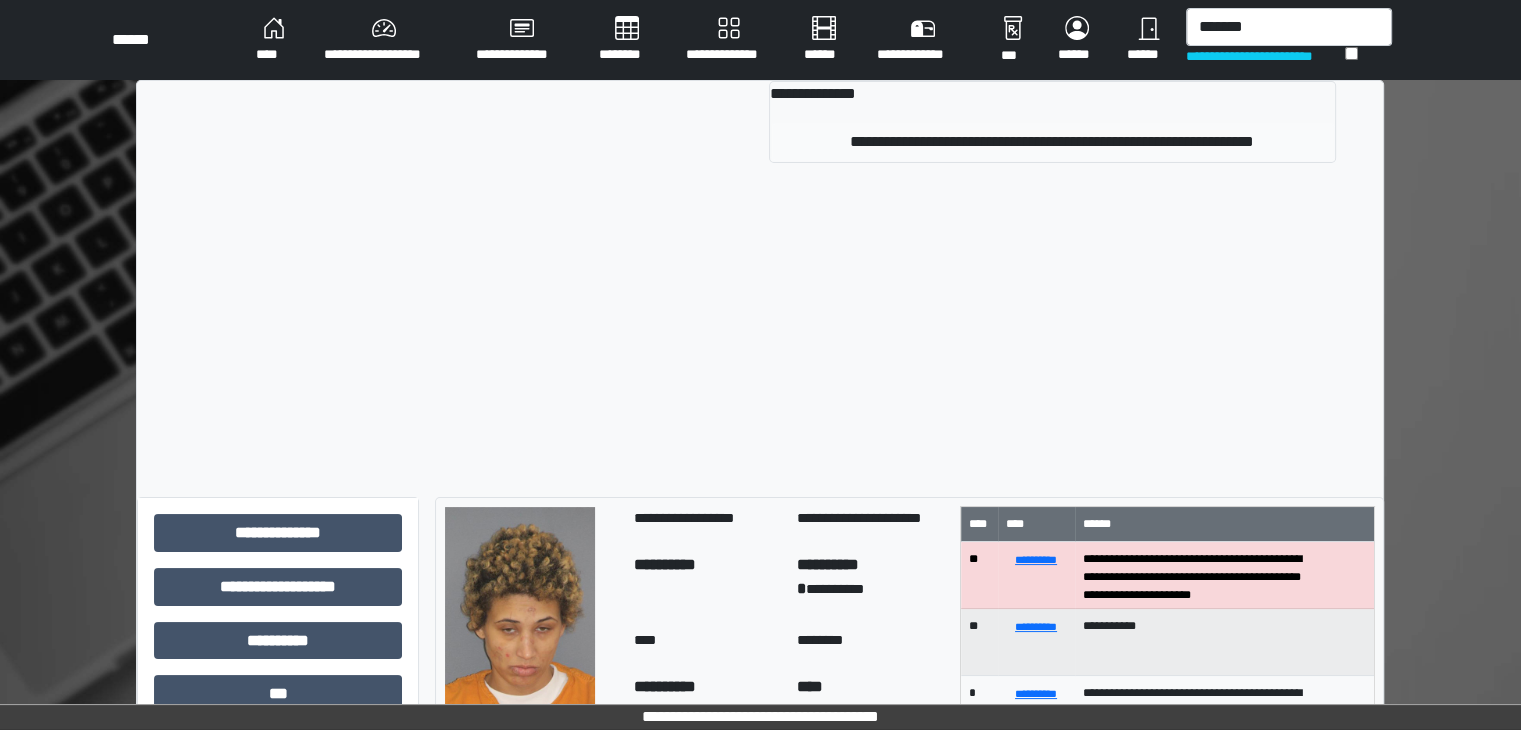 type 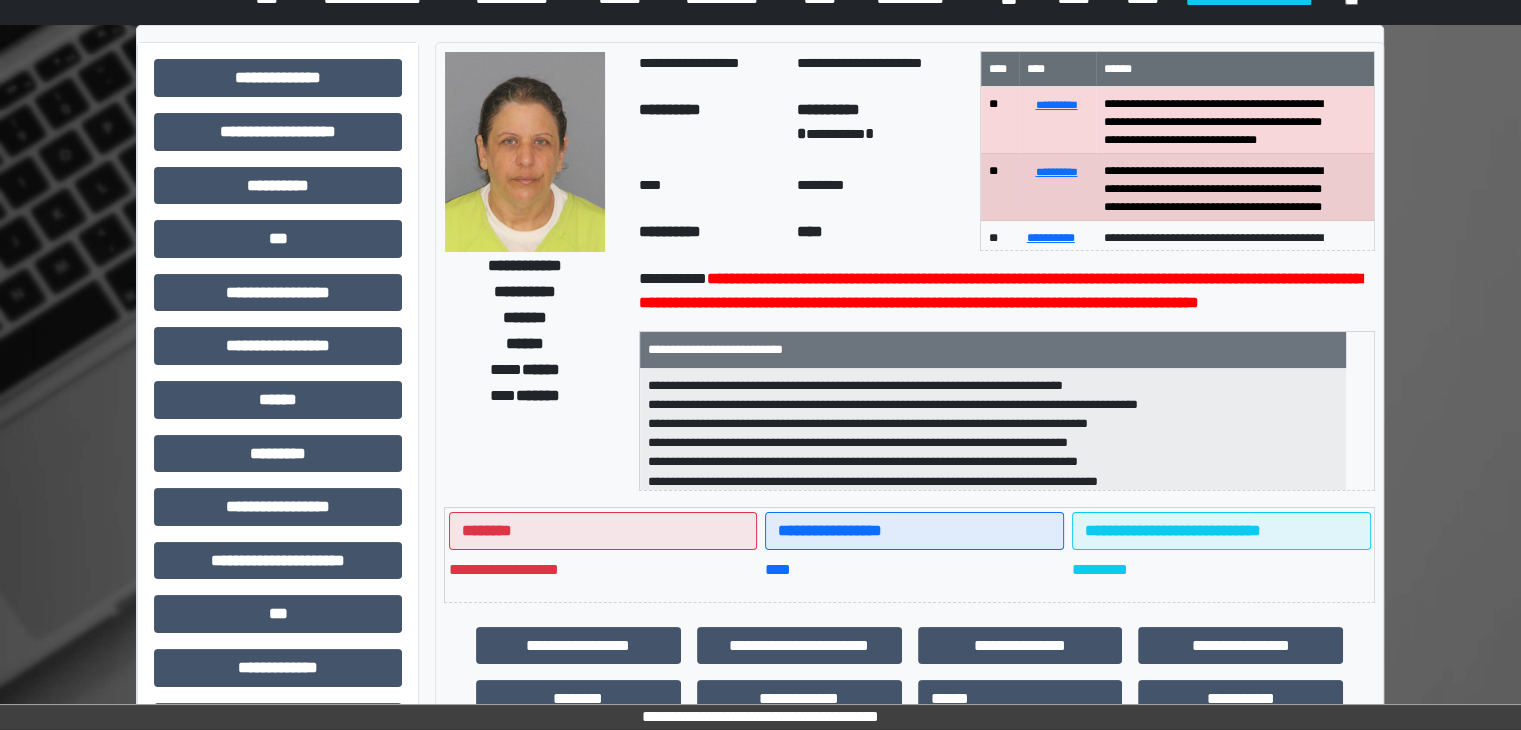 scroll, scrollTop: 436, scrollLeft: 0, axis: vertical 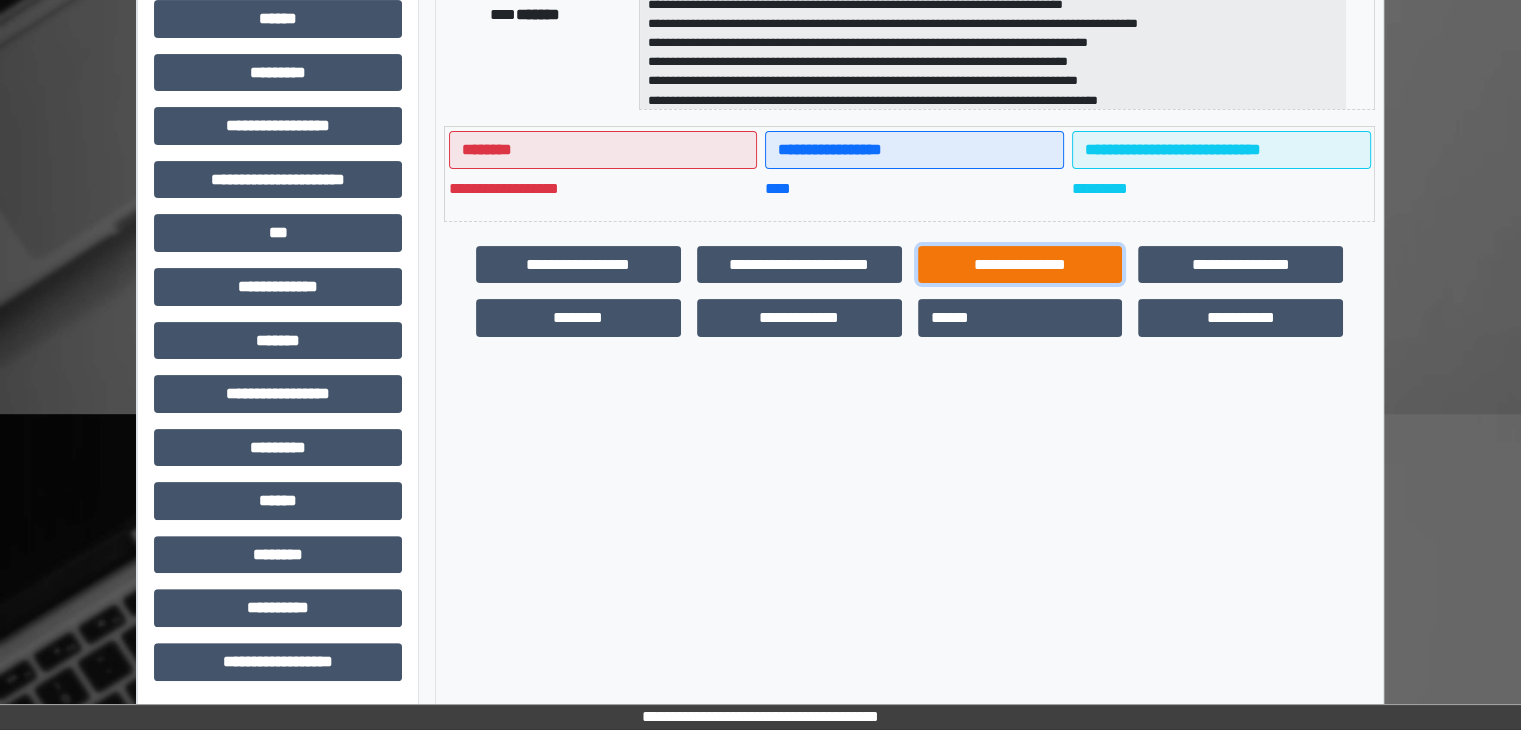 click on "**********" at bounding box center [1020, 265] 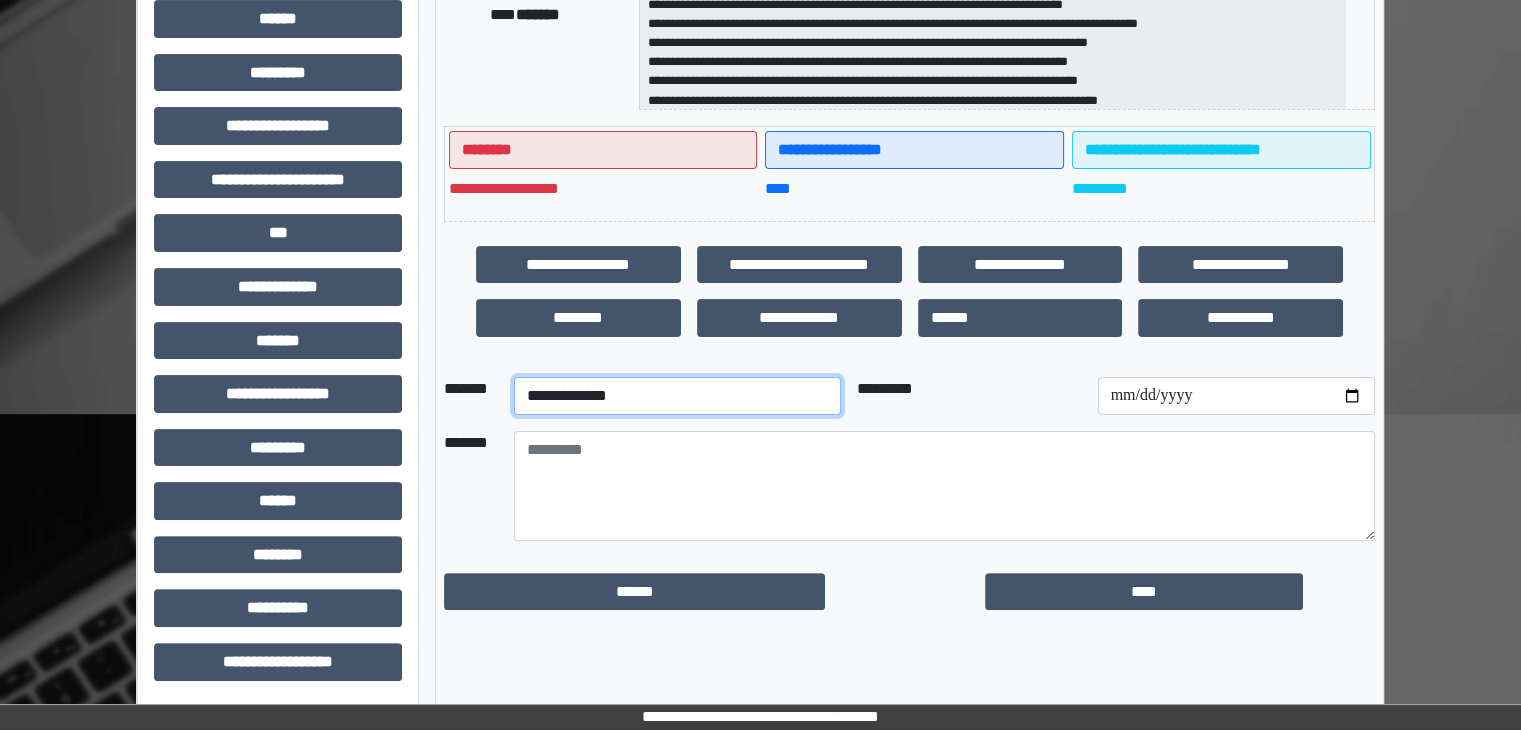 click on "**********" at bounding box center (677, 396) 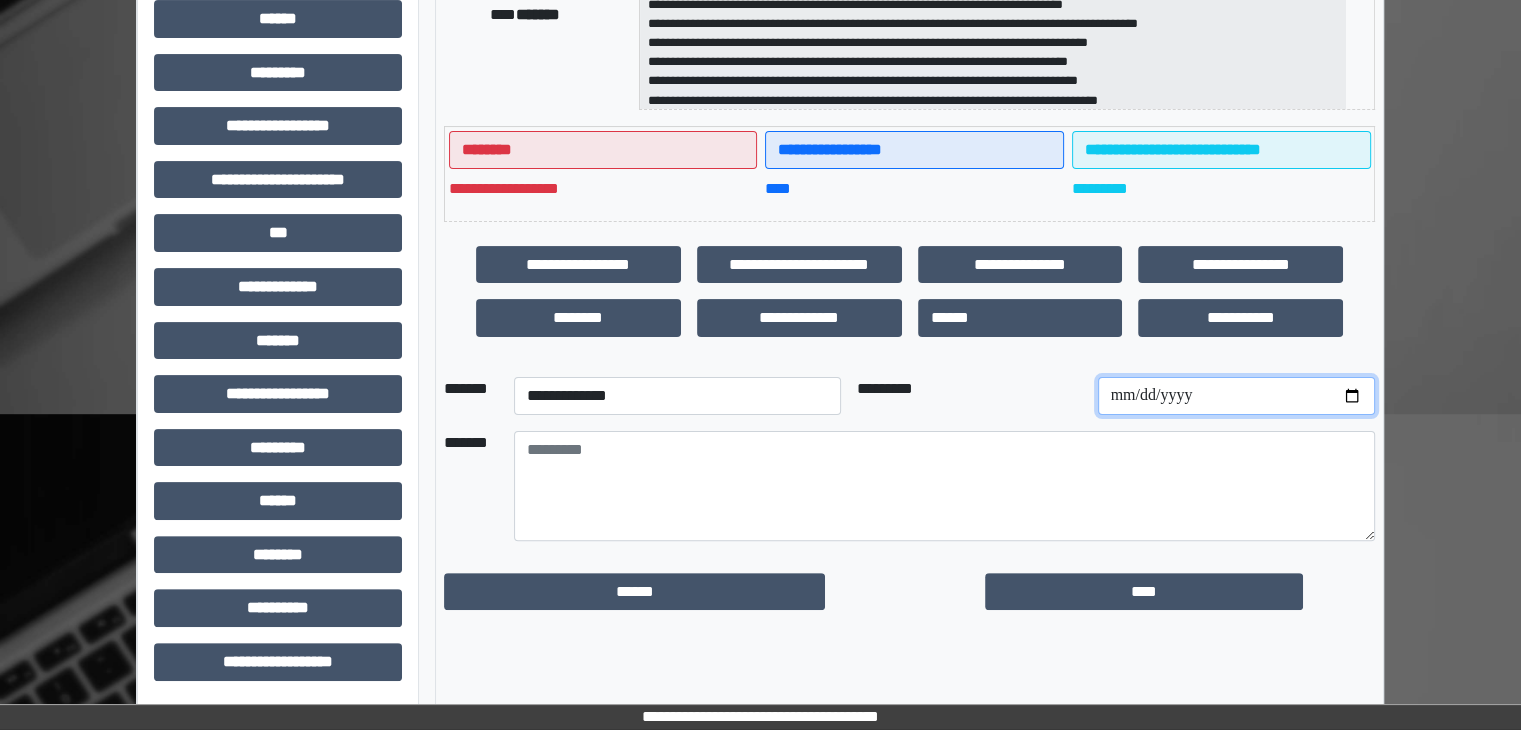 click at bounding box center (1236, 396) 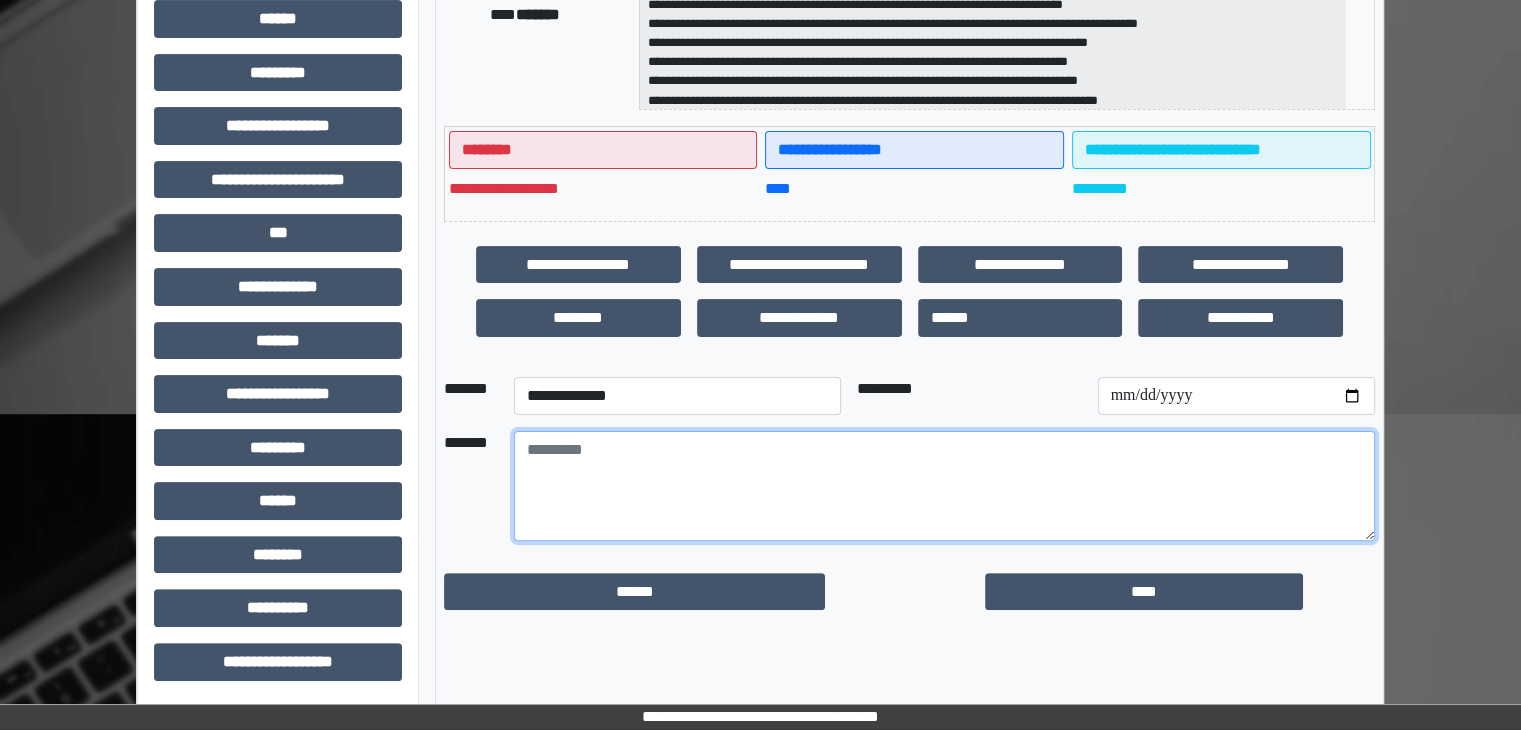 click at bounding box center [944, 486] 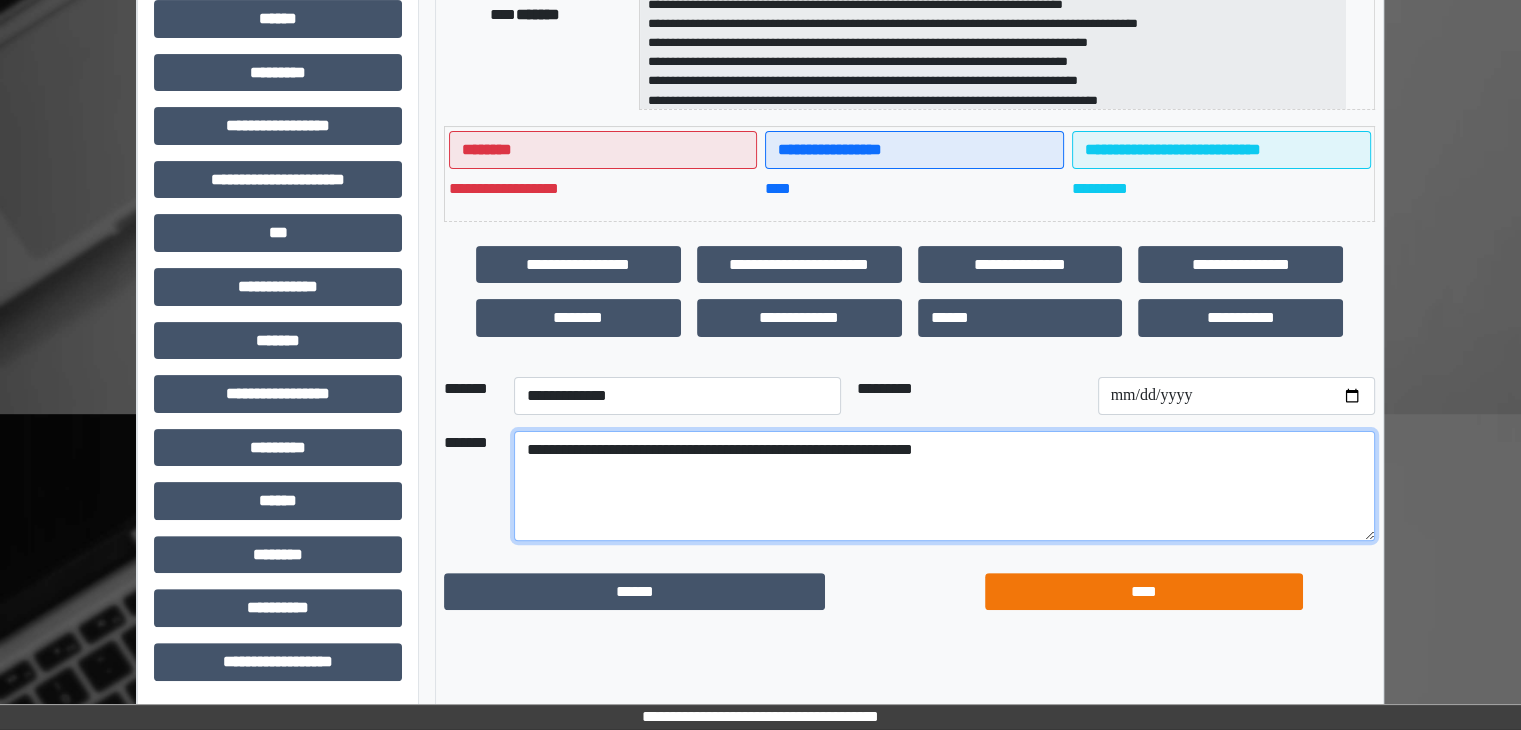 type on "**********" 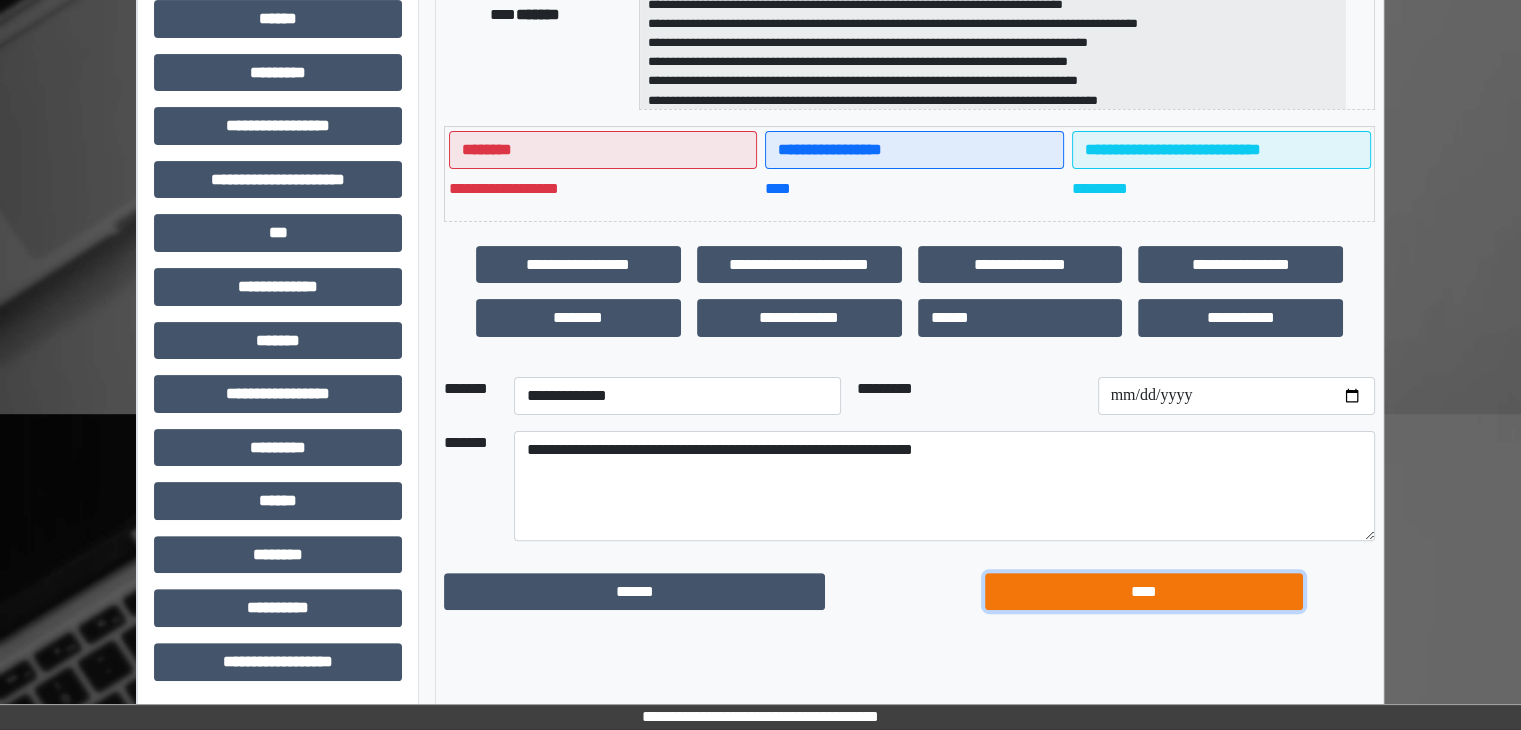 click on "****" at bounding box center [1144, 592] 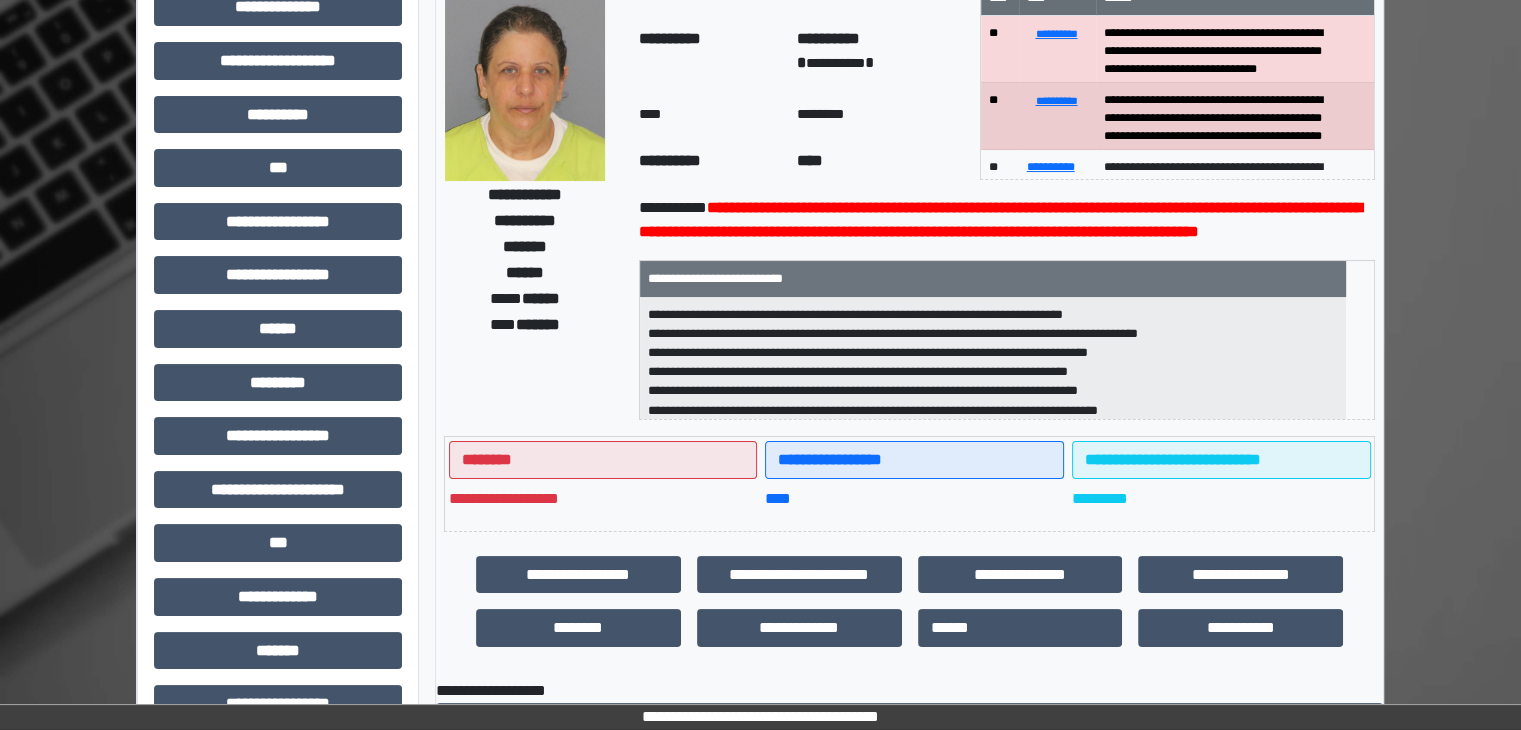 scroll, scrollTop: 0, scrollLeft: 0, axis: both 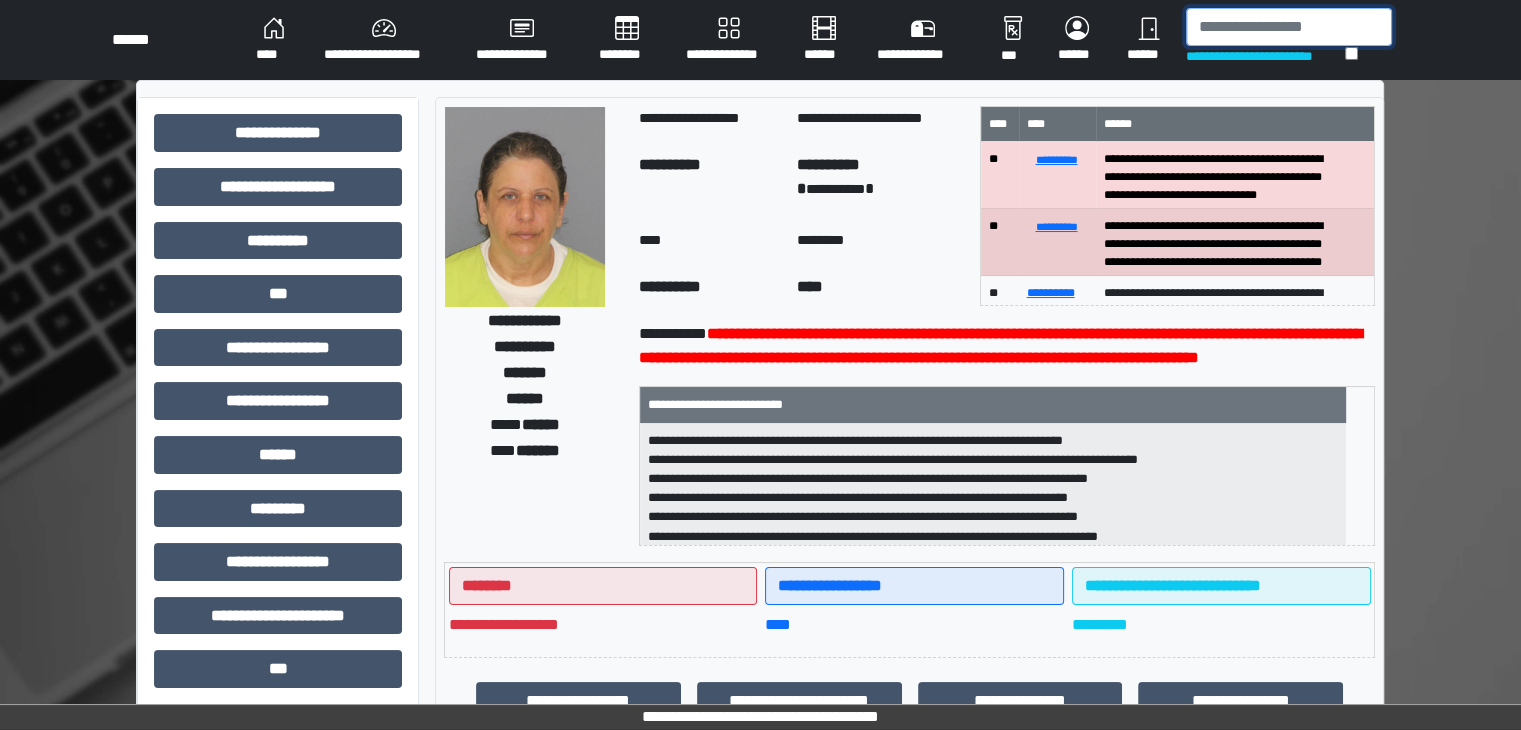 click at bounding box center [1289, 27] 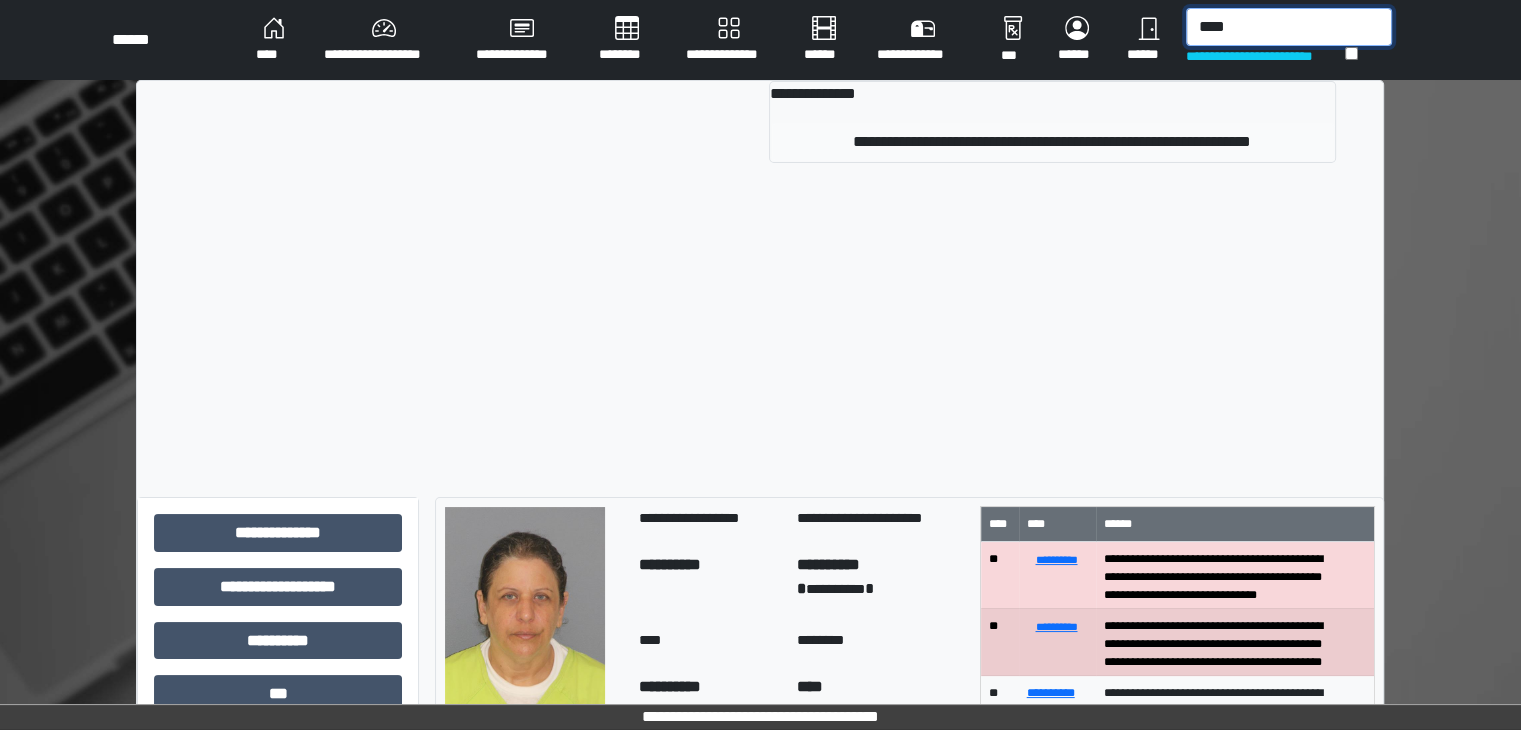 type on "****" 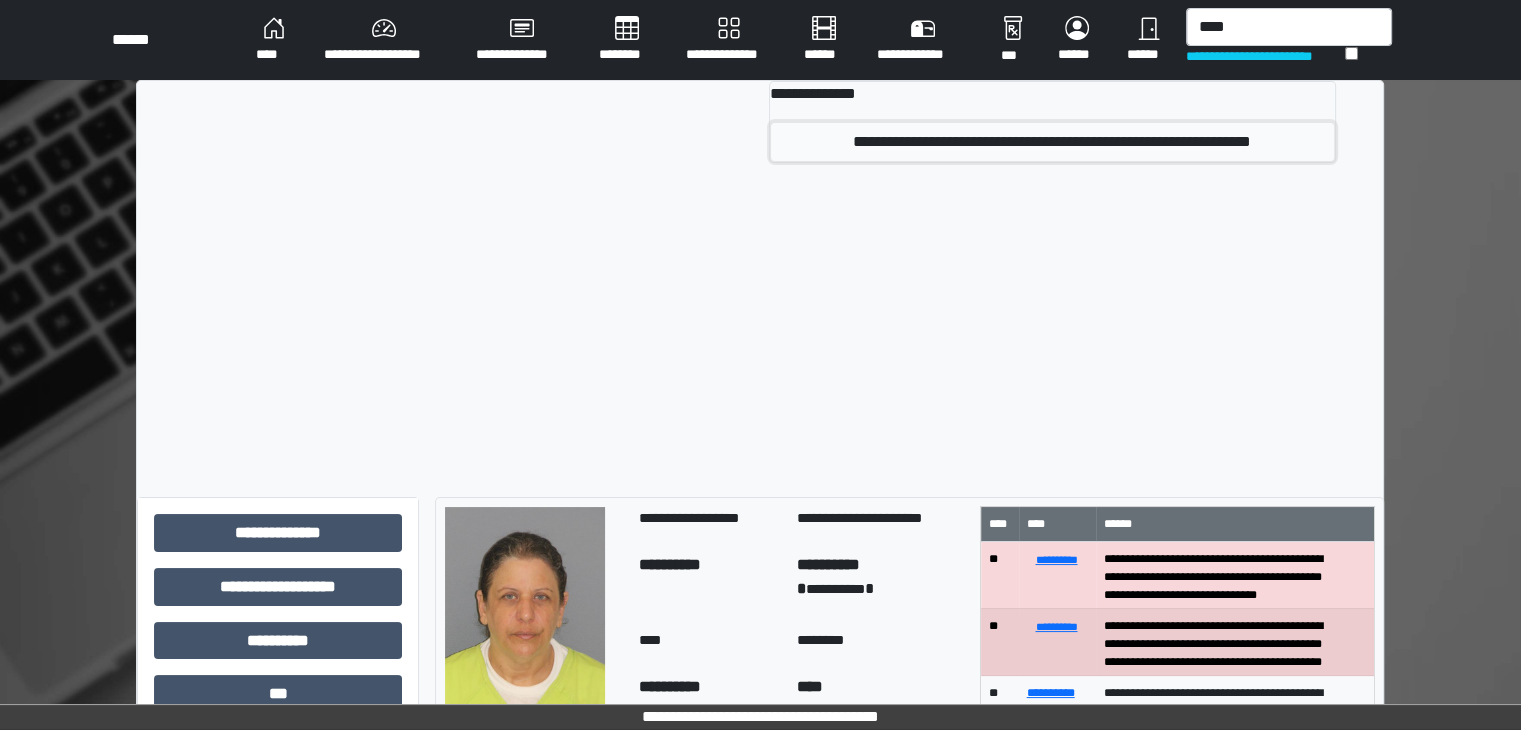 click on "**********" at bounding box center (1052, 142) 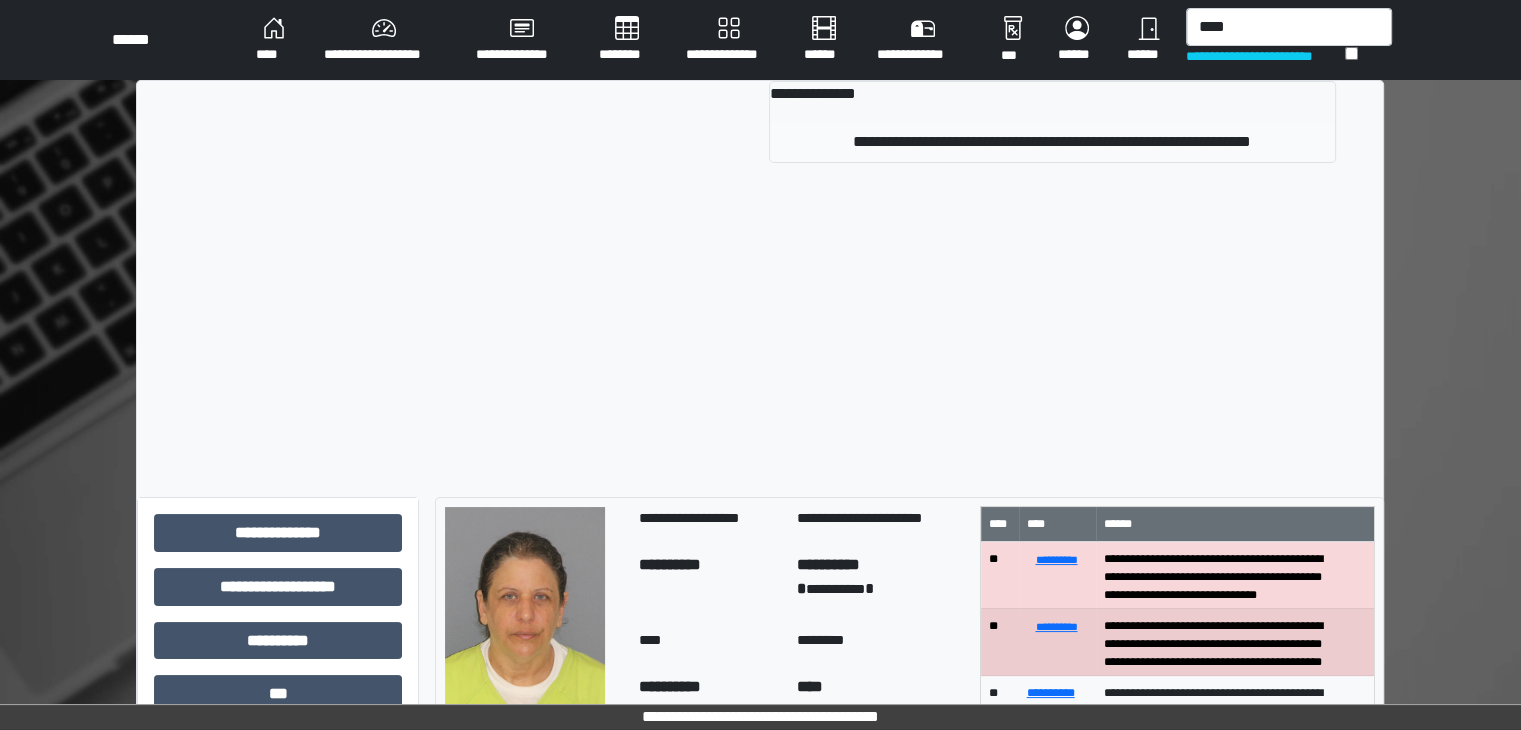 type 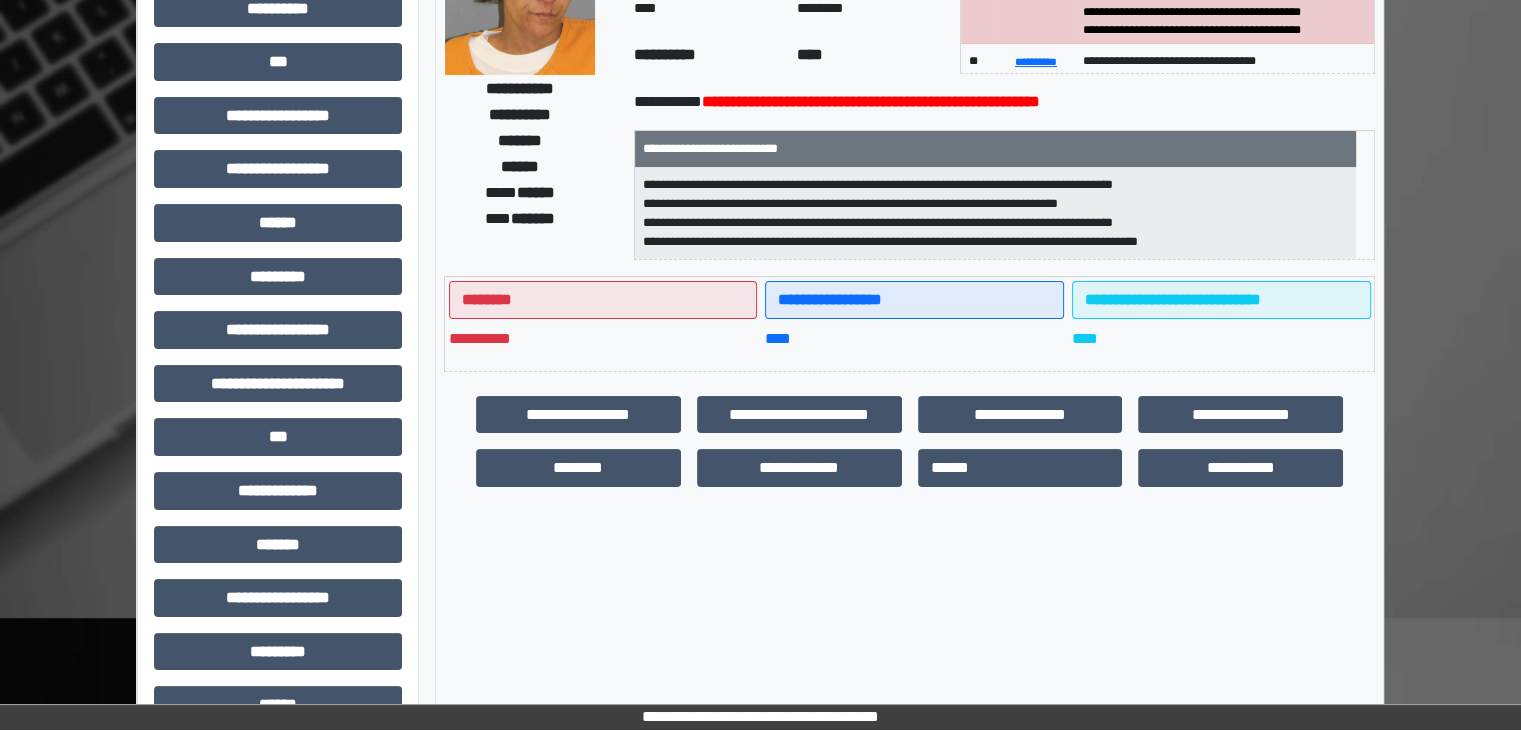 scroll, scrollTop: 300, scrollLeft: 0, axis: vertical 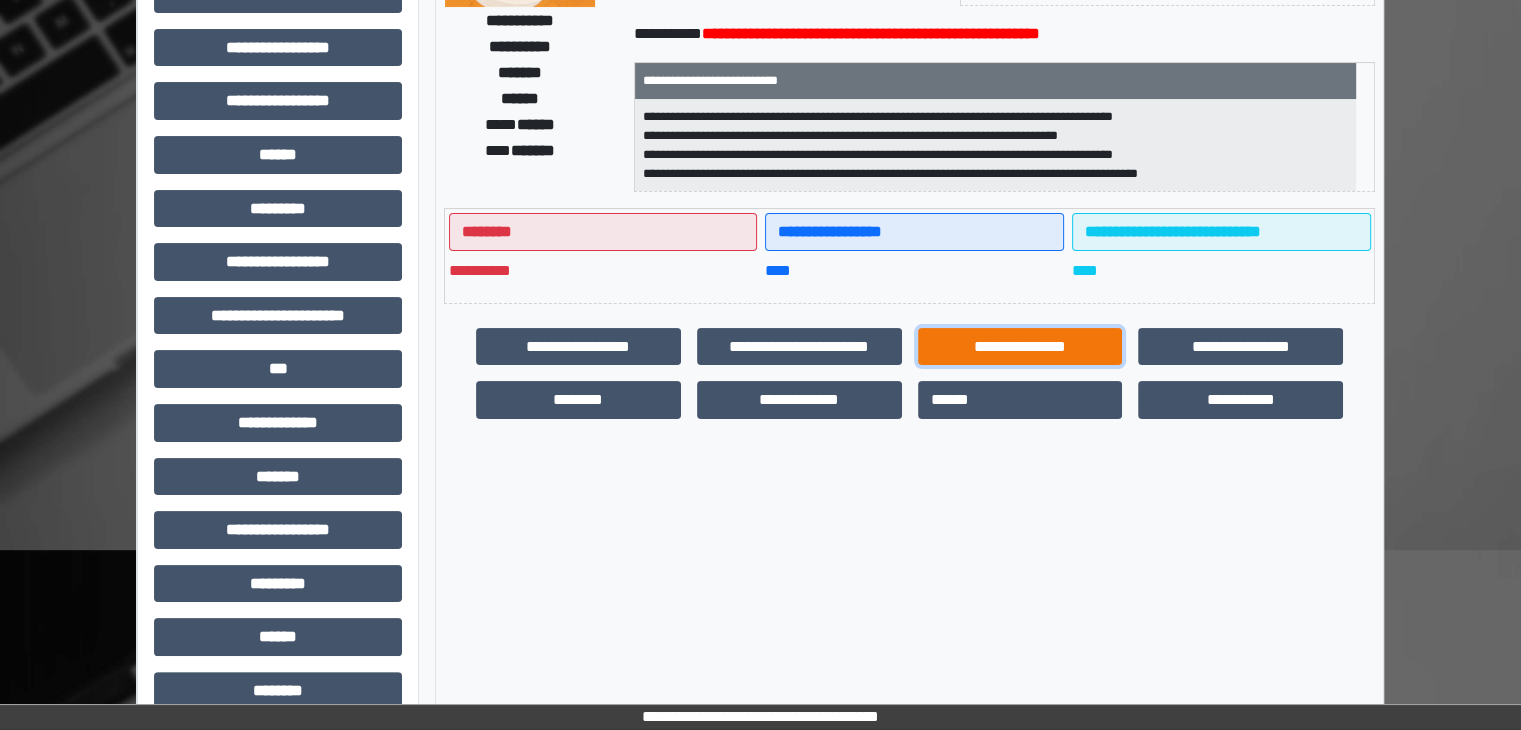 click on "**********" at bounding box center [1020, 347] 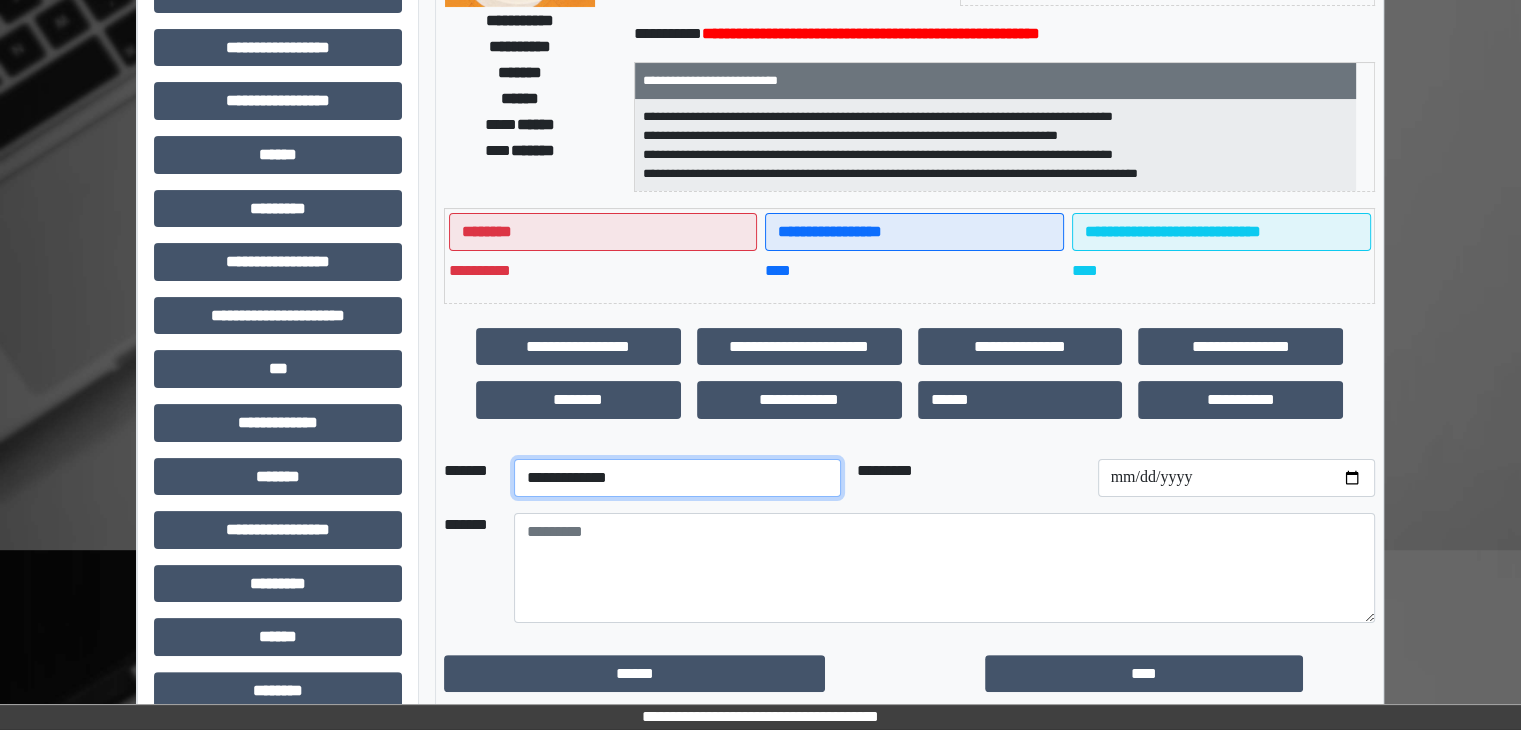 click on "**********" at bounding box center (677, 478) 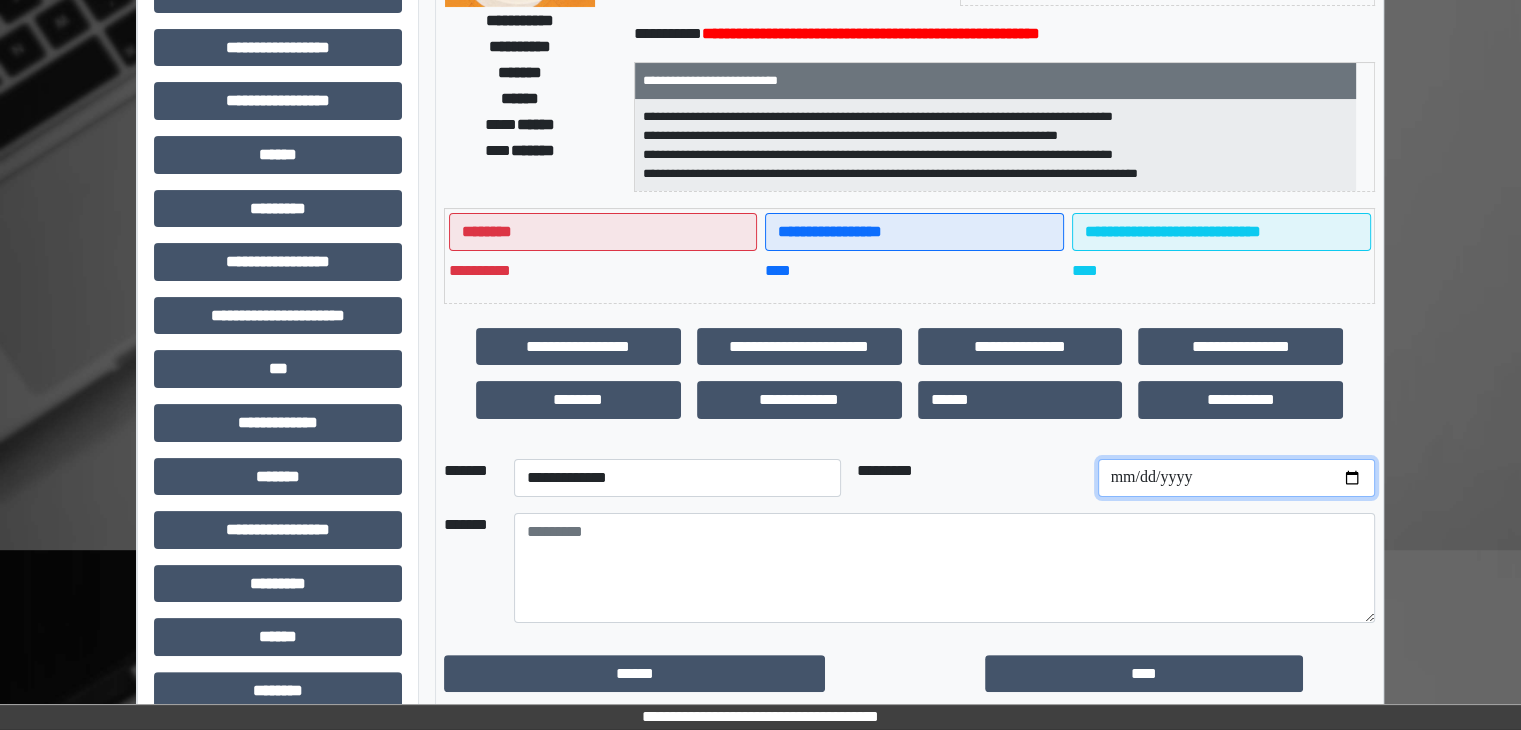 click at bounding box center (1236, 478) 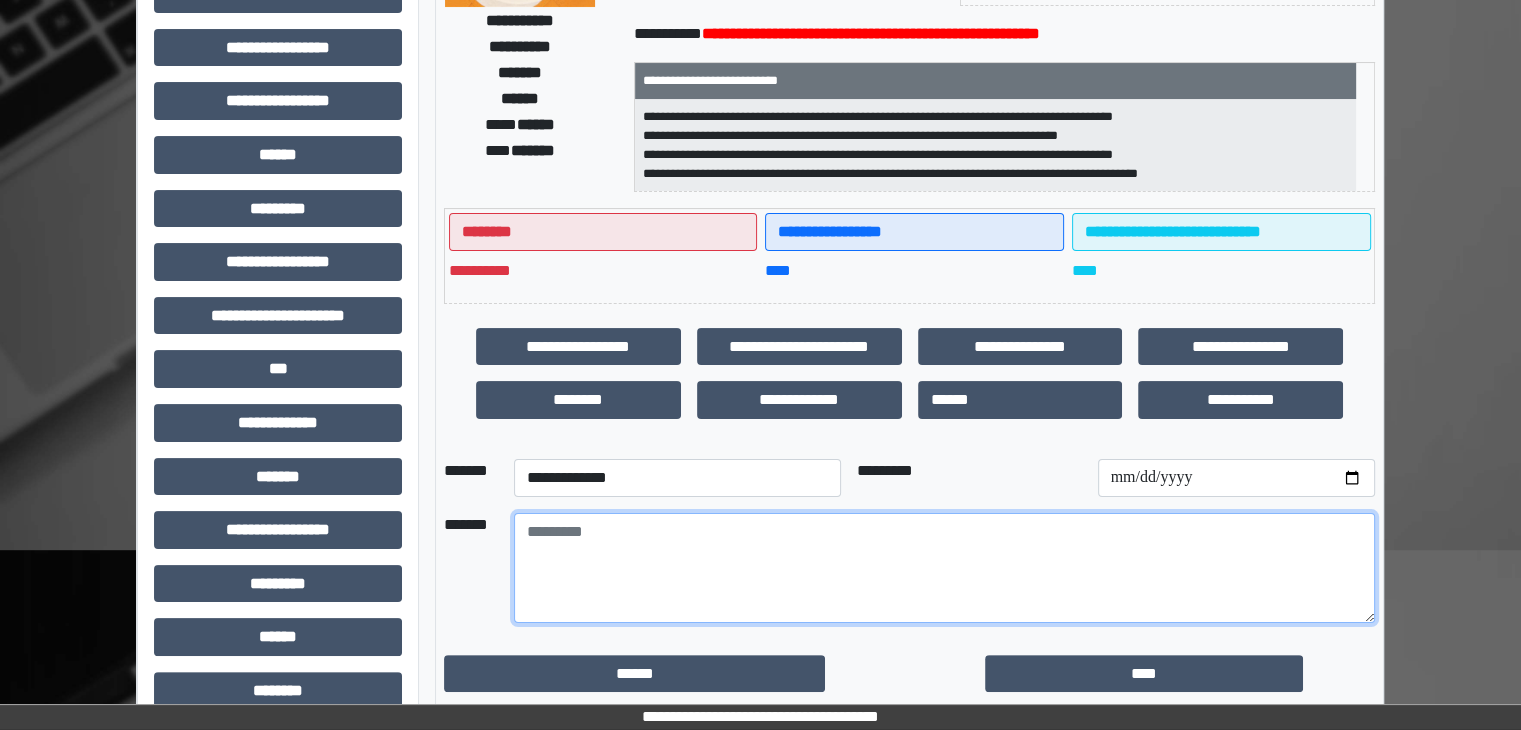 click at bounding box center [944, 568] 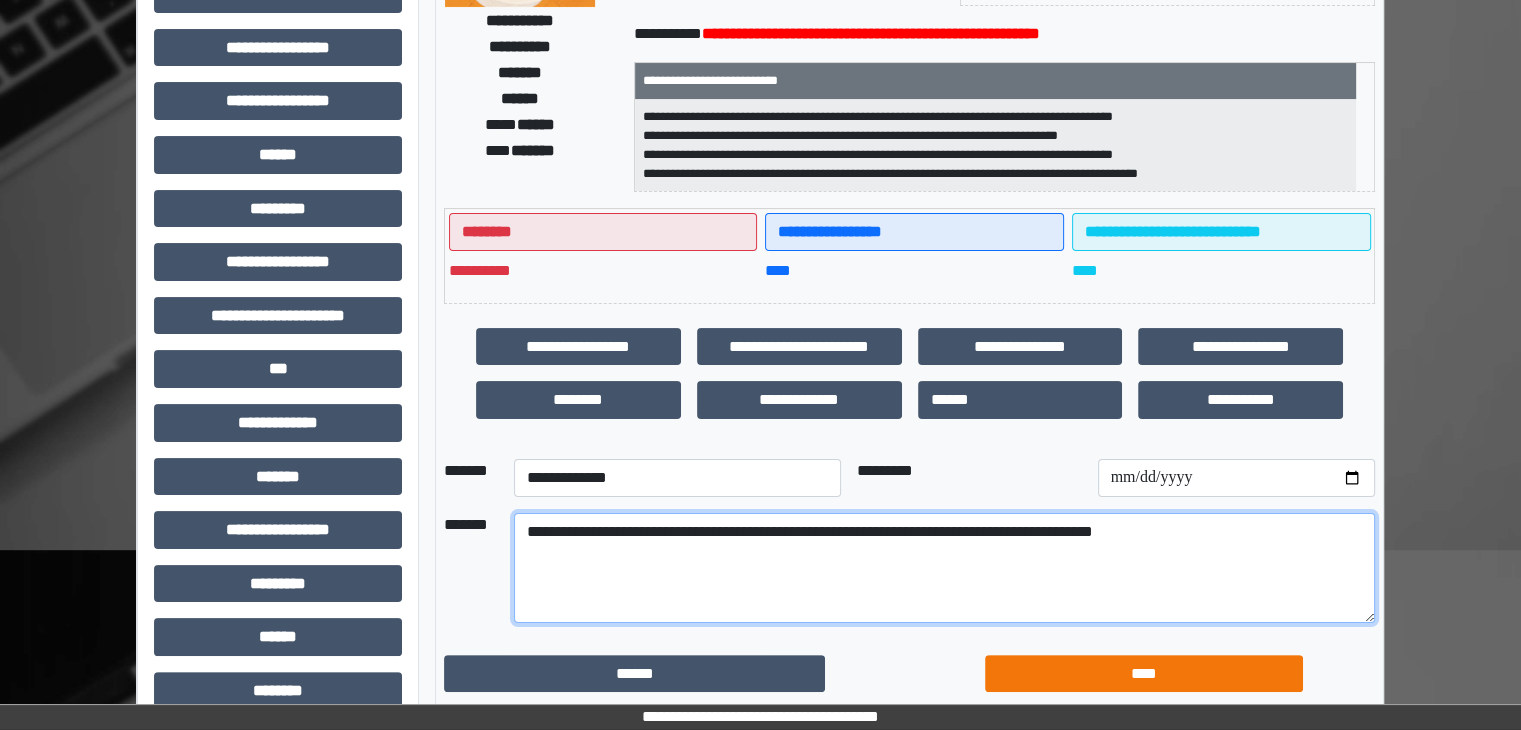 type on "**********" 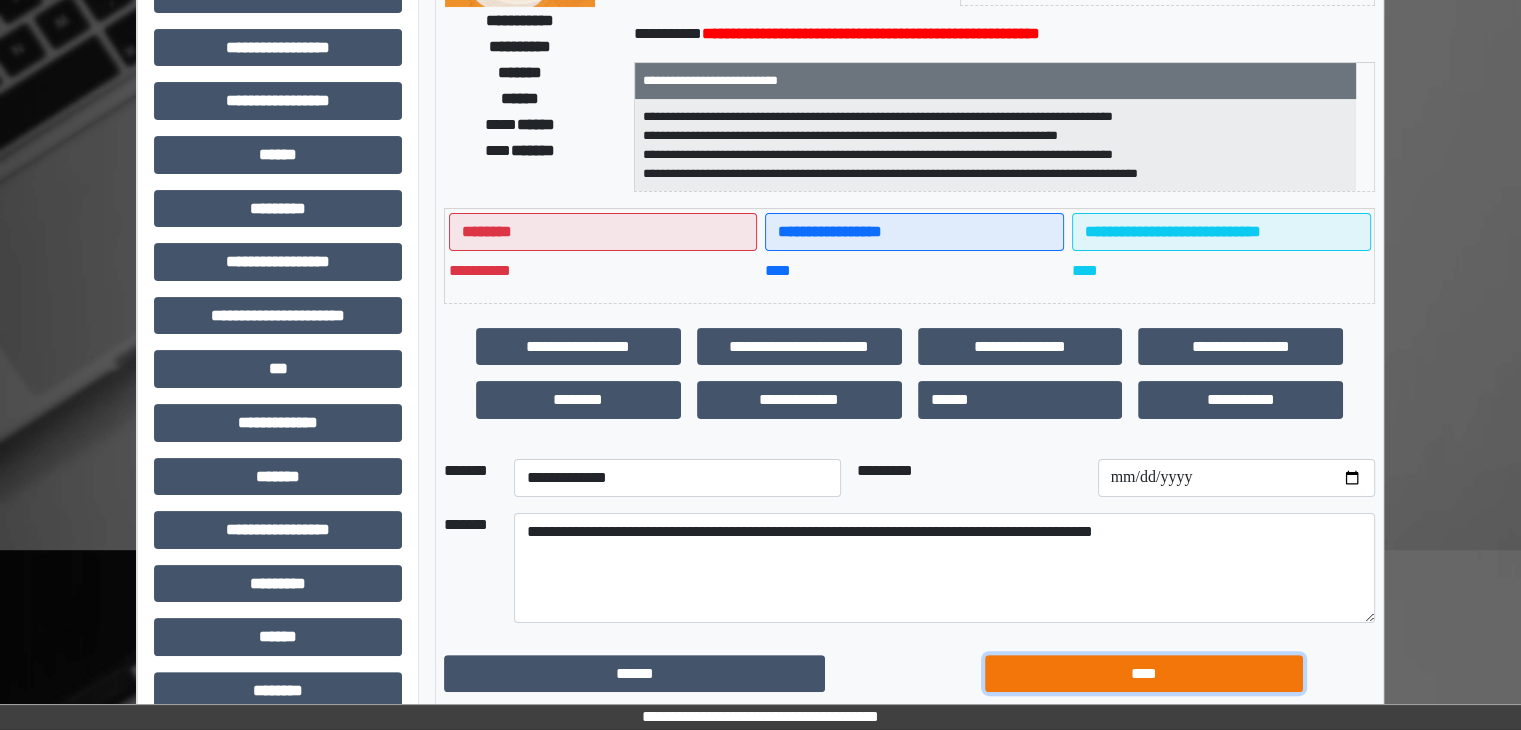 click on "****" at bounding box center [1144, 674] 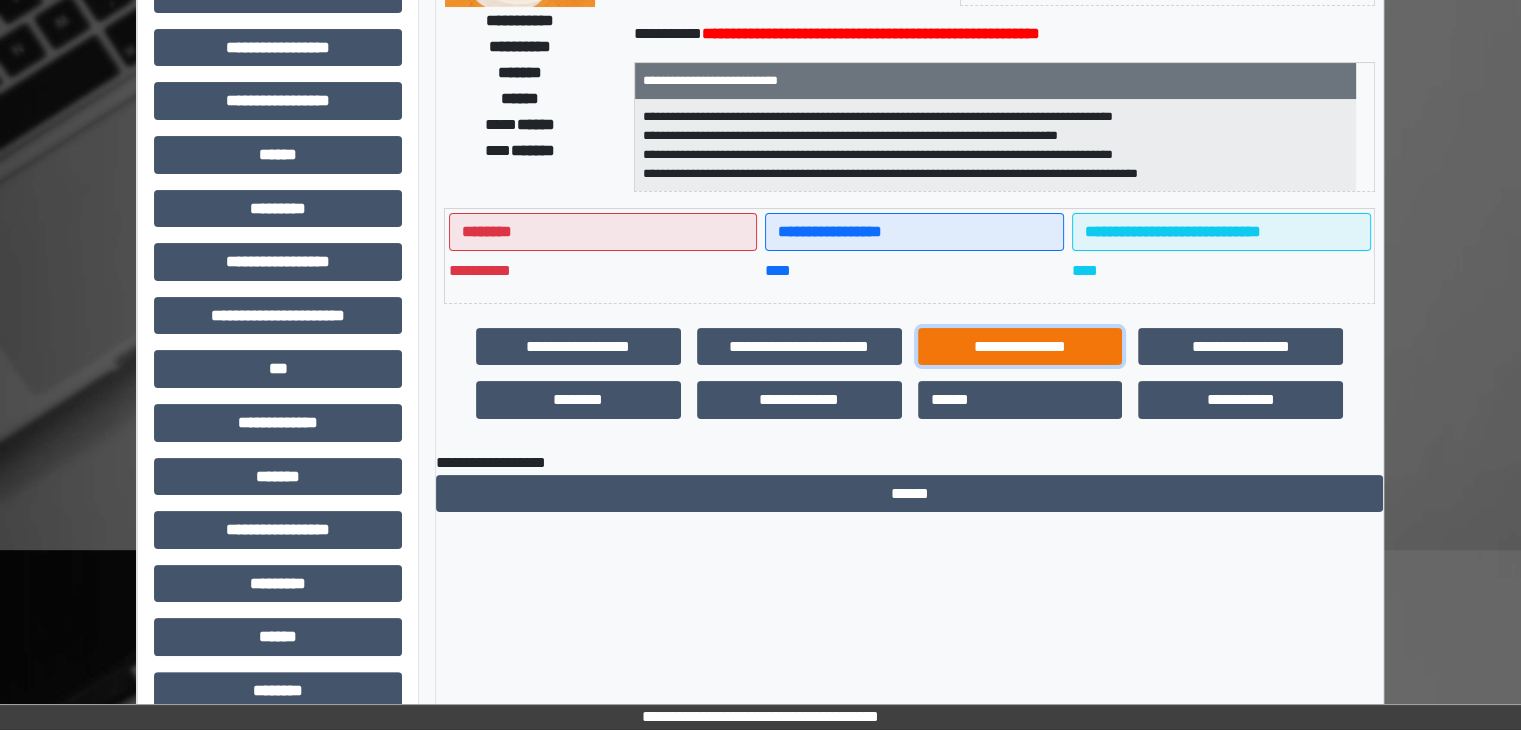 click on "**********" at bounding box center [1020, 347] 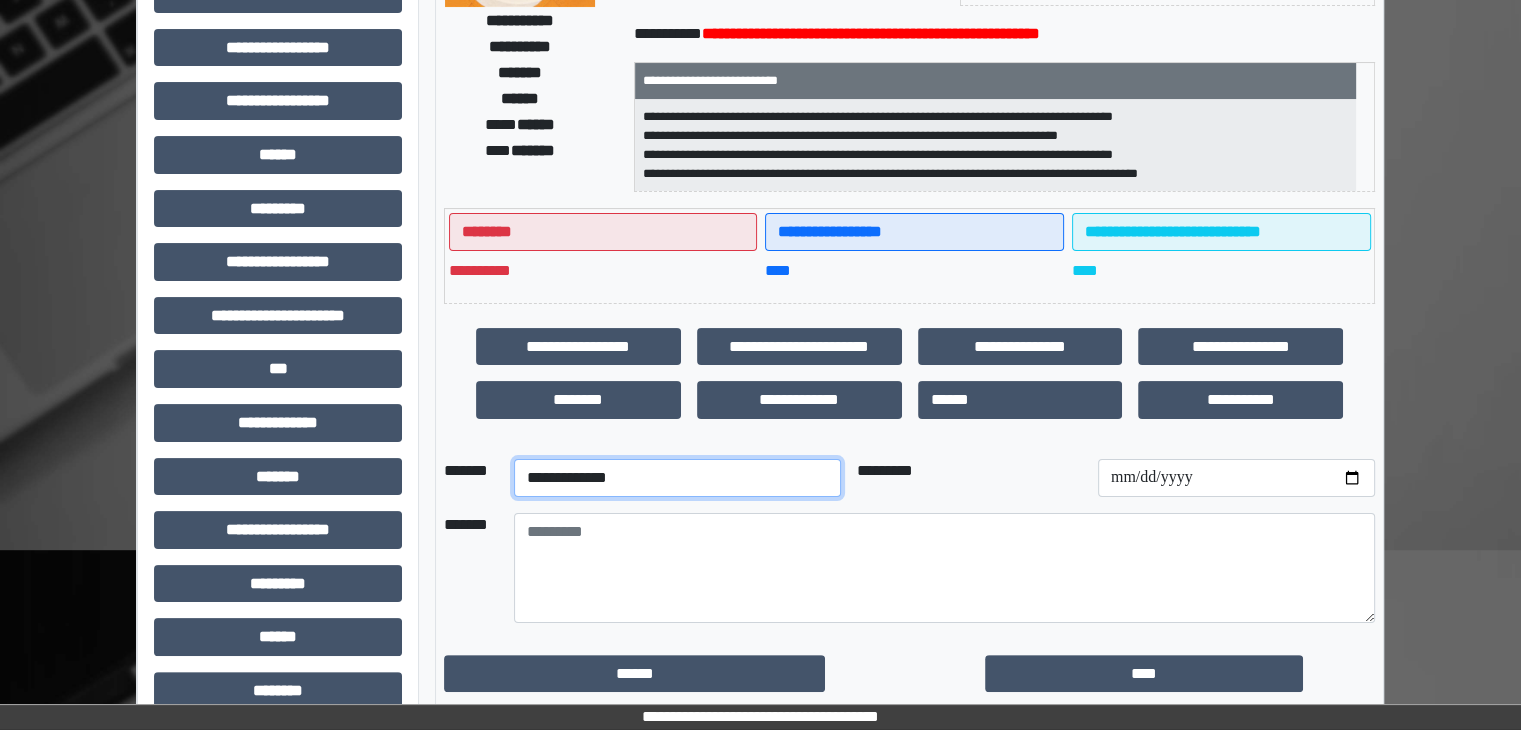 click on "**********" at bounding box center [677, 478] 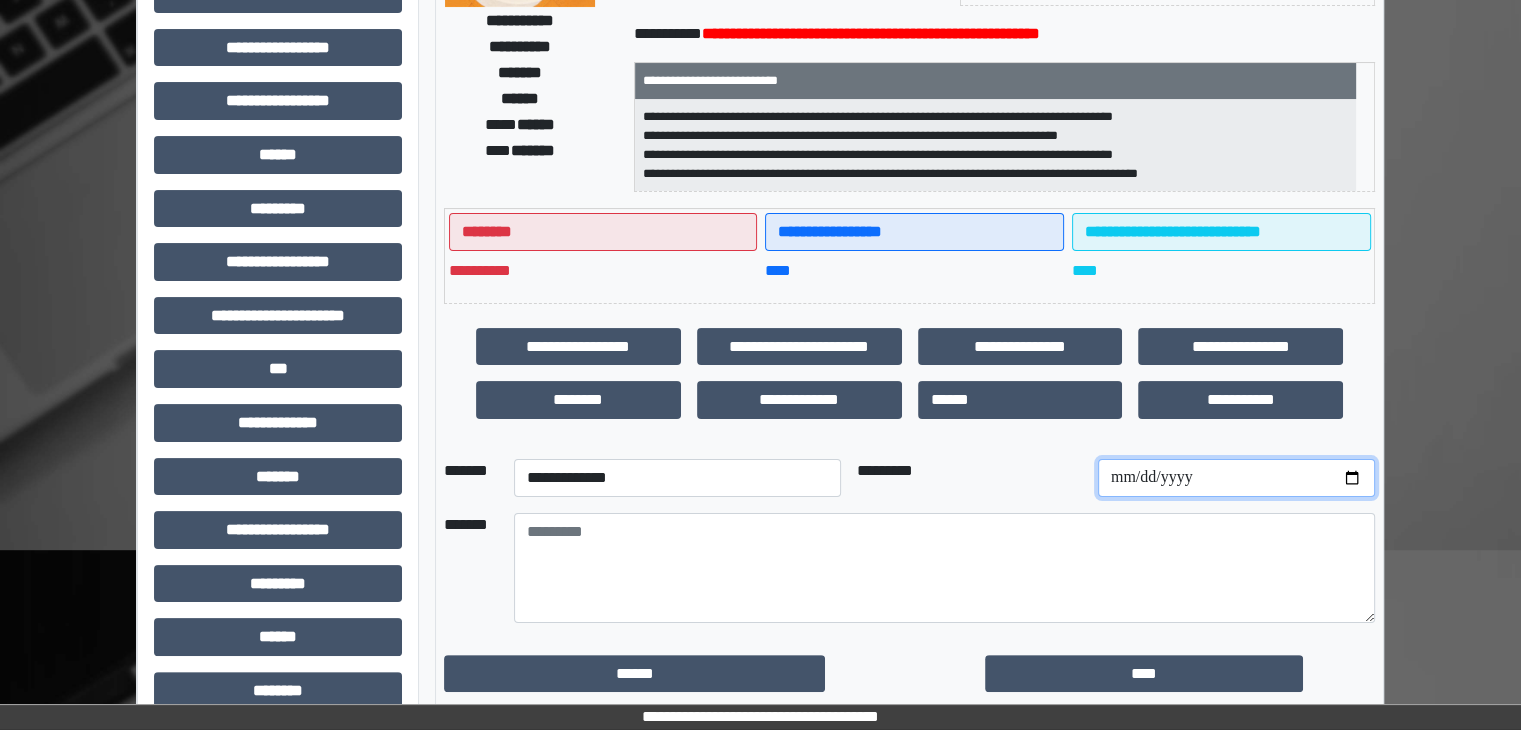 click at bounding box center (1236, 478) 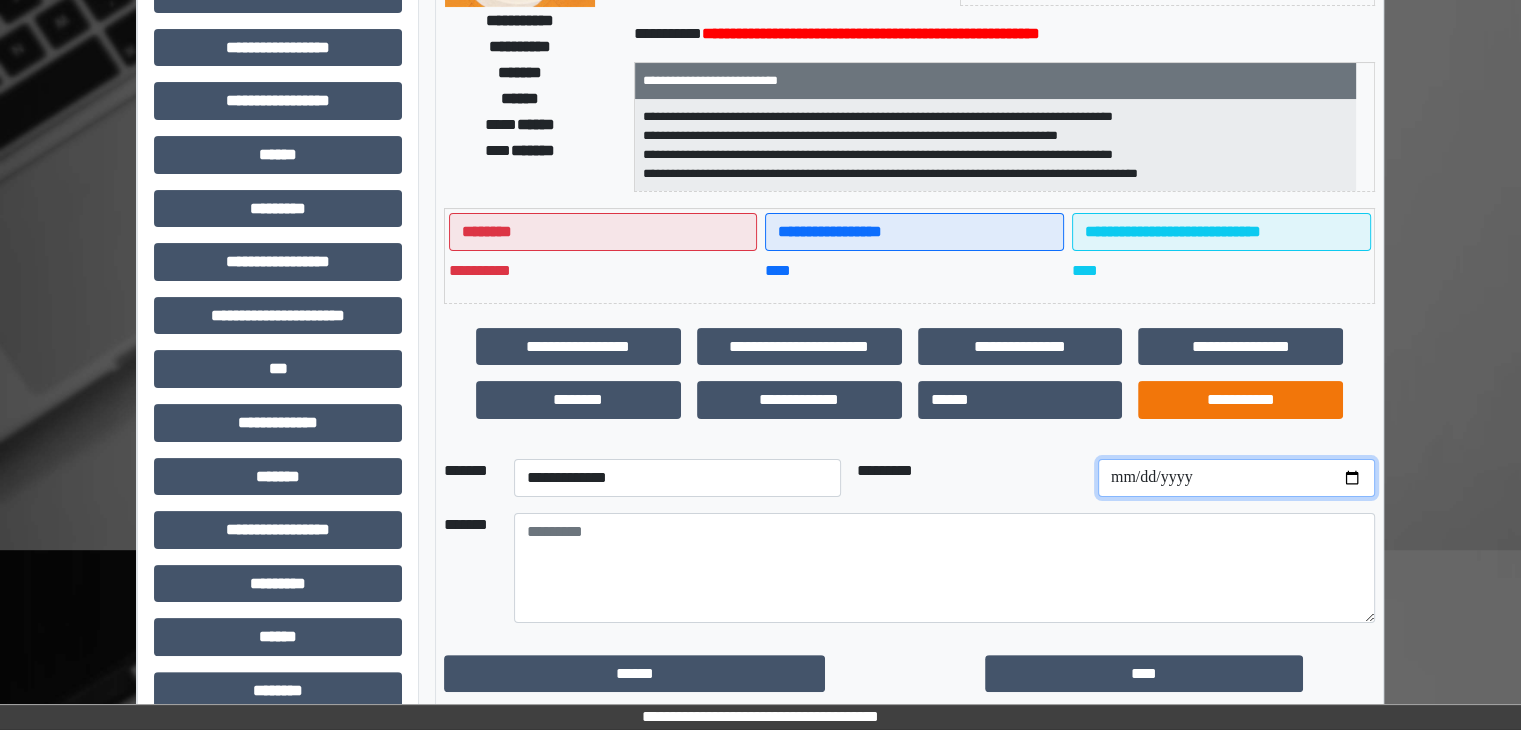 type on "**********" 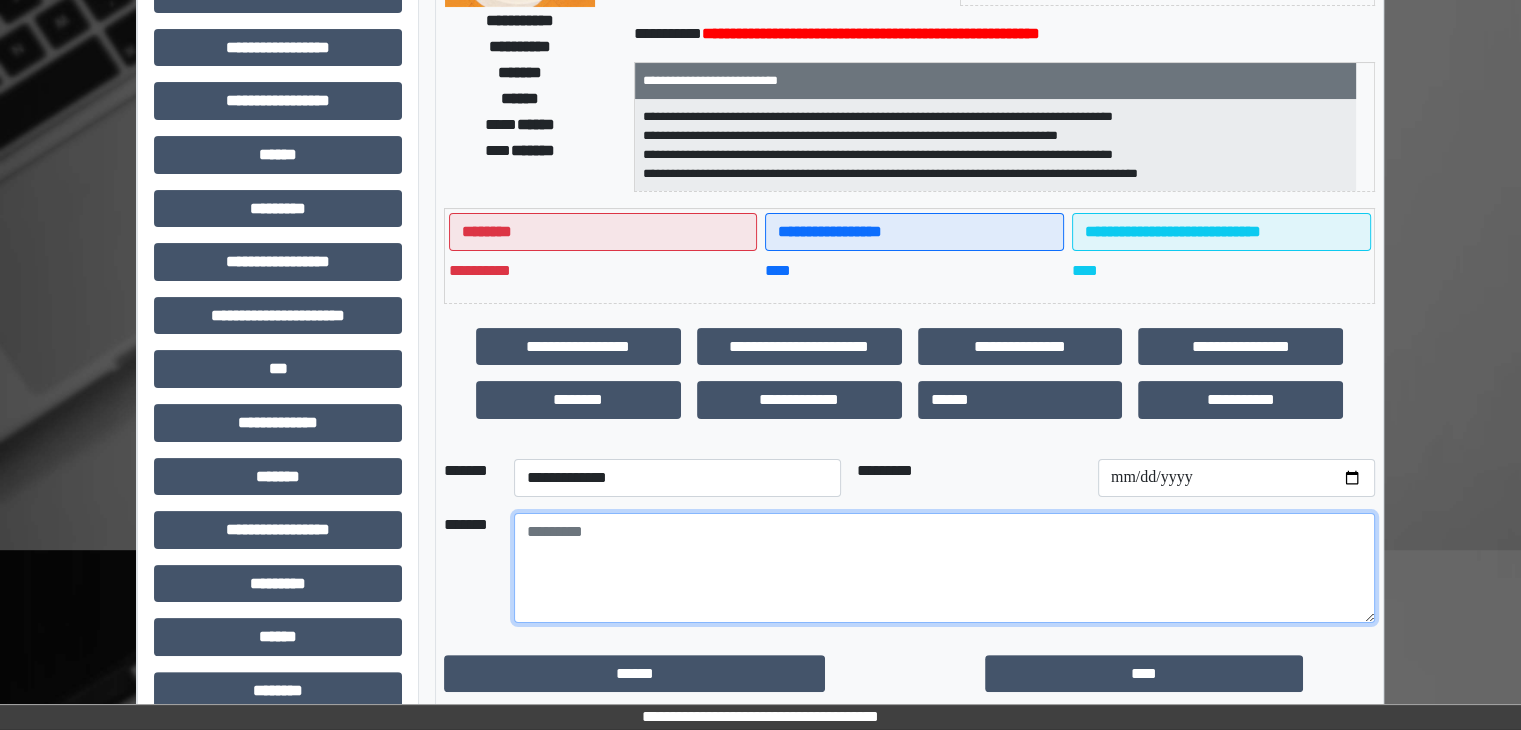 click at bounding box center (944, 568) 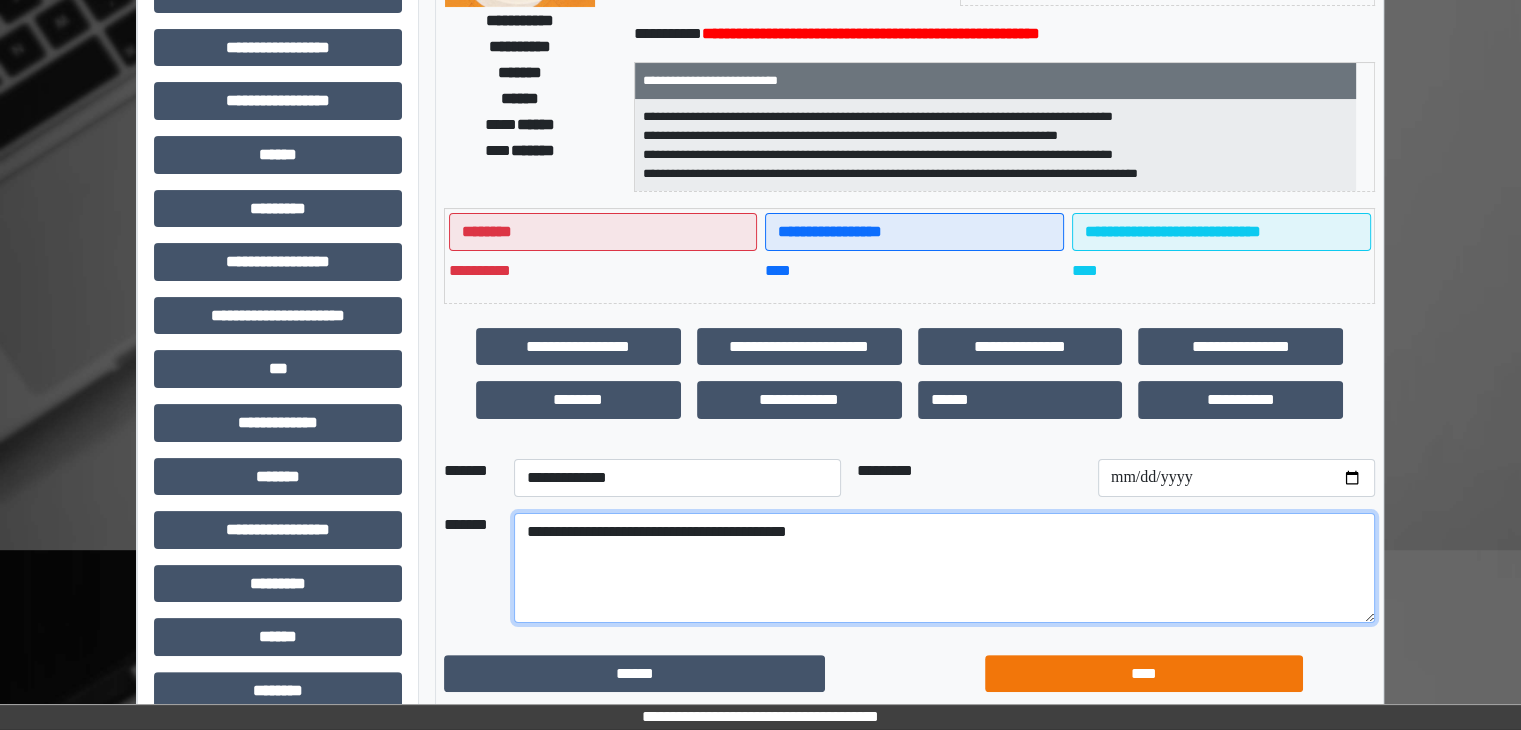 type on "**********" 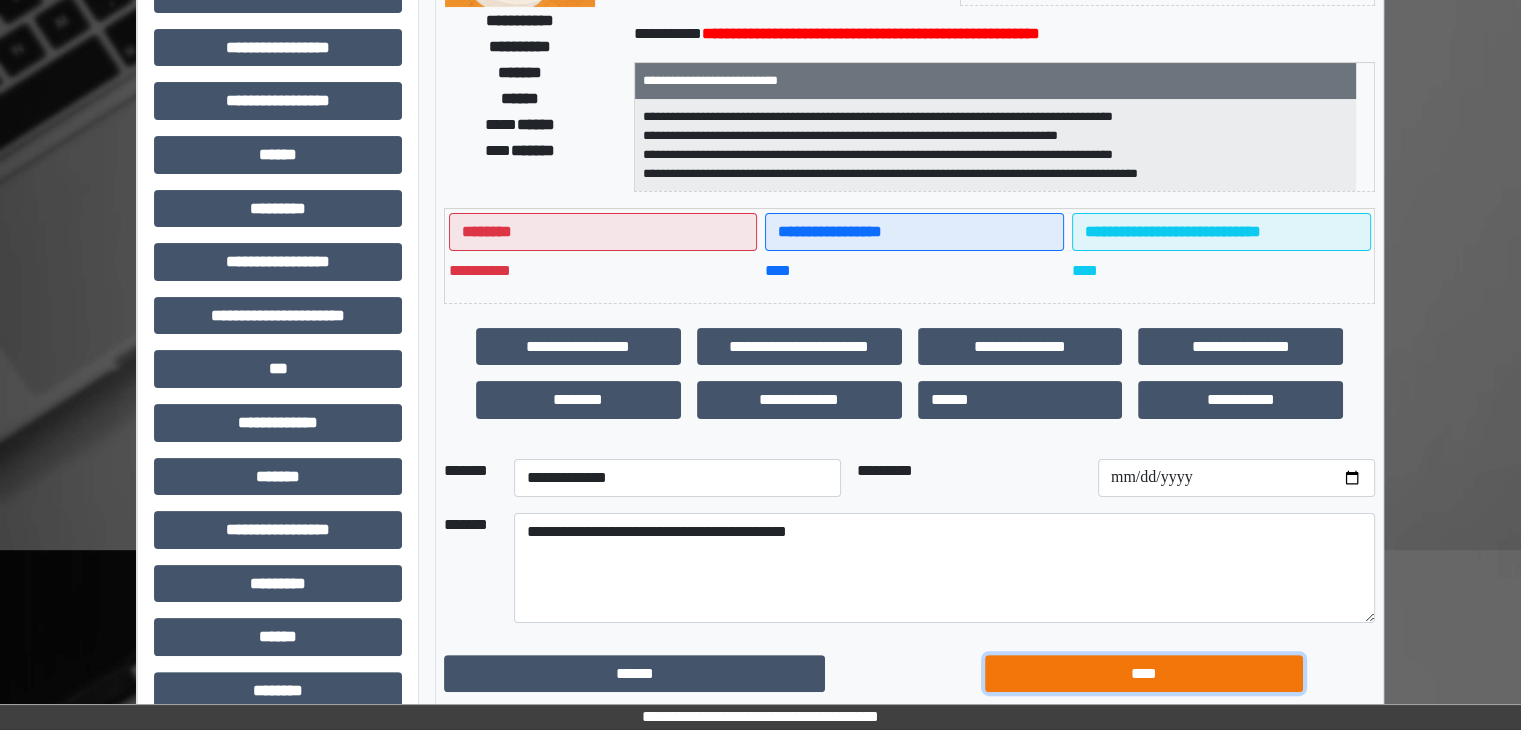 drag, startPoint x: 1171, startPoint y: 680, endPoint x: 1129, endPoint y: 661, distance: 46.09772 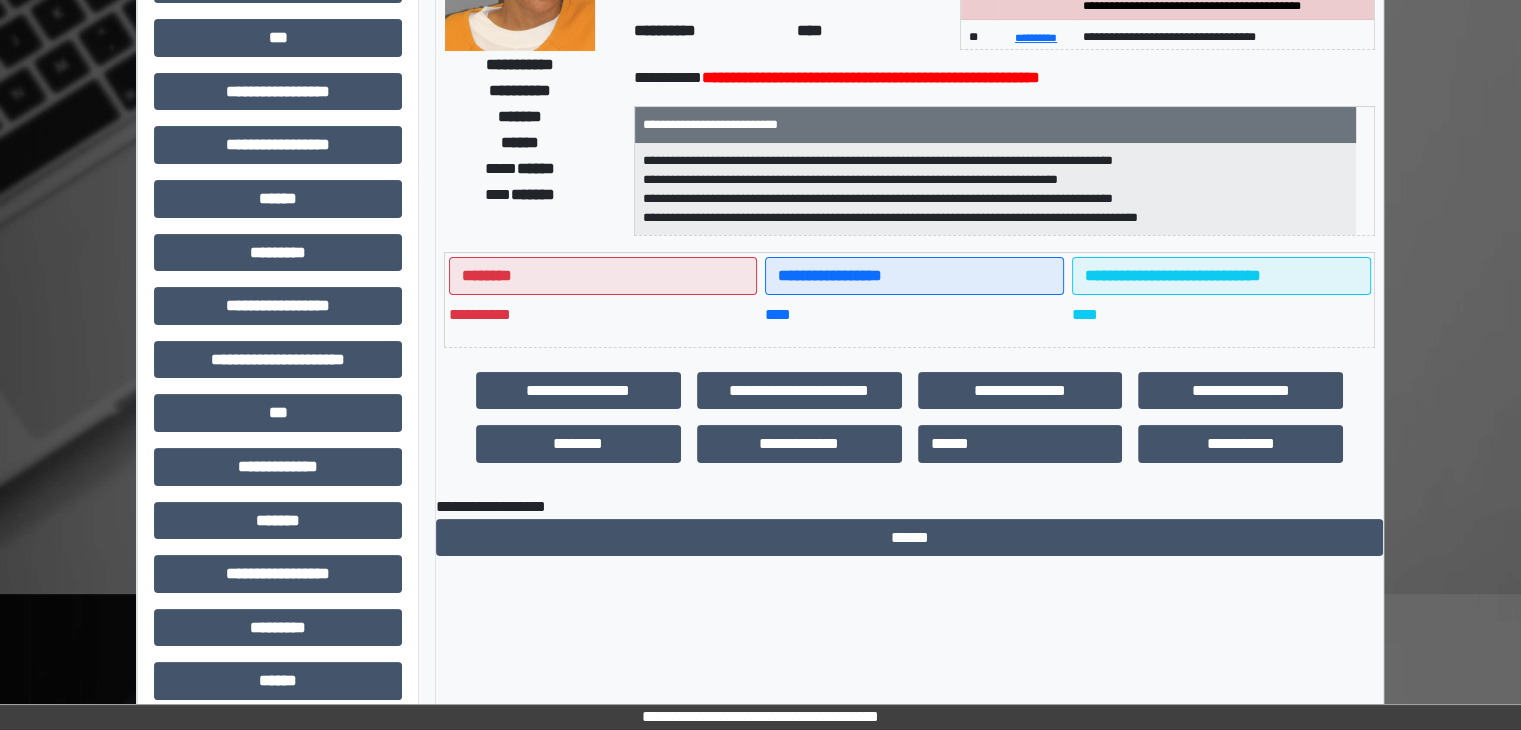 scroll, scrollTop: 0, scrollLeft: 0, axis: both 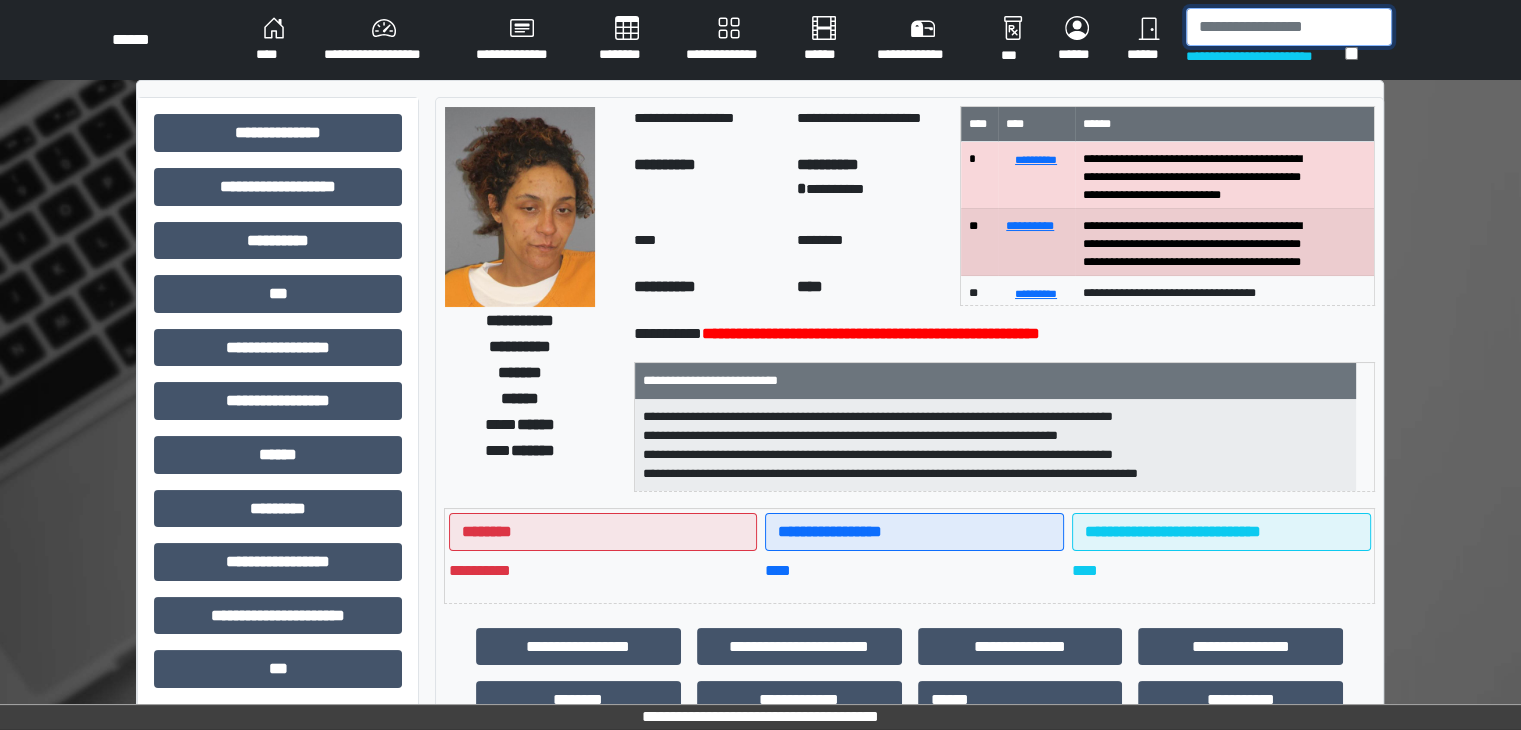 click at bounding box center (1289, 27) 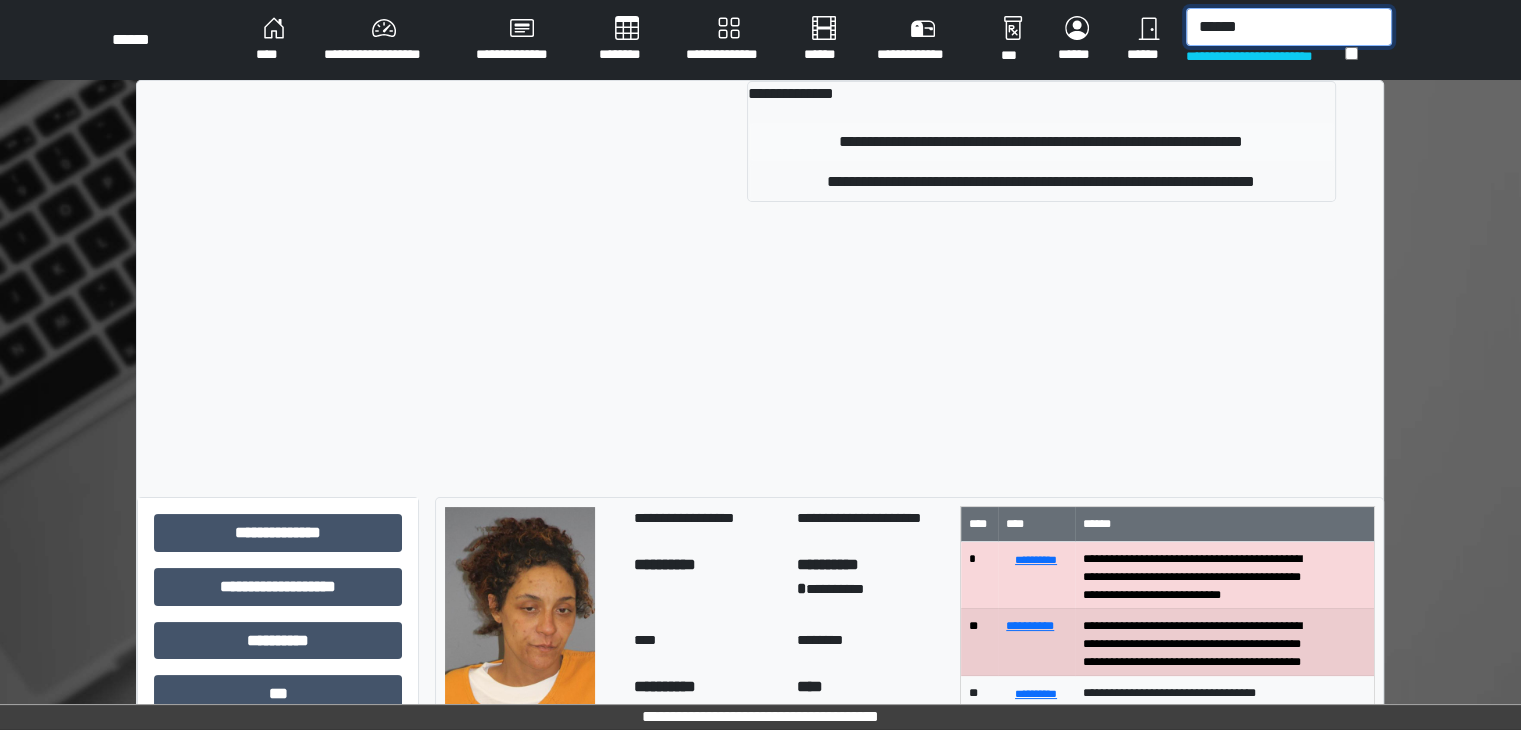 type on "******" 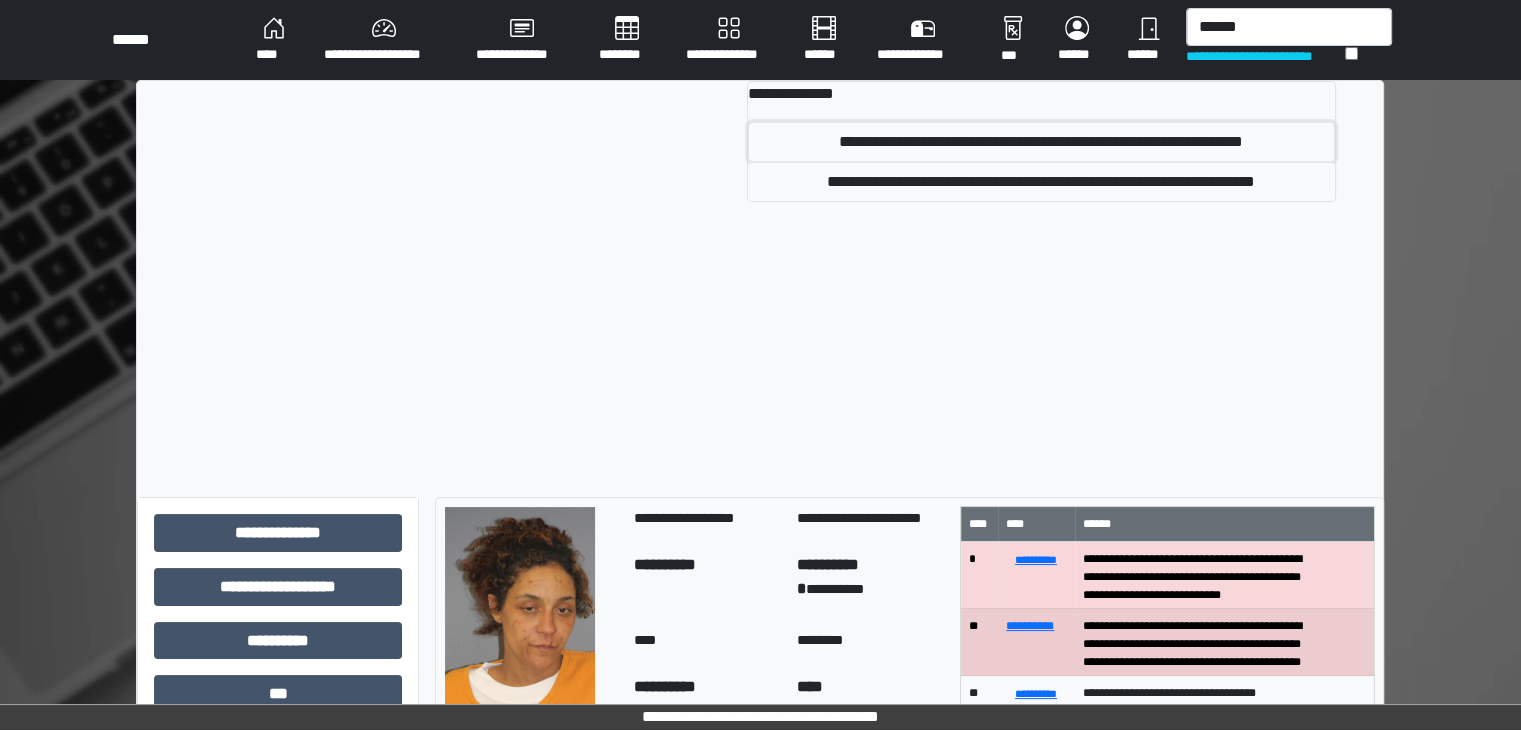 click on "**********" at bounding box center [1041, 142] 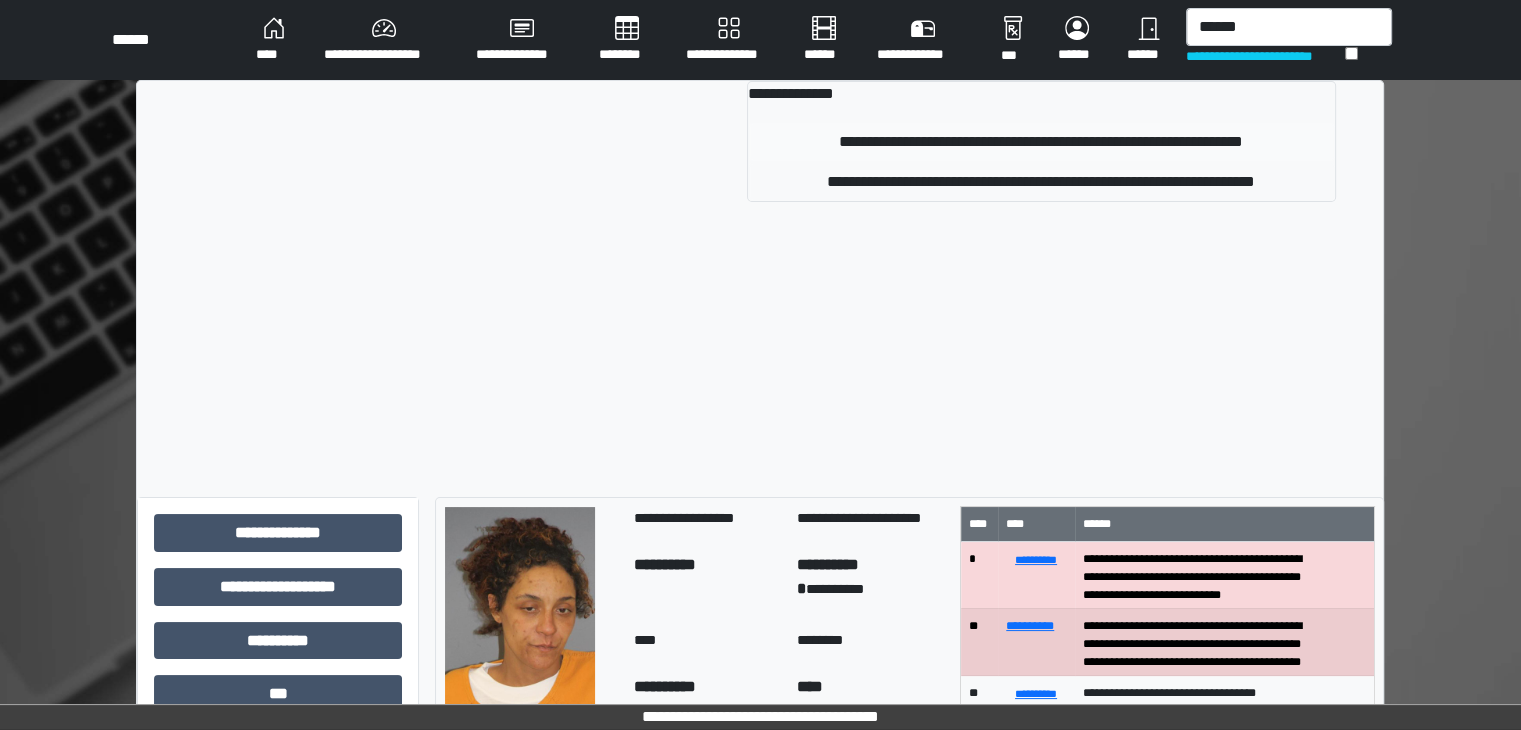 type 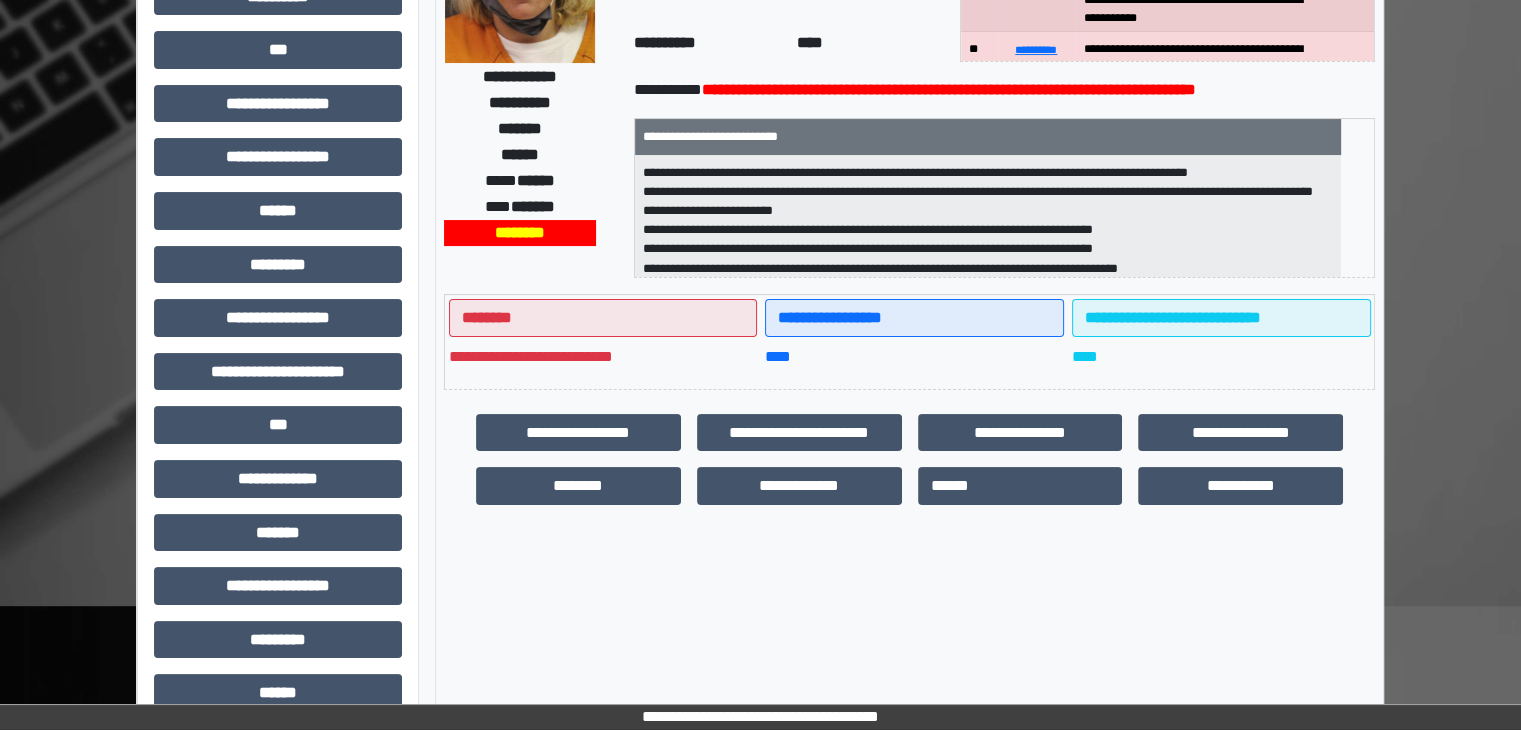 scroll, scrollTop: 436, scrollLeft: 0, axis: vertical 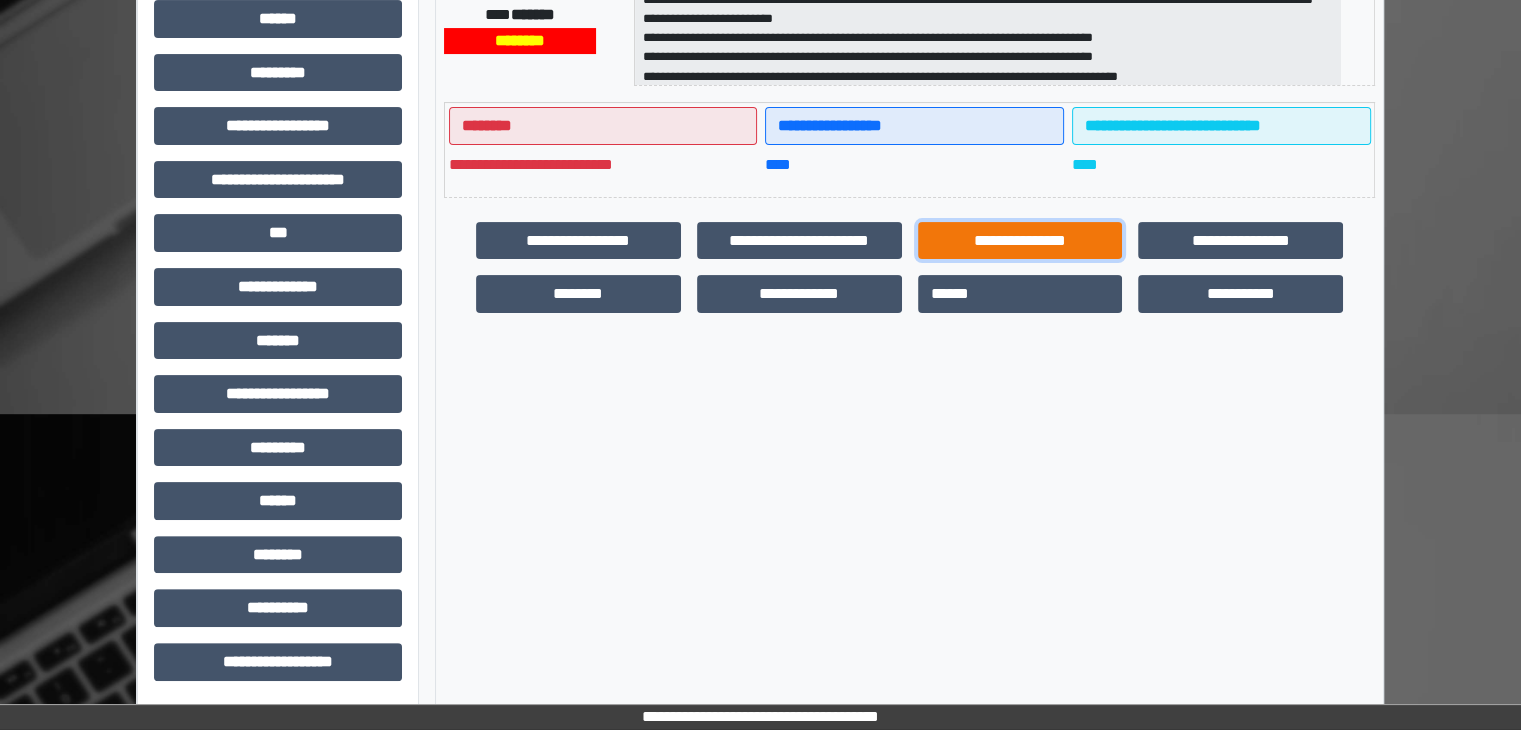 click on "**********" at bounding box center [1020, 241] 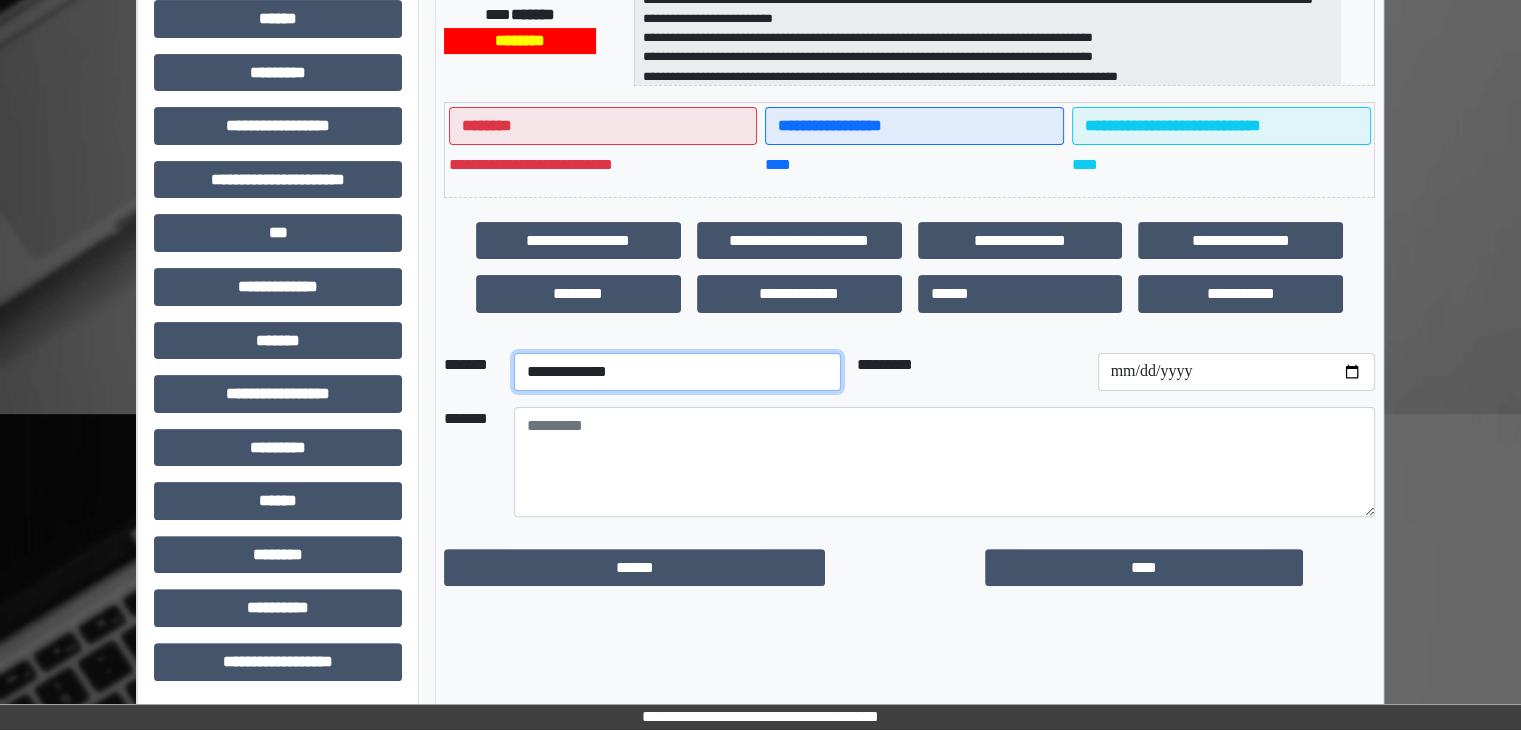 click on "**********" at bounding box center [677, 372] 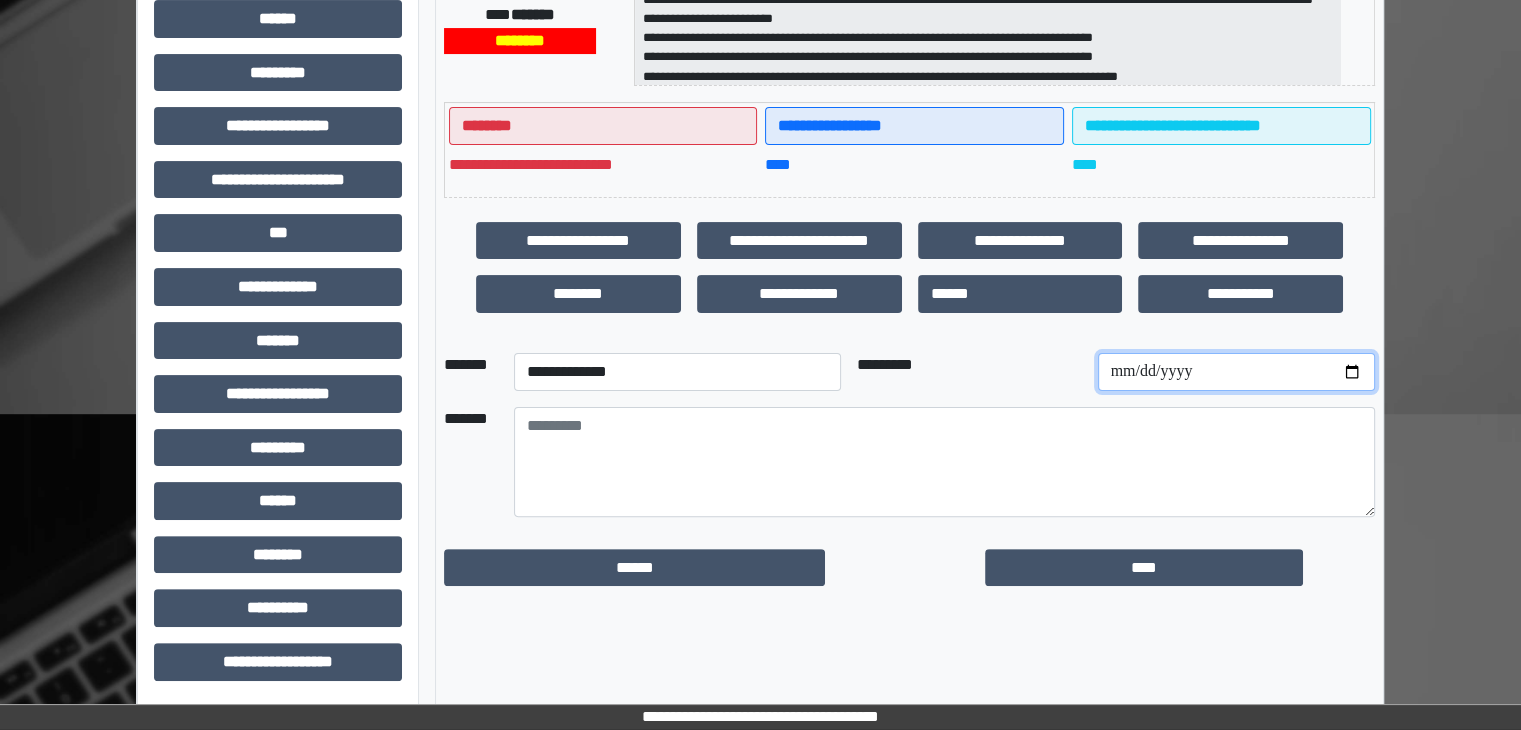 click at bounding box center (1236, 372) 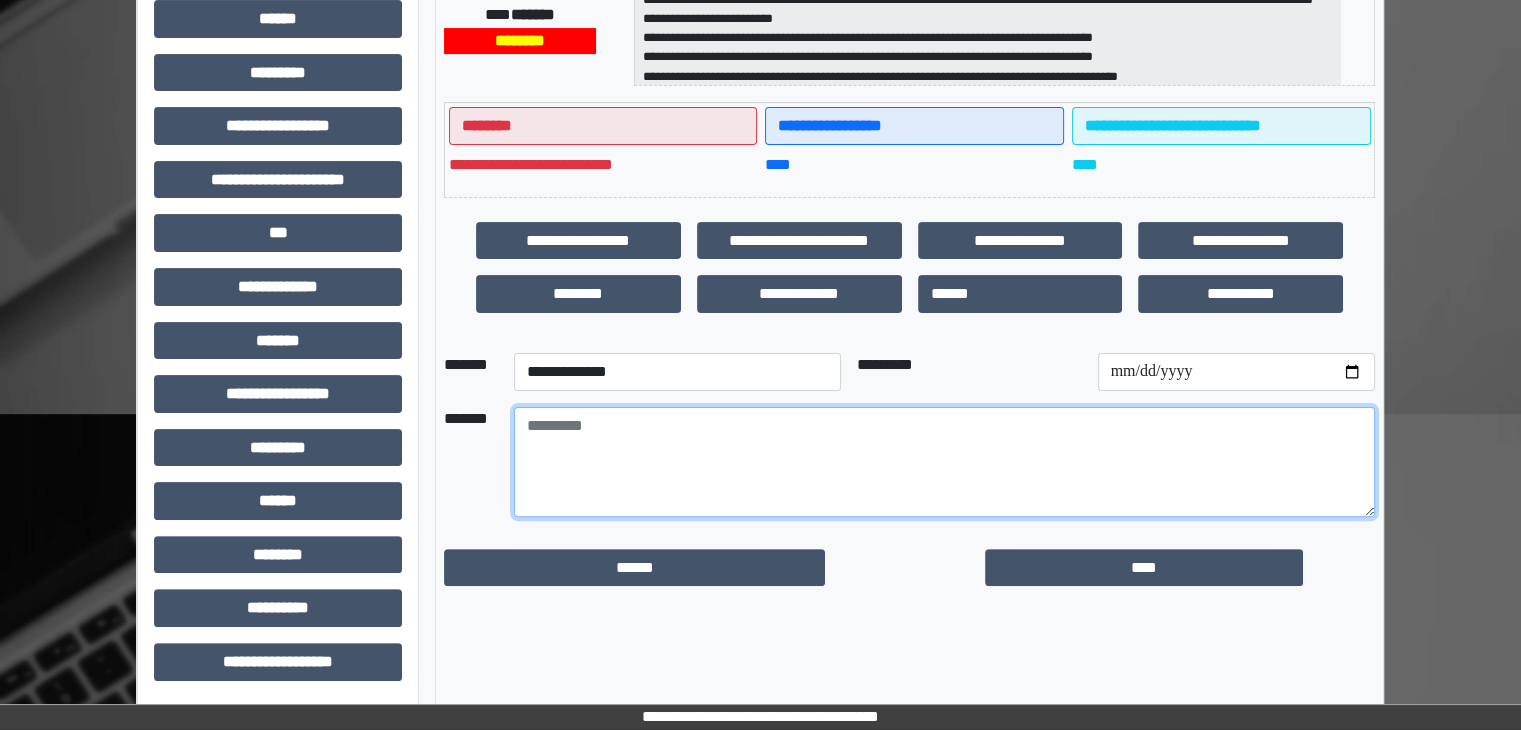 click at bounding box center (944, 462) 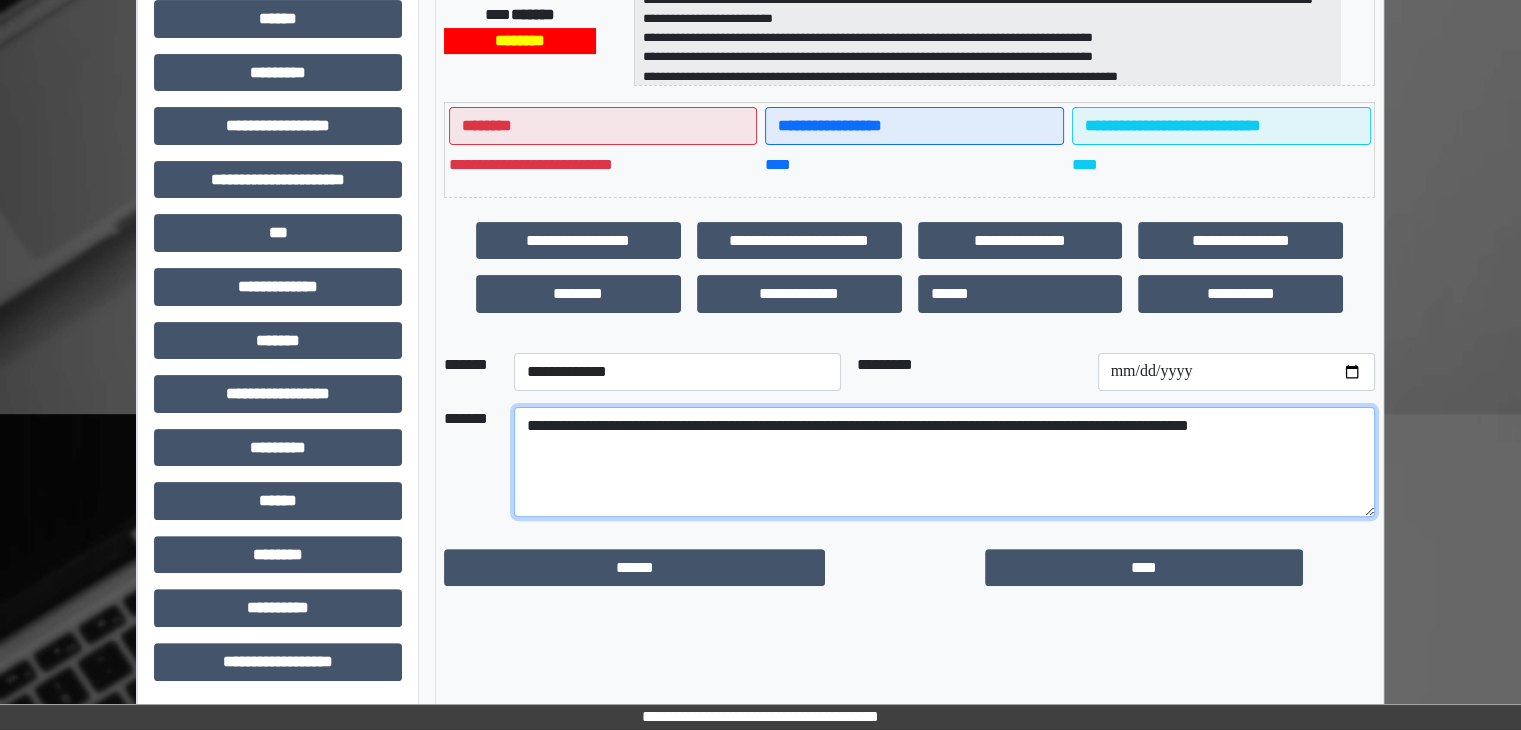 drag, startPoint x: 528, startPoint y: 421, endPoint x: 1288, endPoint y: 393, distance: 760.5156 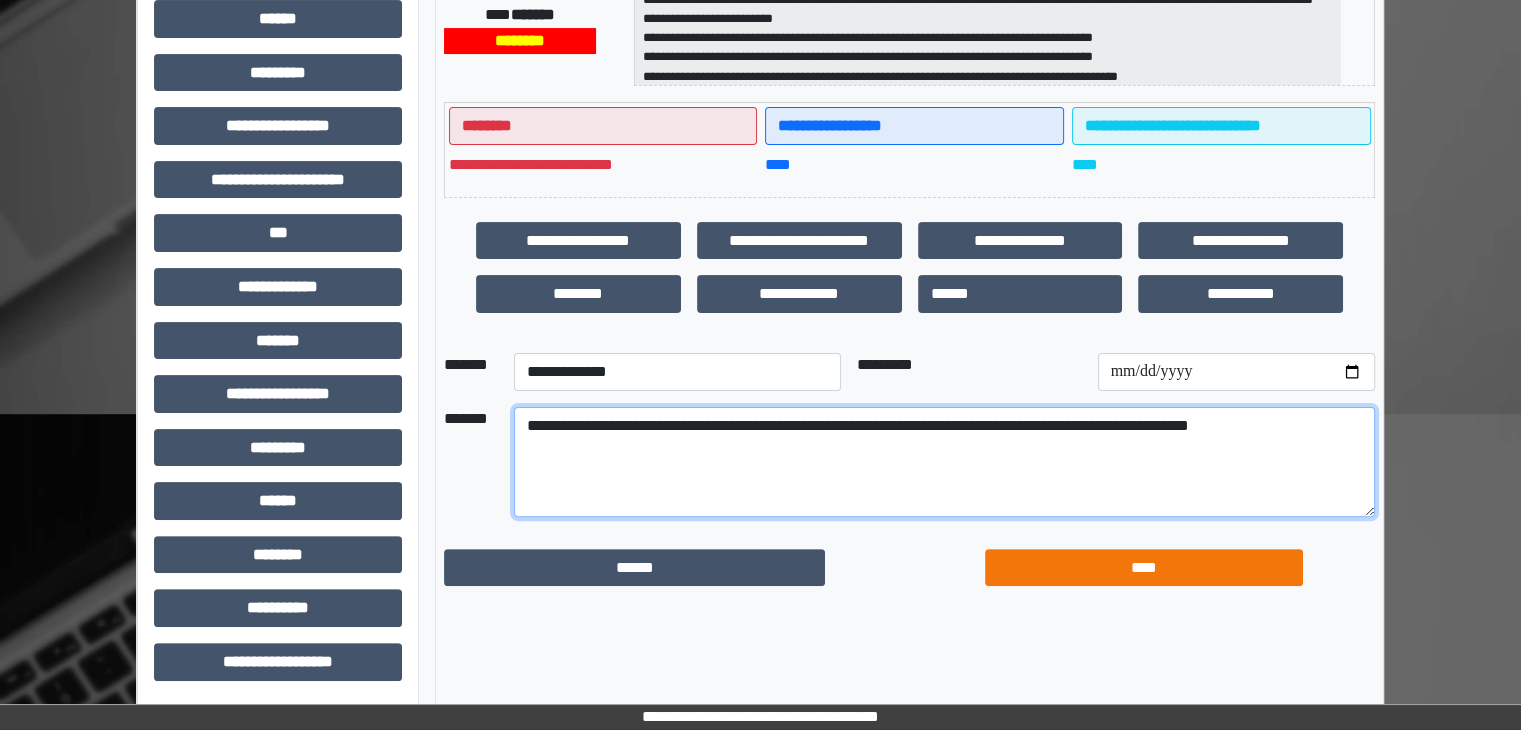 type on "**********" 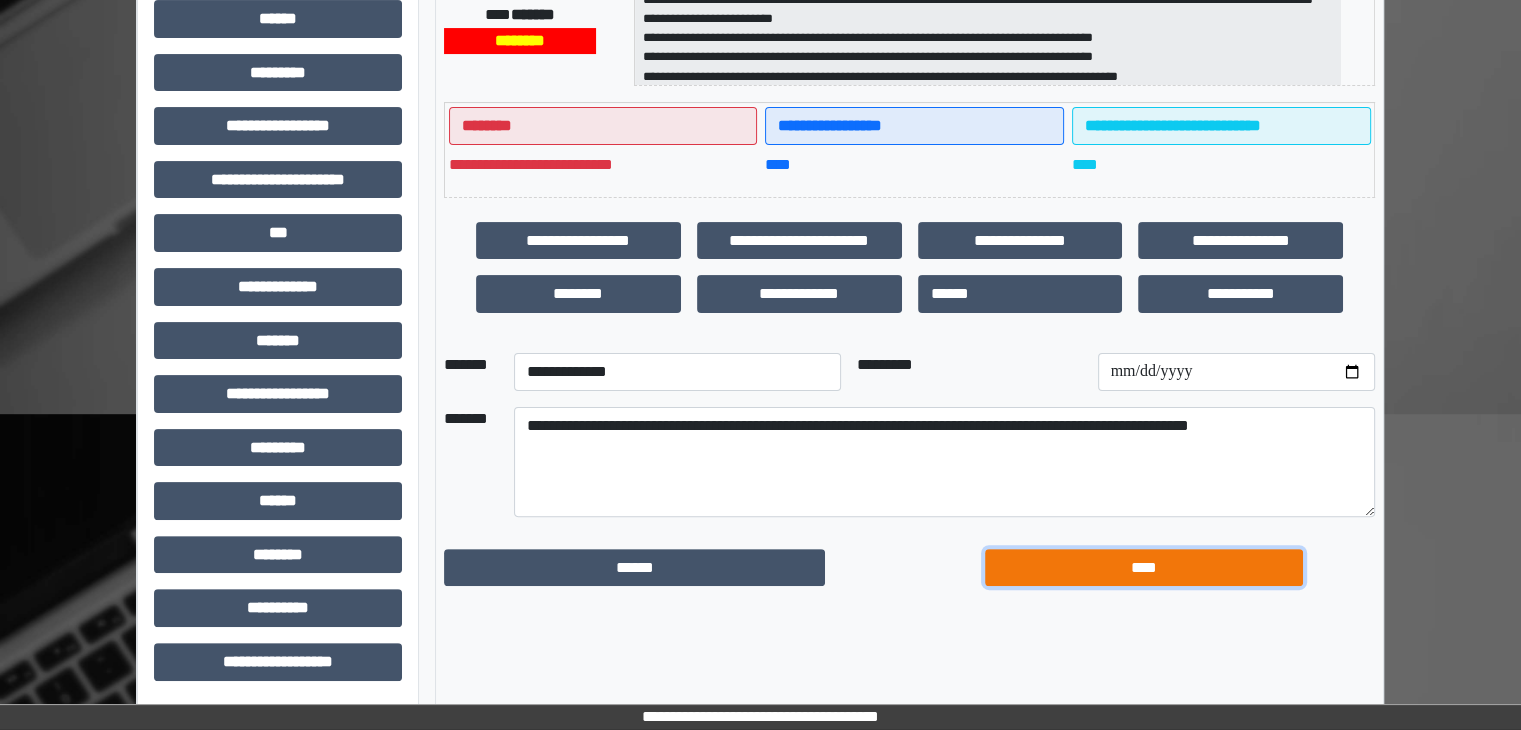 click on "****" at bounding box center (1144, 568) 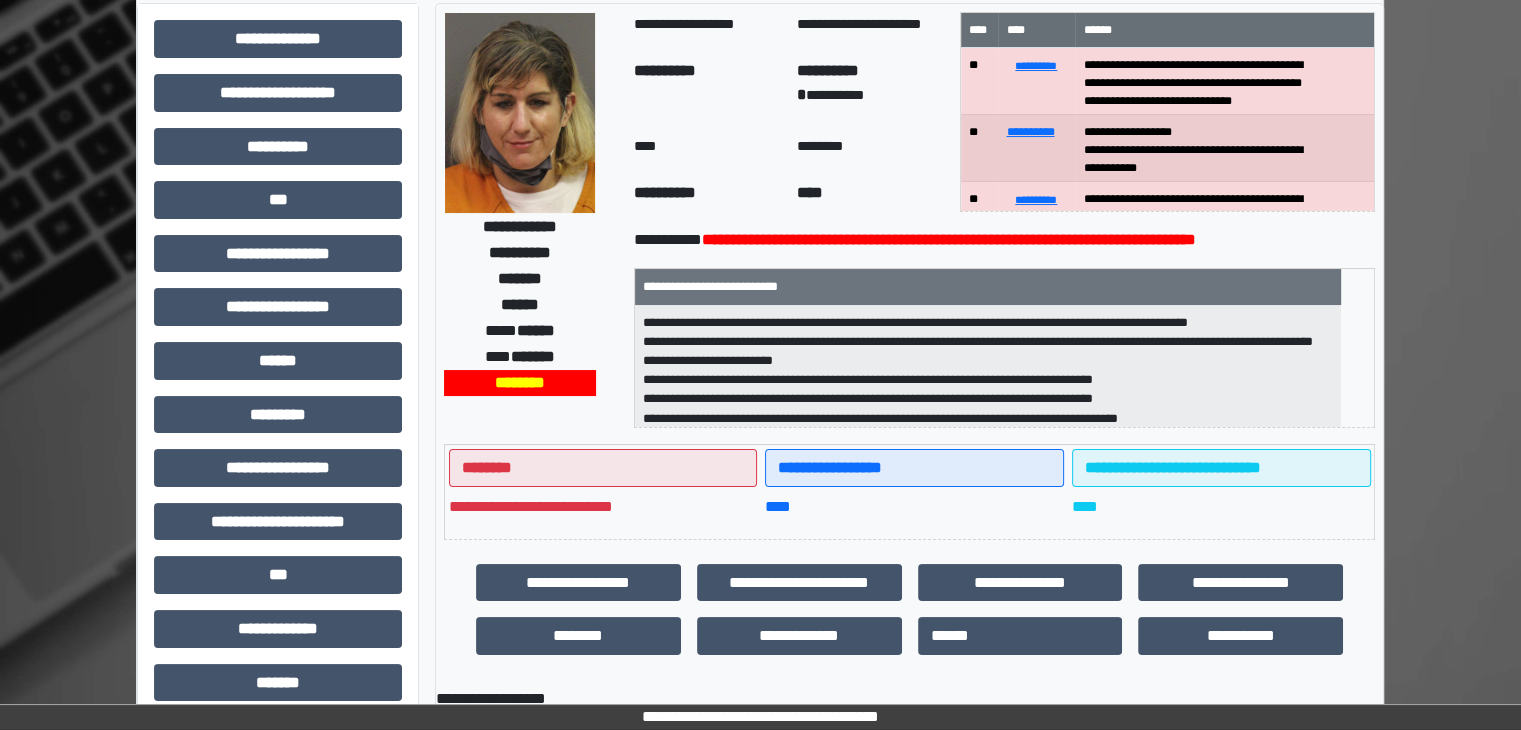scroll, scrollTop: 0, scrollLeft: 0, axis: both 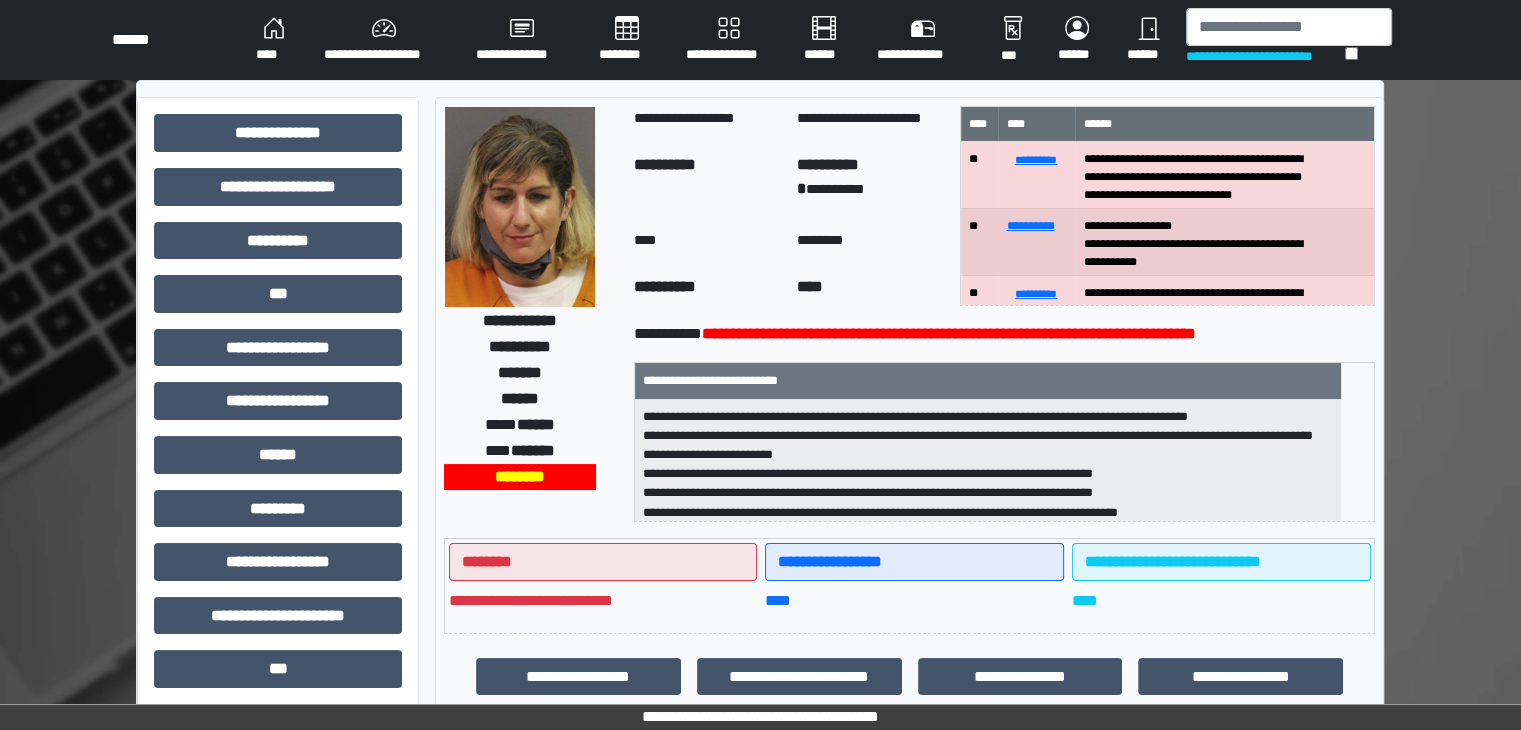 click on "********" at bounding box center (626, 40) 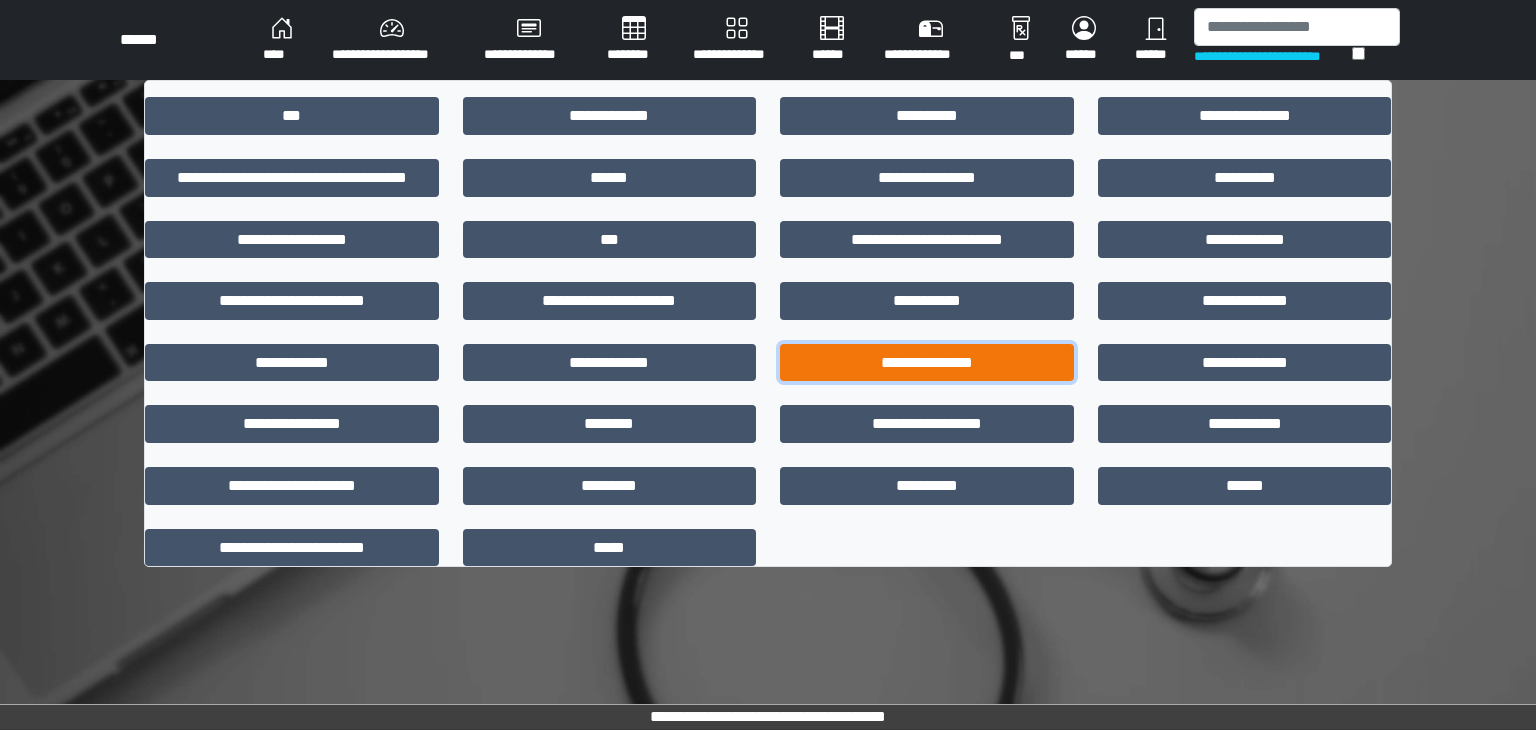 click on "**********" at bounding box center (927, 363) 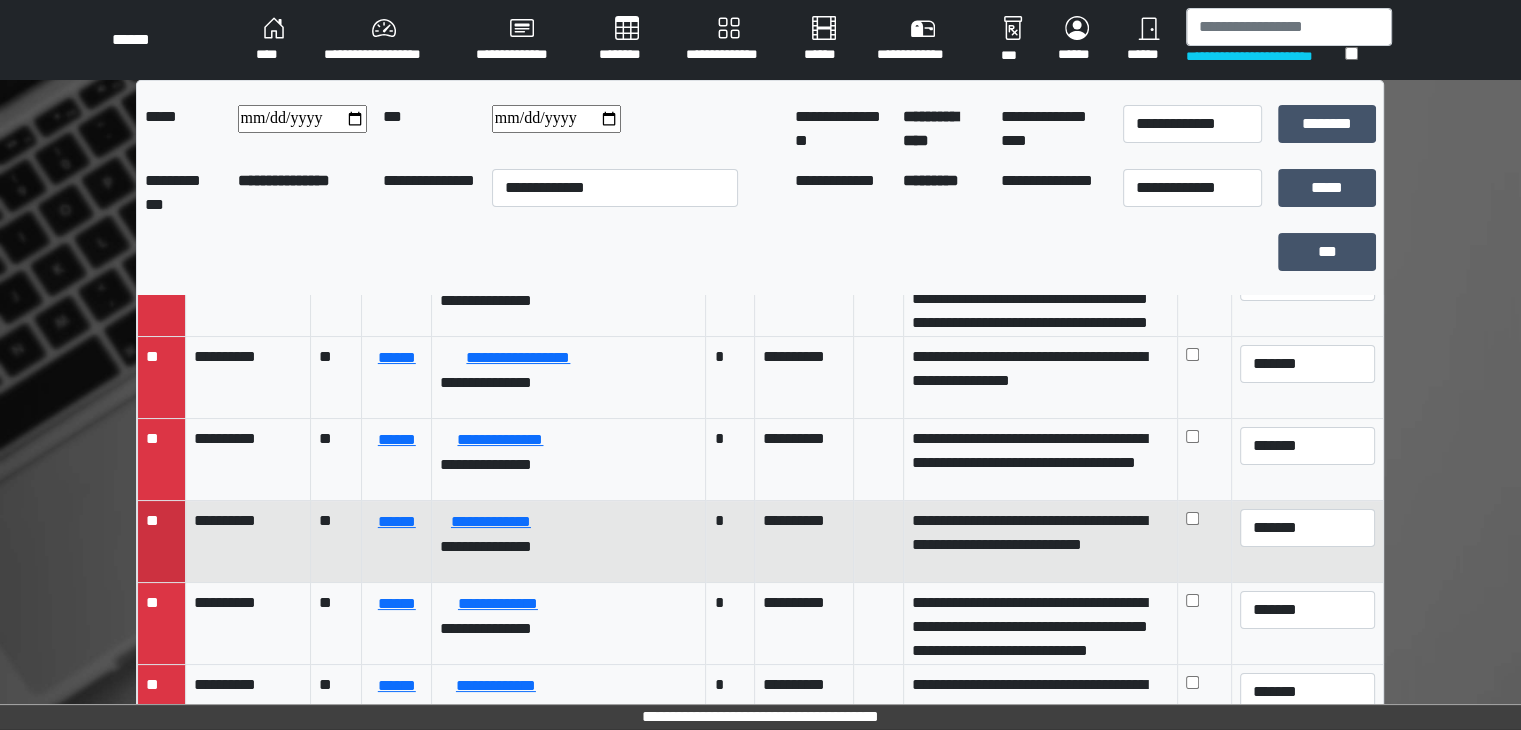 scroll, scrollTop: 900, scrollLeft: 0, axis: vertical 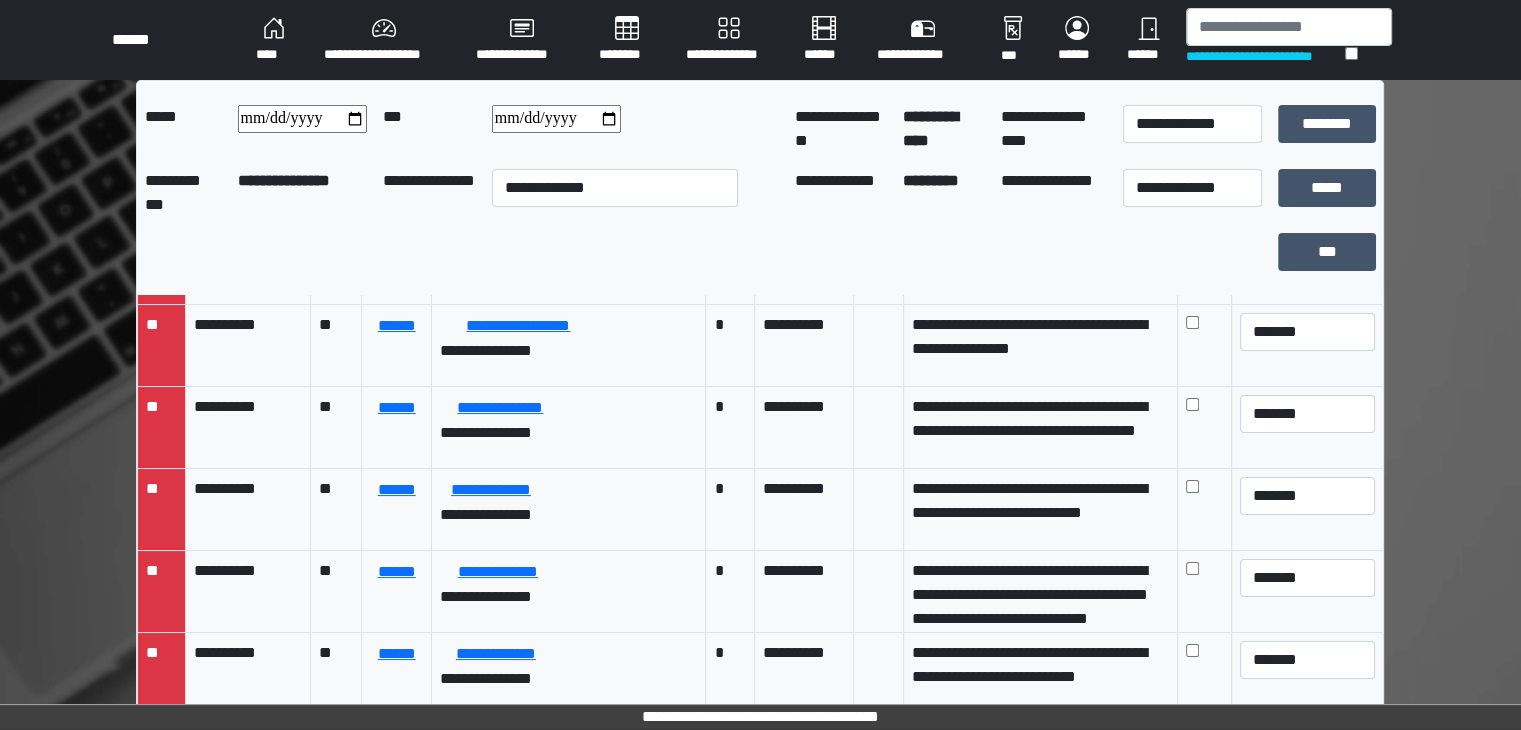 click at bounding box center [302, 119] 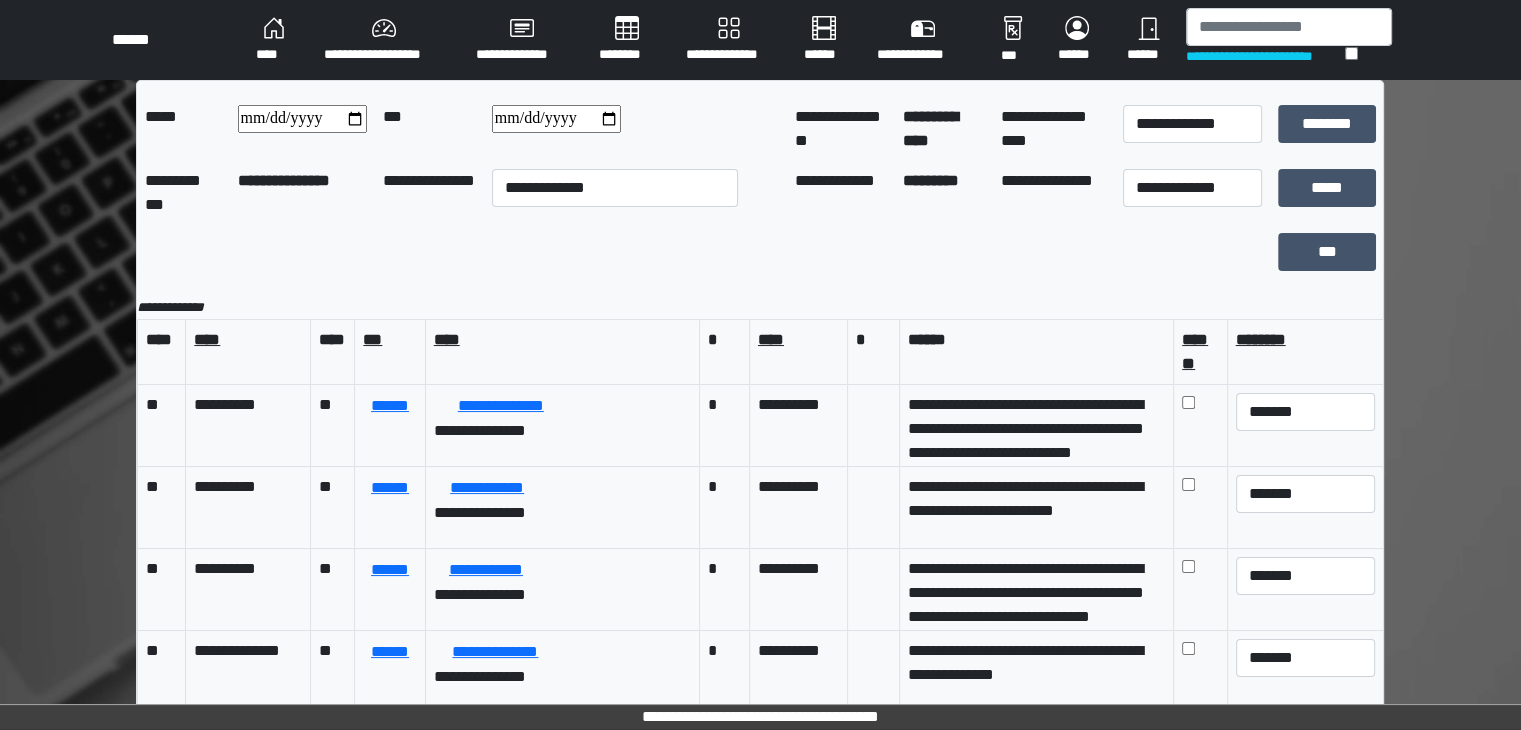 click on "**********" at bounding box center [302, 119] 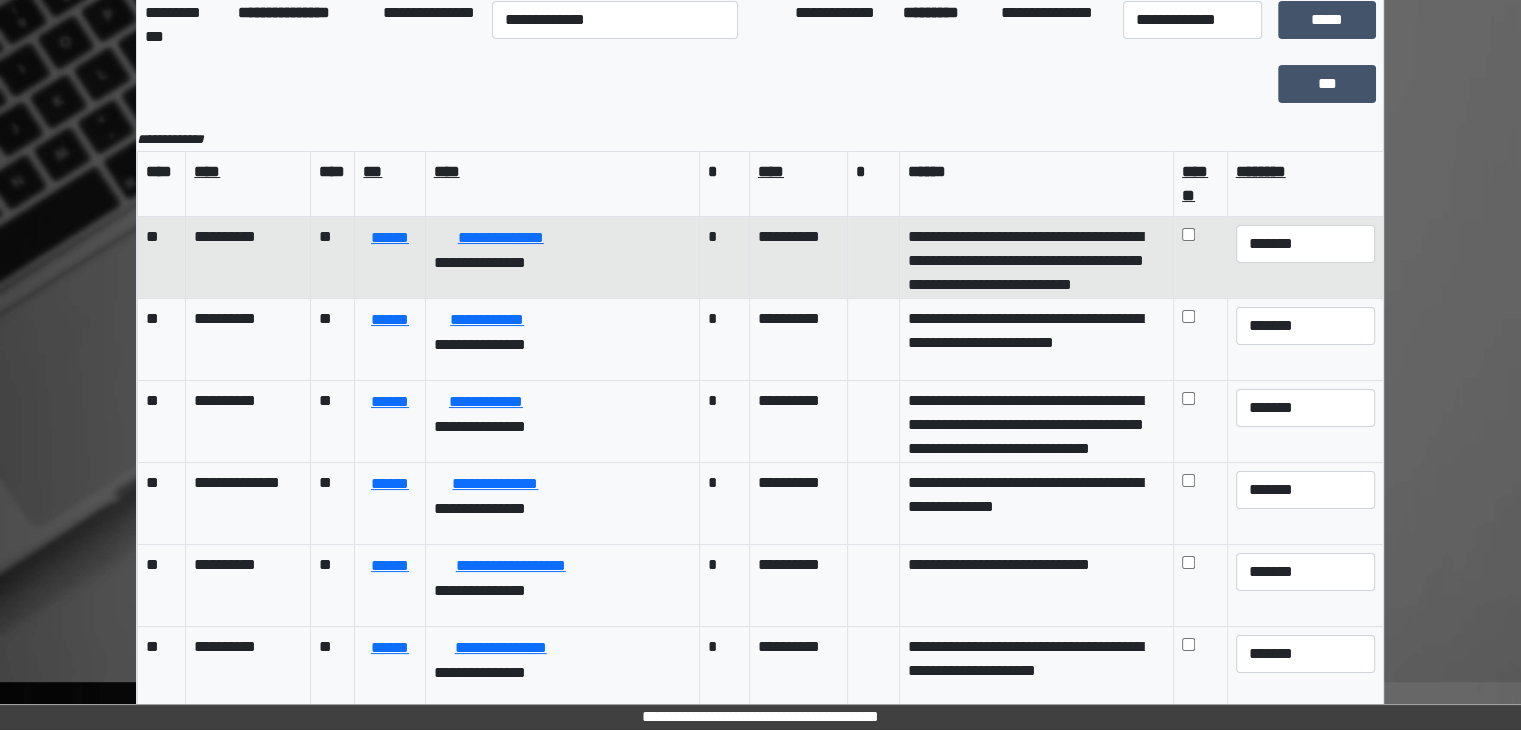 scroll, scrollTop: 182, scrollLeft: 0, axis: vertical 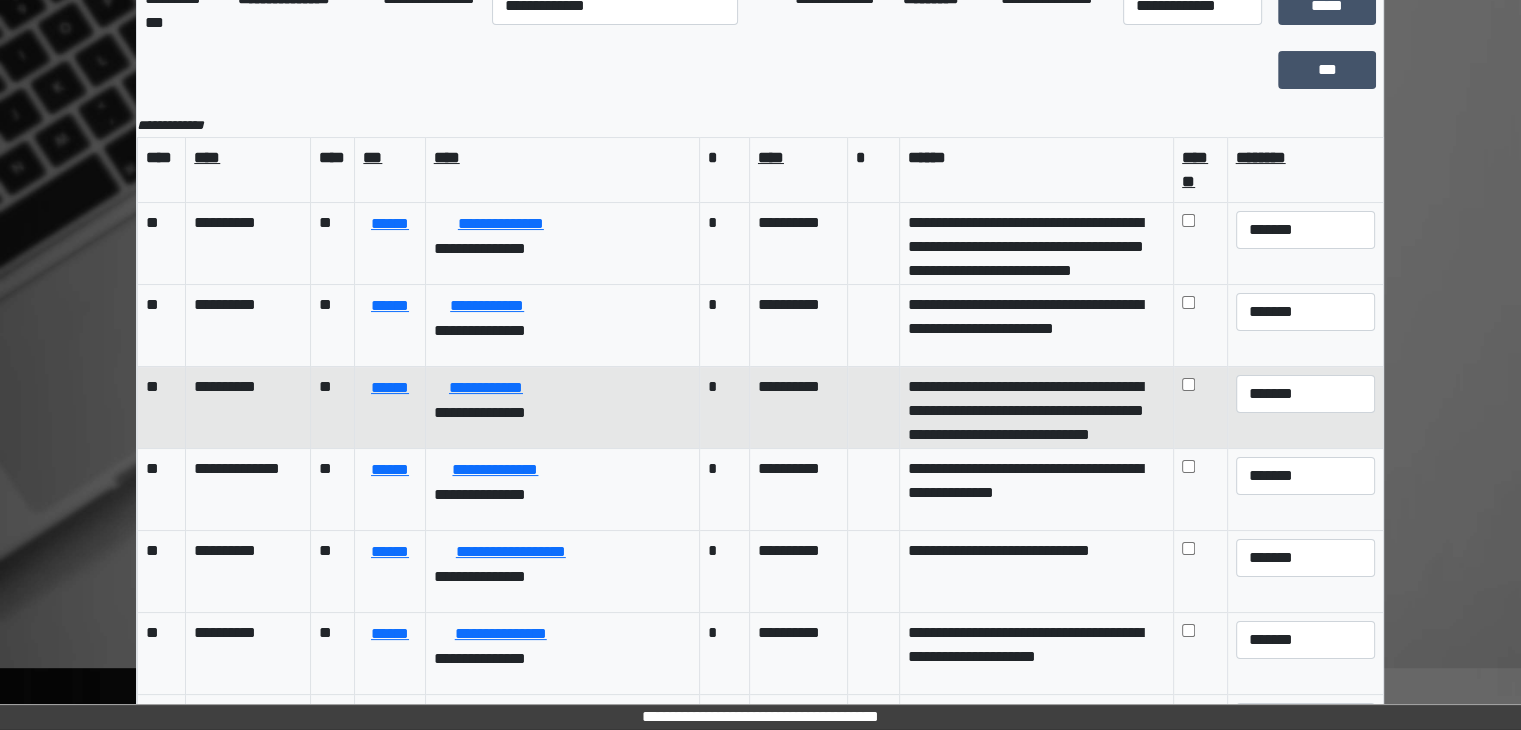 click on "**********" at bounding box center (562, 407) 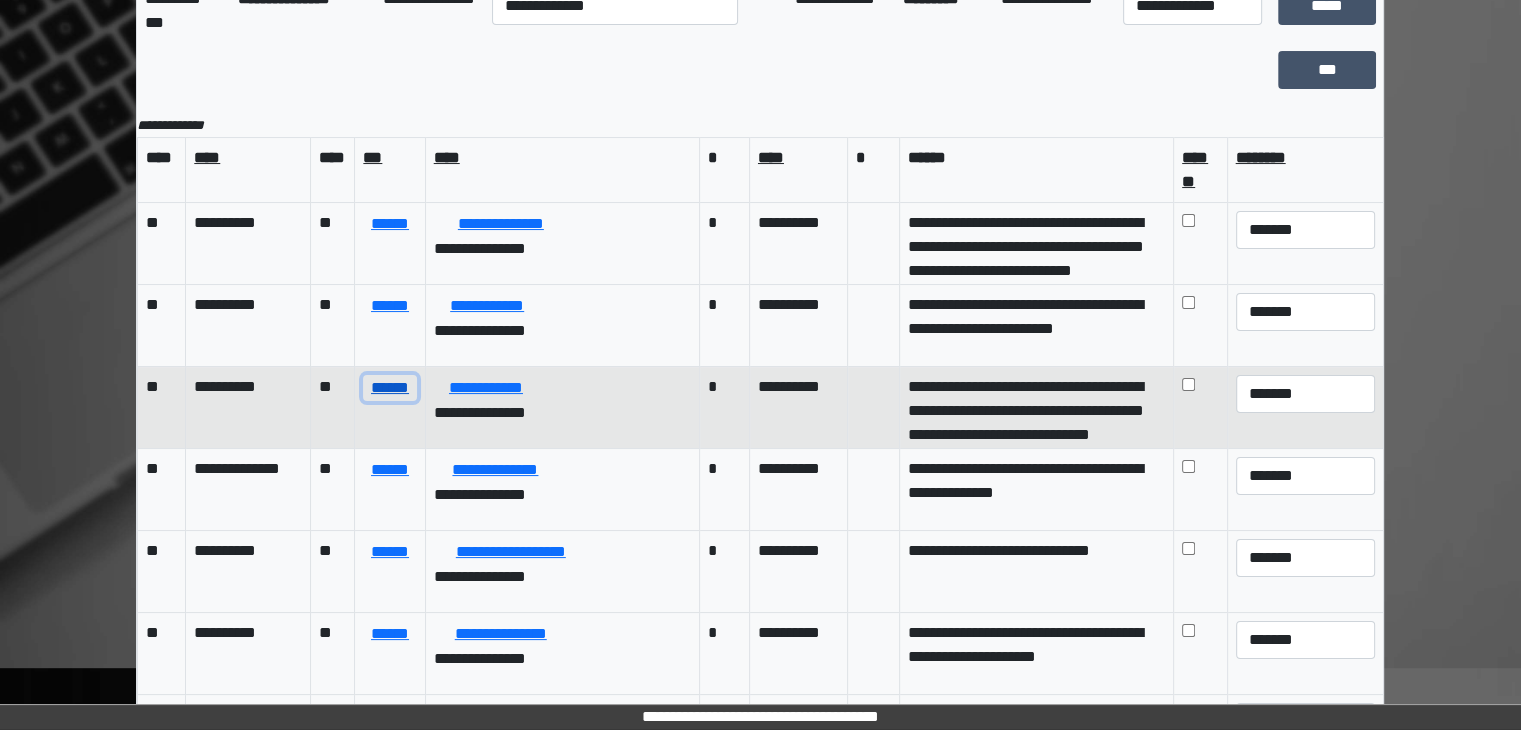 click on "******" at bounding box center (389, 388) 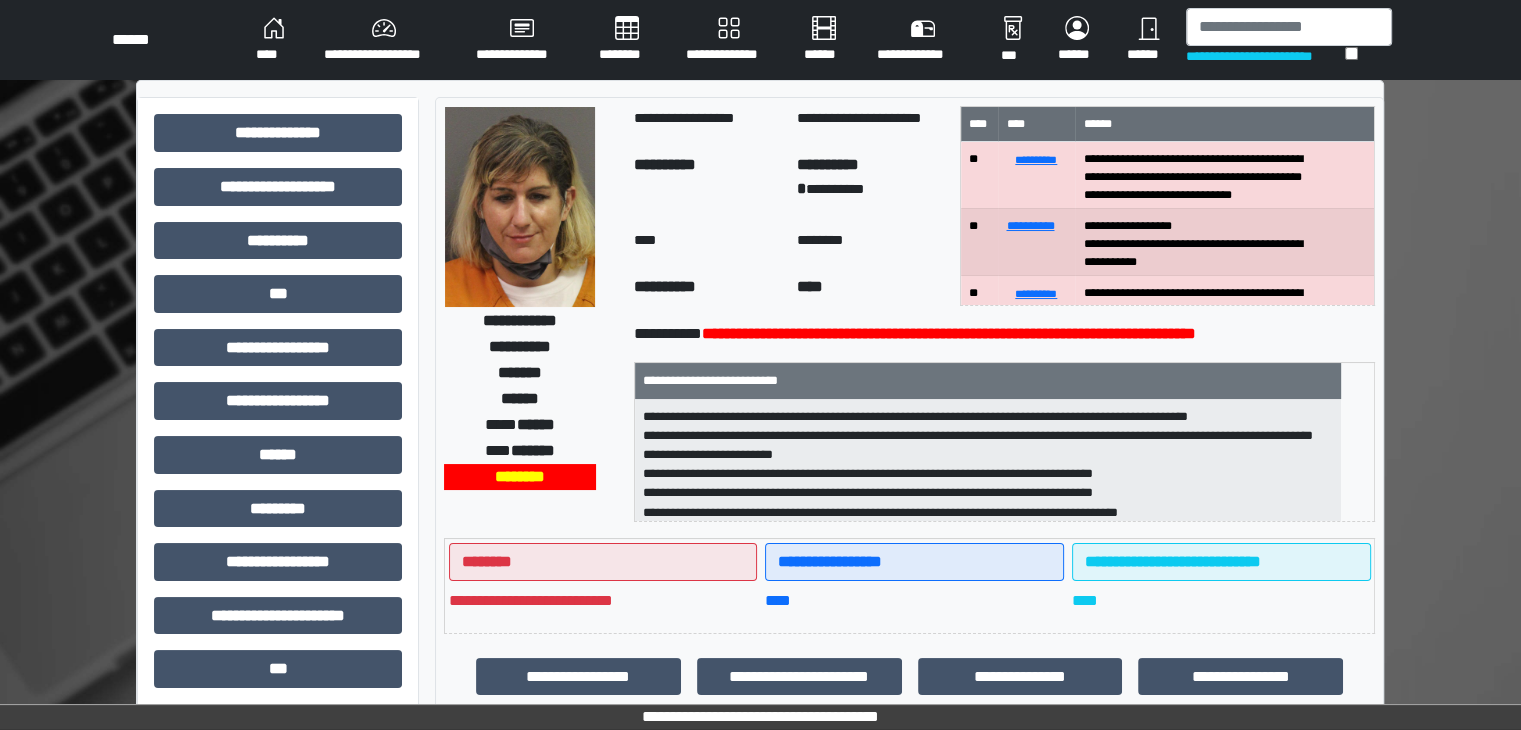 scroll, scrollTop: 0, scrollLeft: 0, axis: both 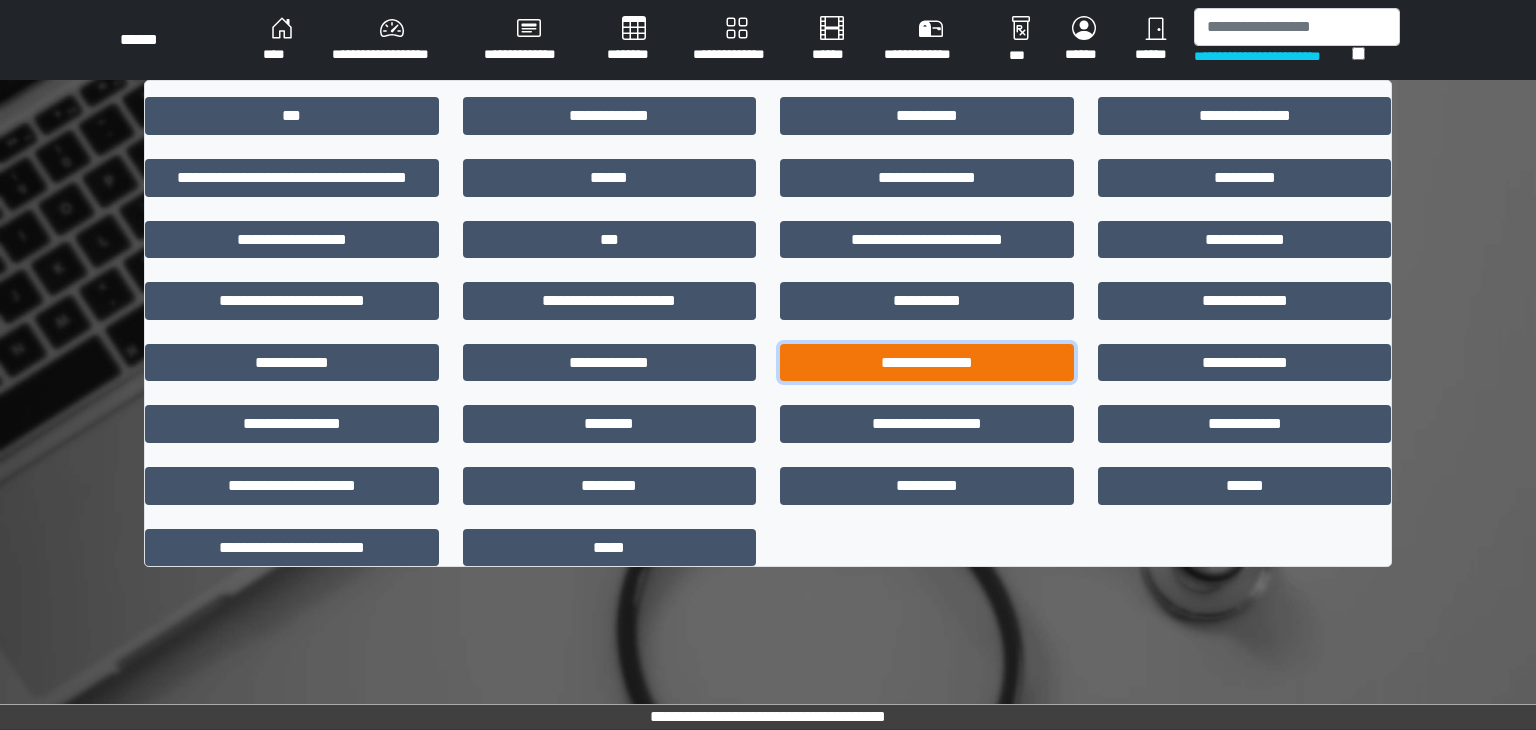 click on "**********" at bounding box center [927, 363] 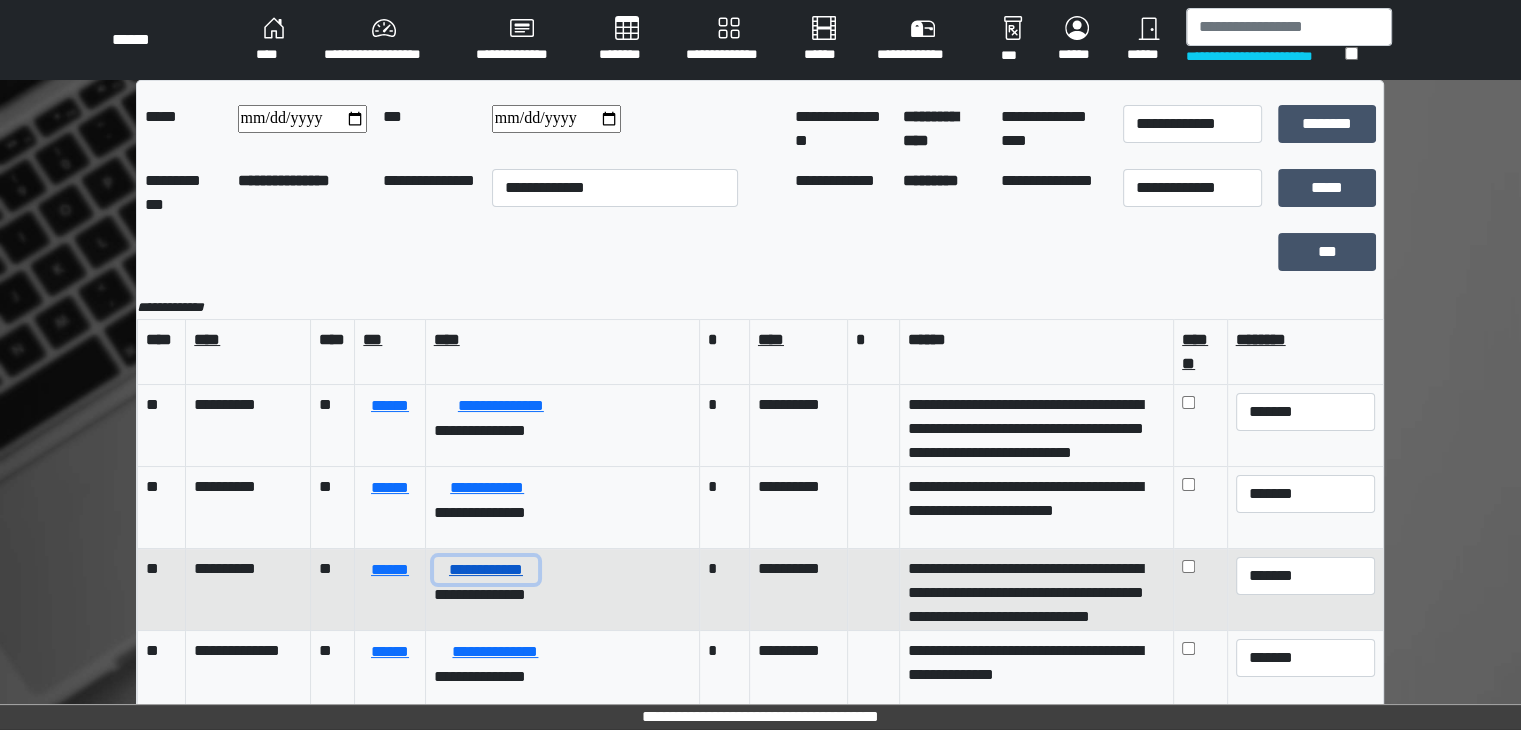 click on "**********" at bounding box center (486, 570) 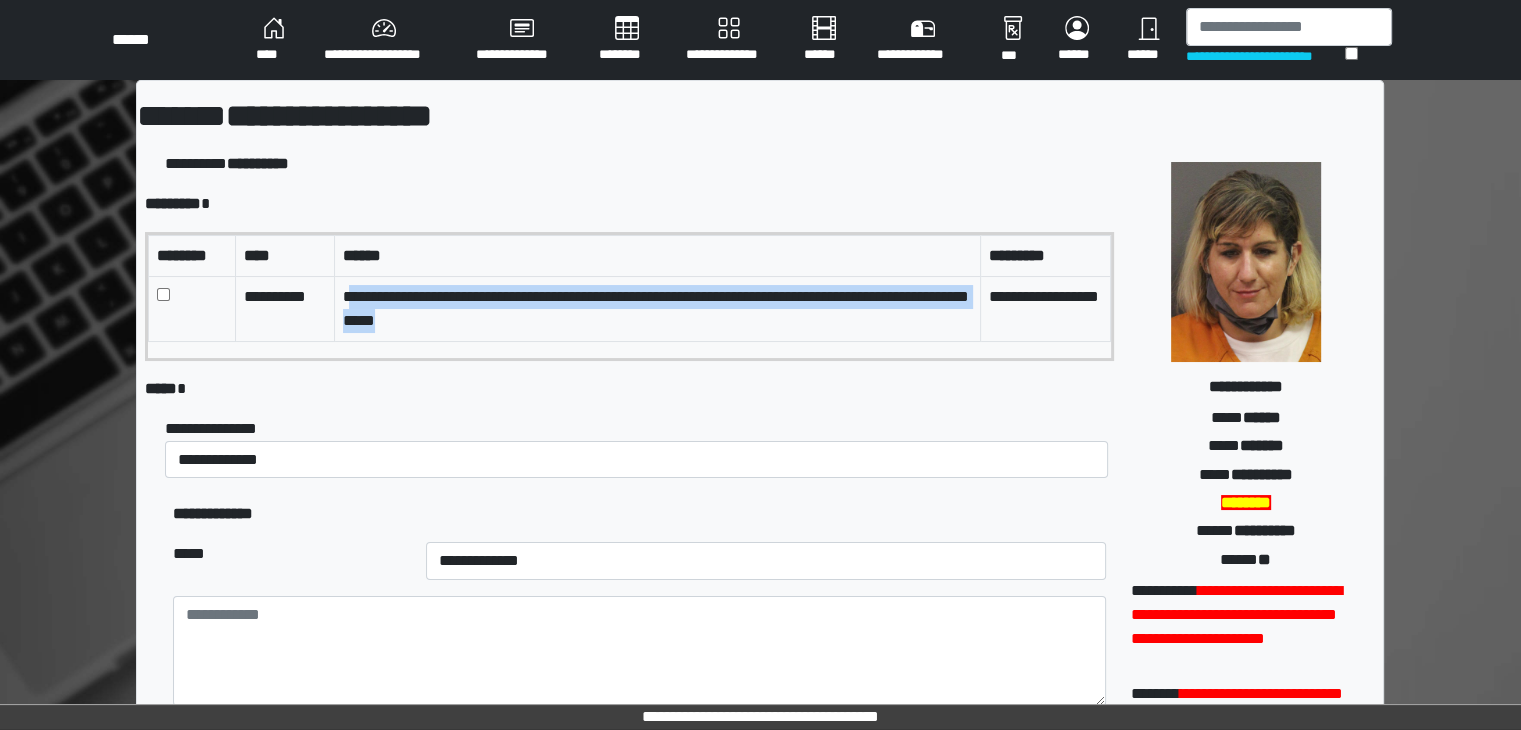 drag, startPoint x: 344, startPoint y: 294, endPoint x: 815, endPoint y: 317, distance: 471.56125 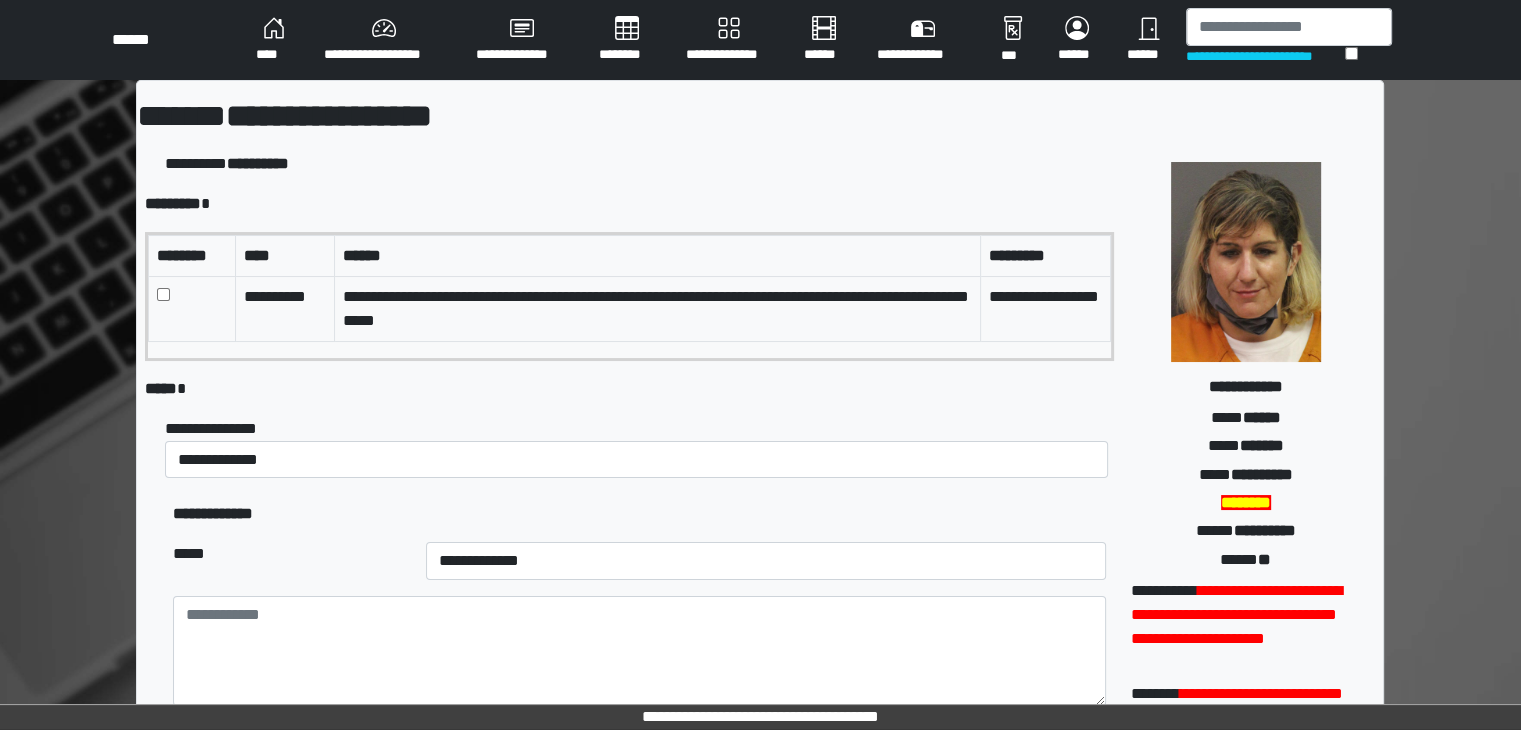click on "**********" at bounding box center [285, 308] 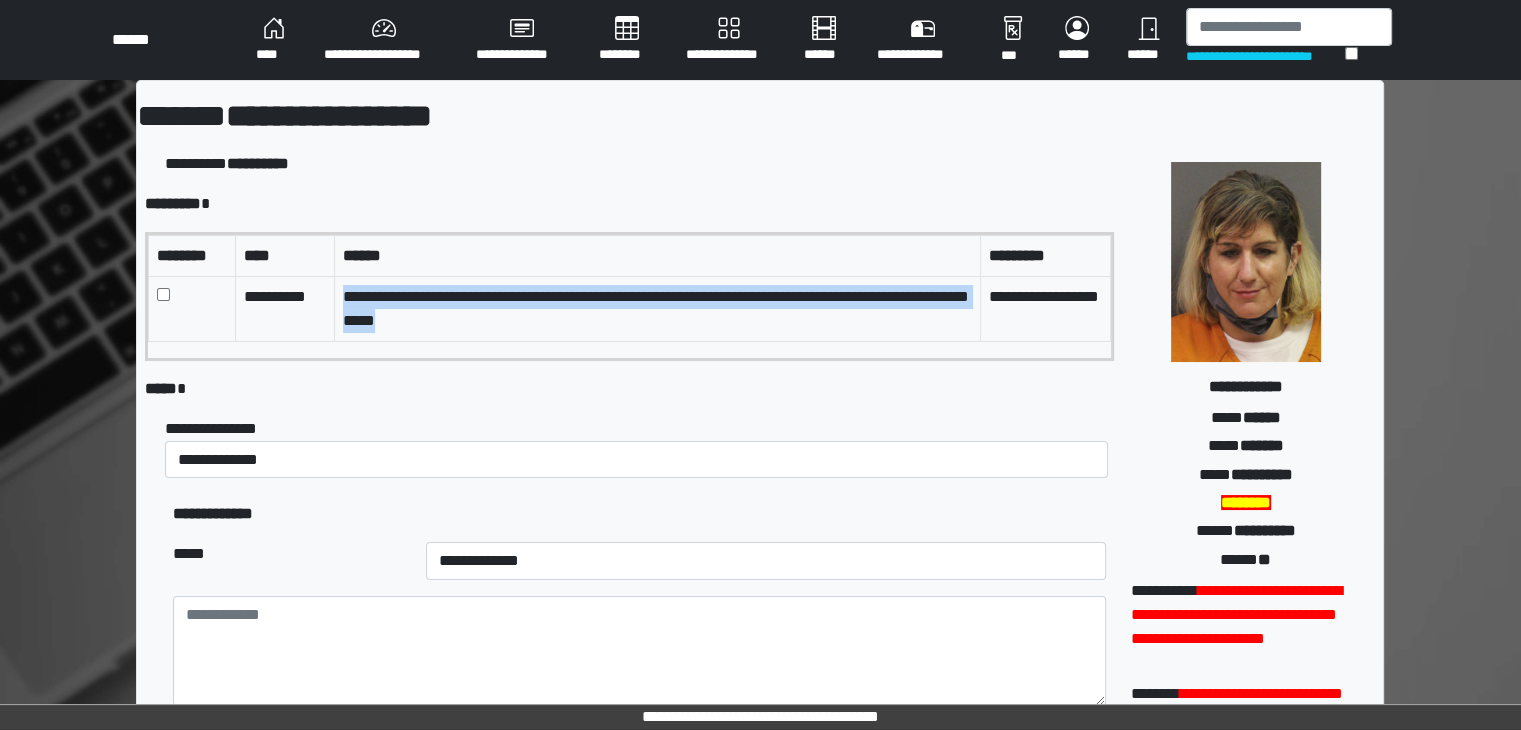 drag, startPoint x: 341, startPoint y: 291, endPoint x: 884, endPoint y: 311, distance: 543.3682 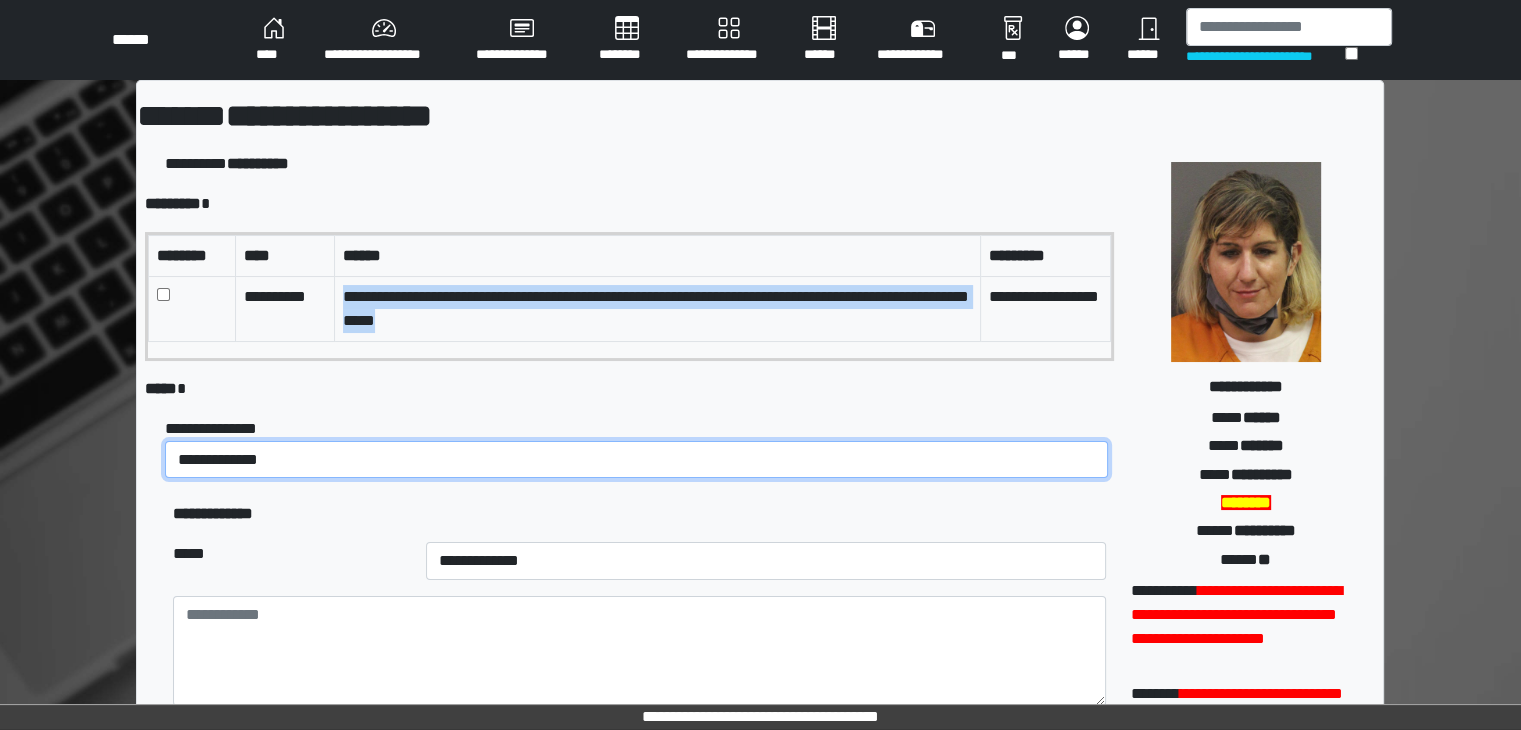 click on "**********" at bounding box center [636, 460] 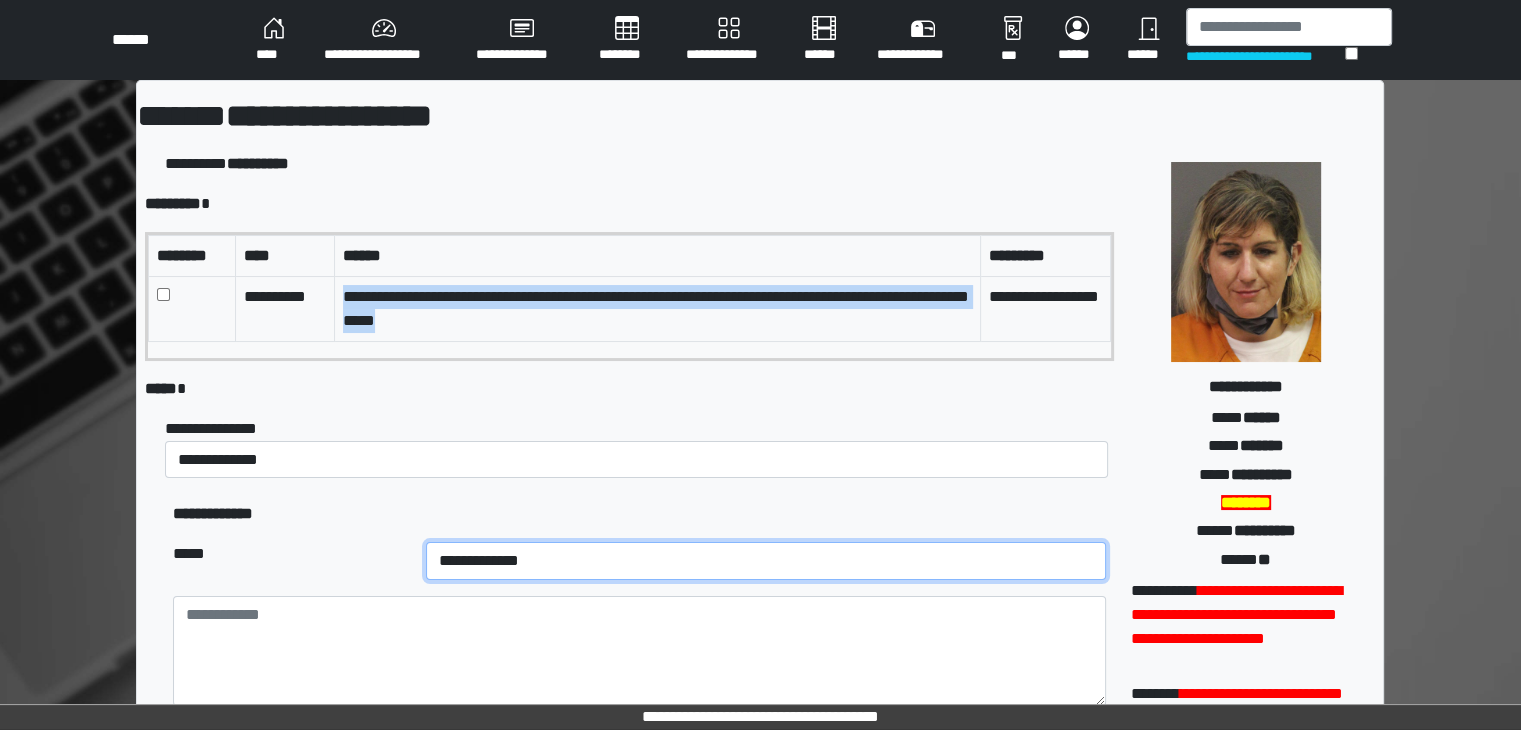 click on "**********" at bounding box center (766, 561) 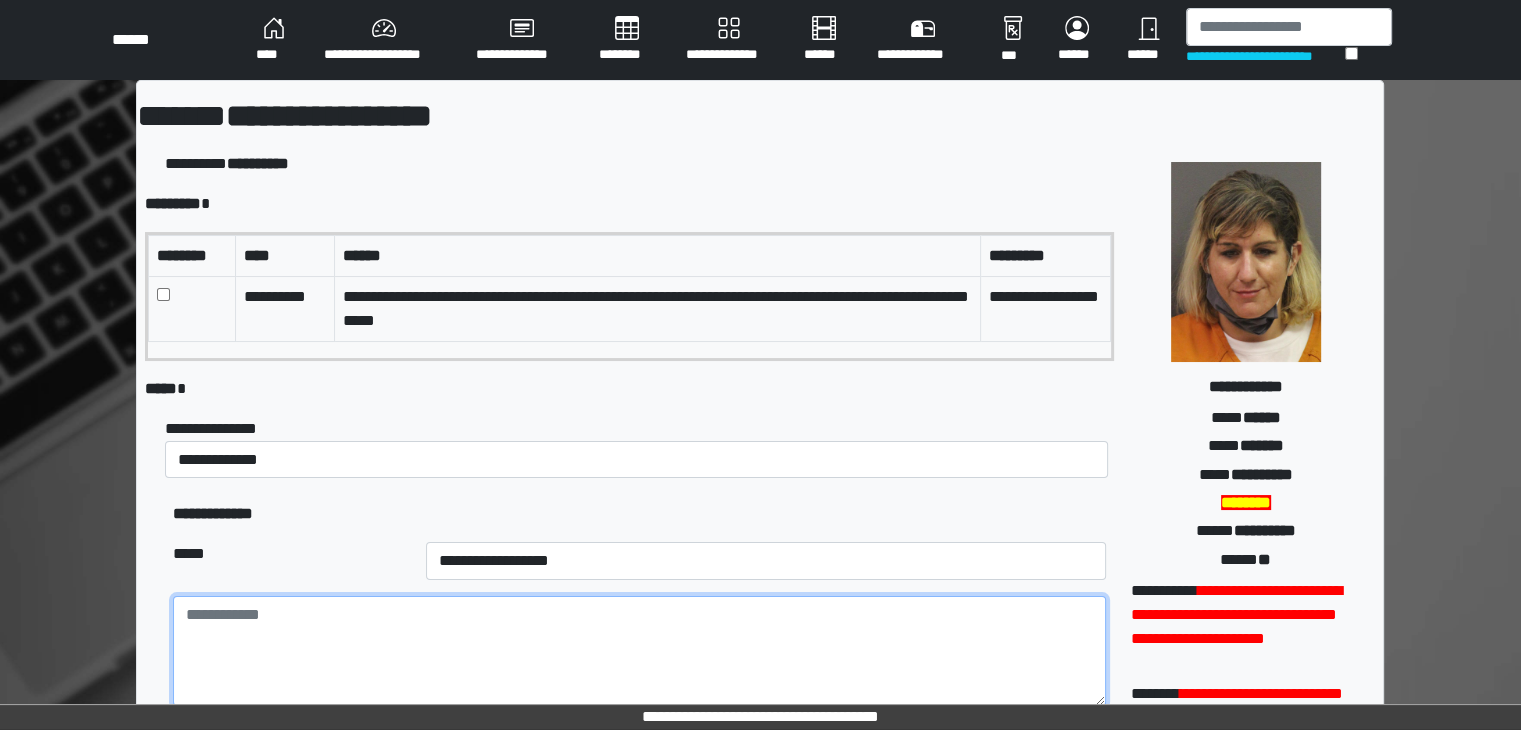 click at bounding box center (639, 651) 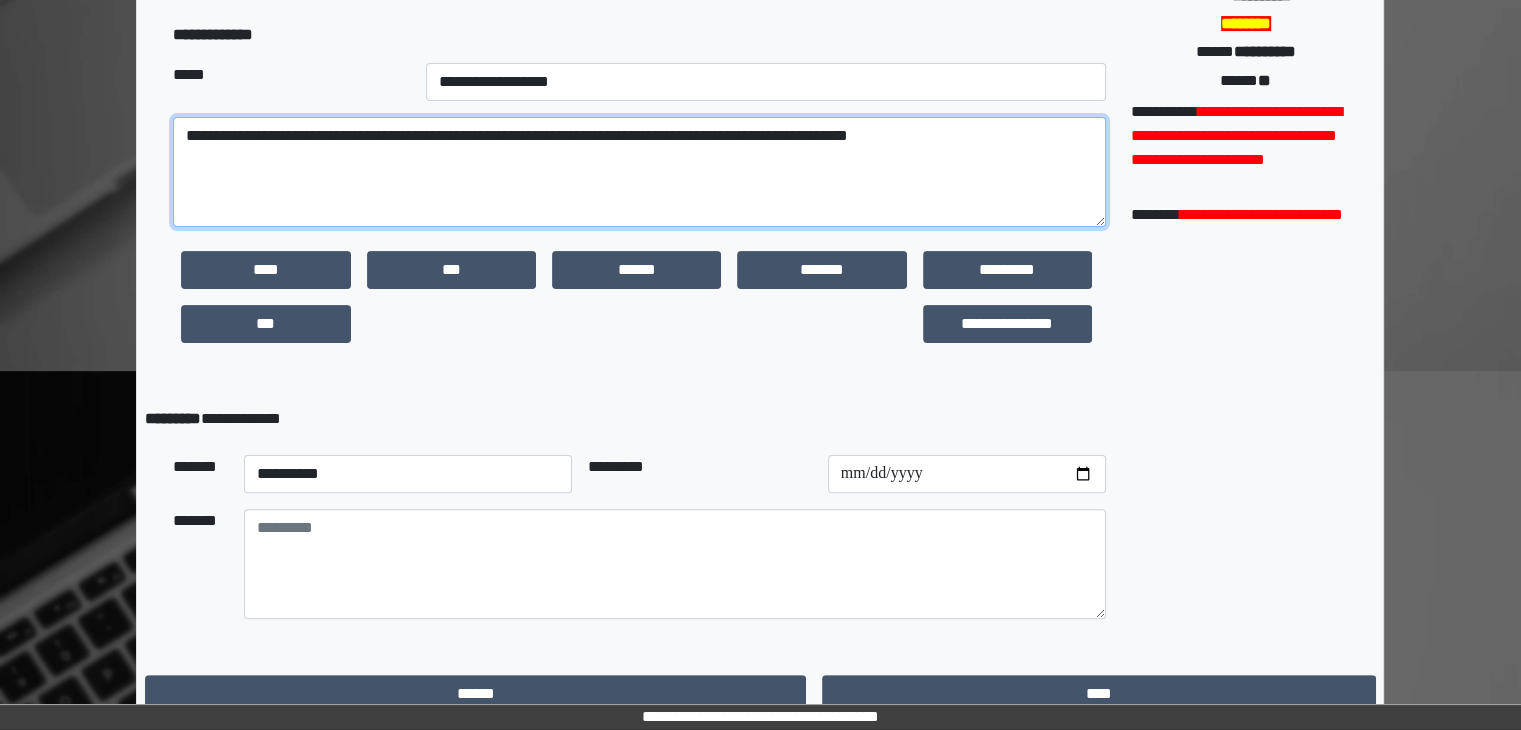 scroll, scrollTop: 499, scrollLeft: 0, axis: vertical 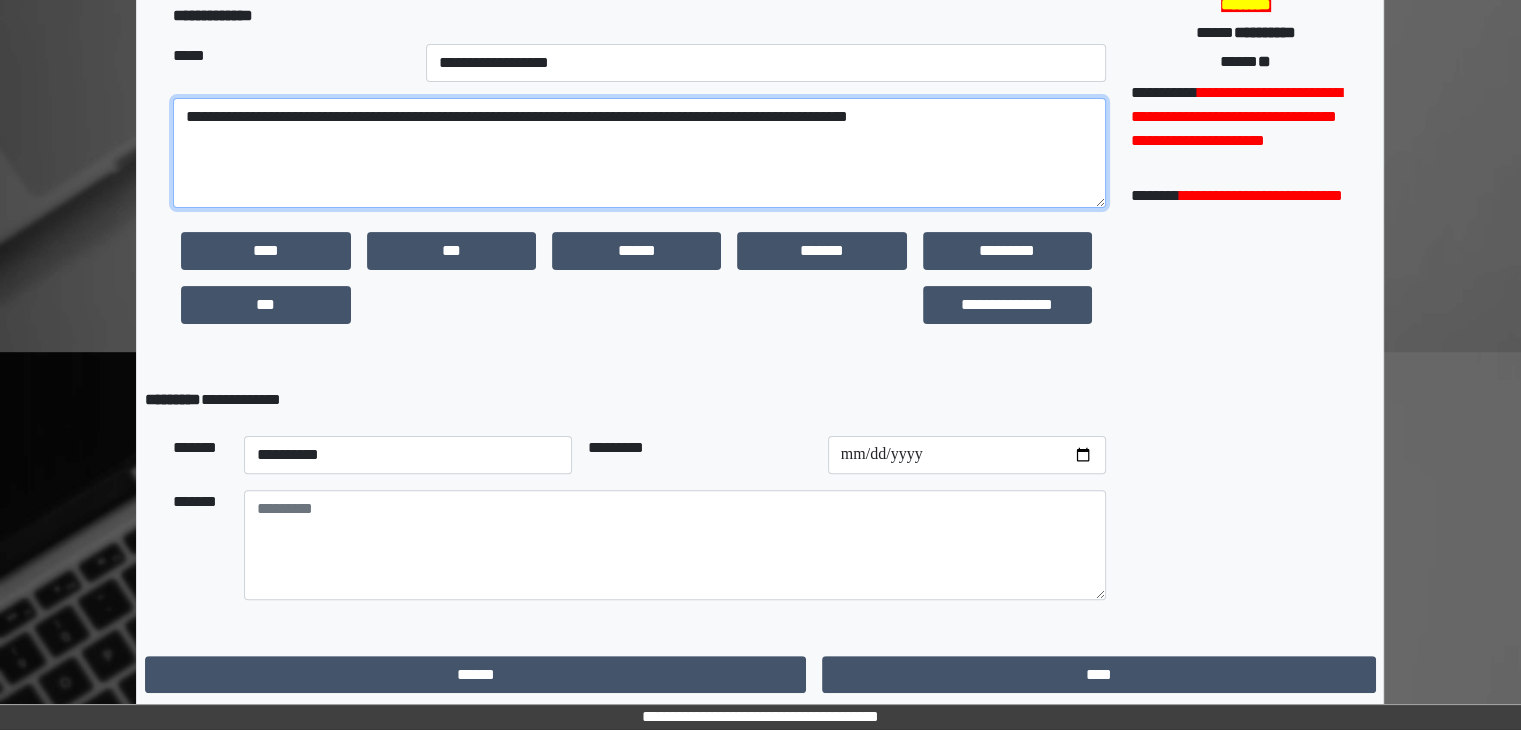 type on "**********" 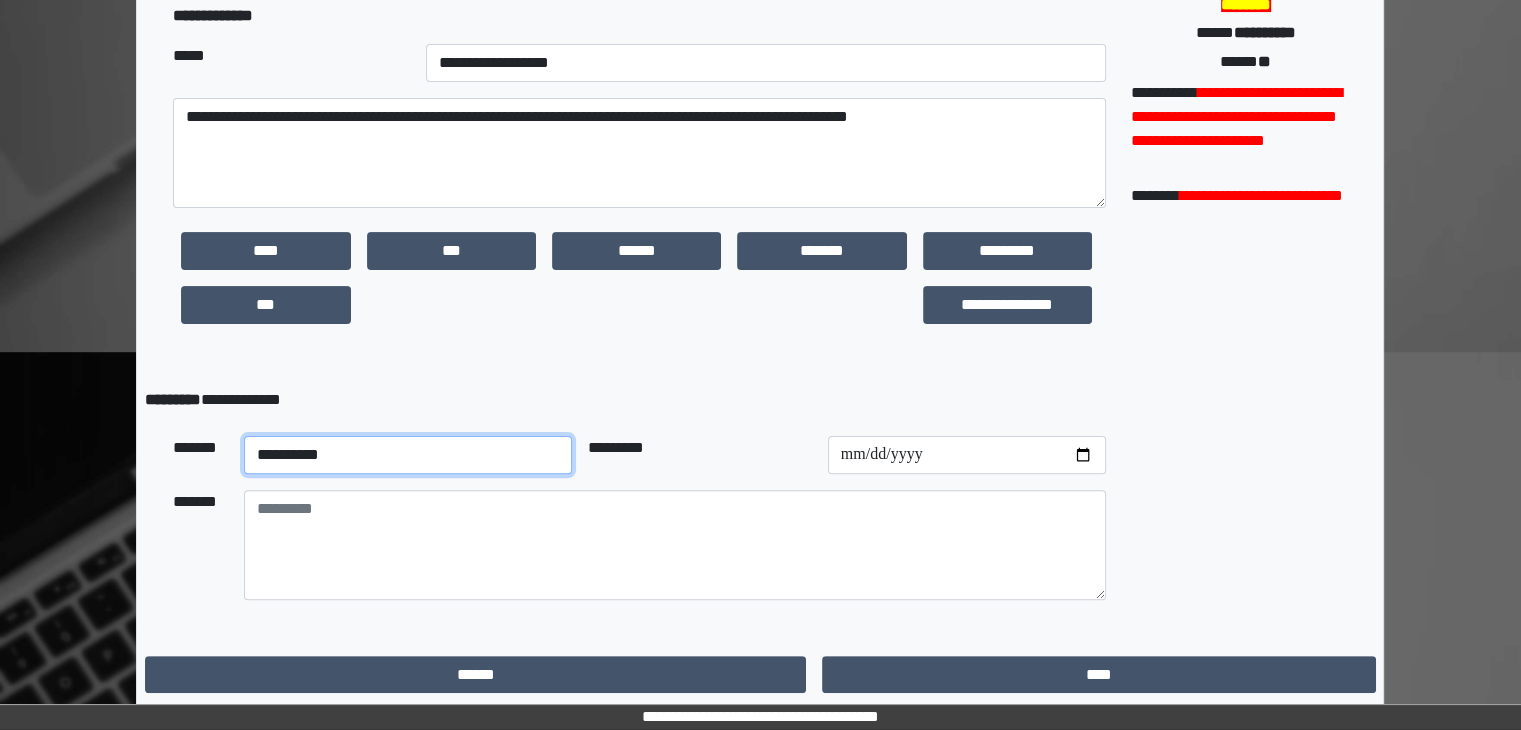 click on "**********" at bounding box center [408, 455] 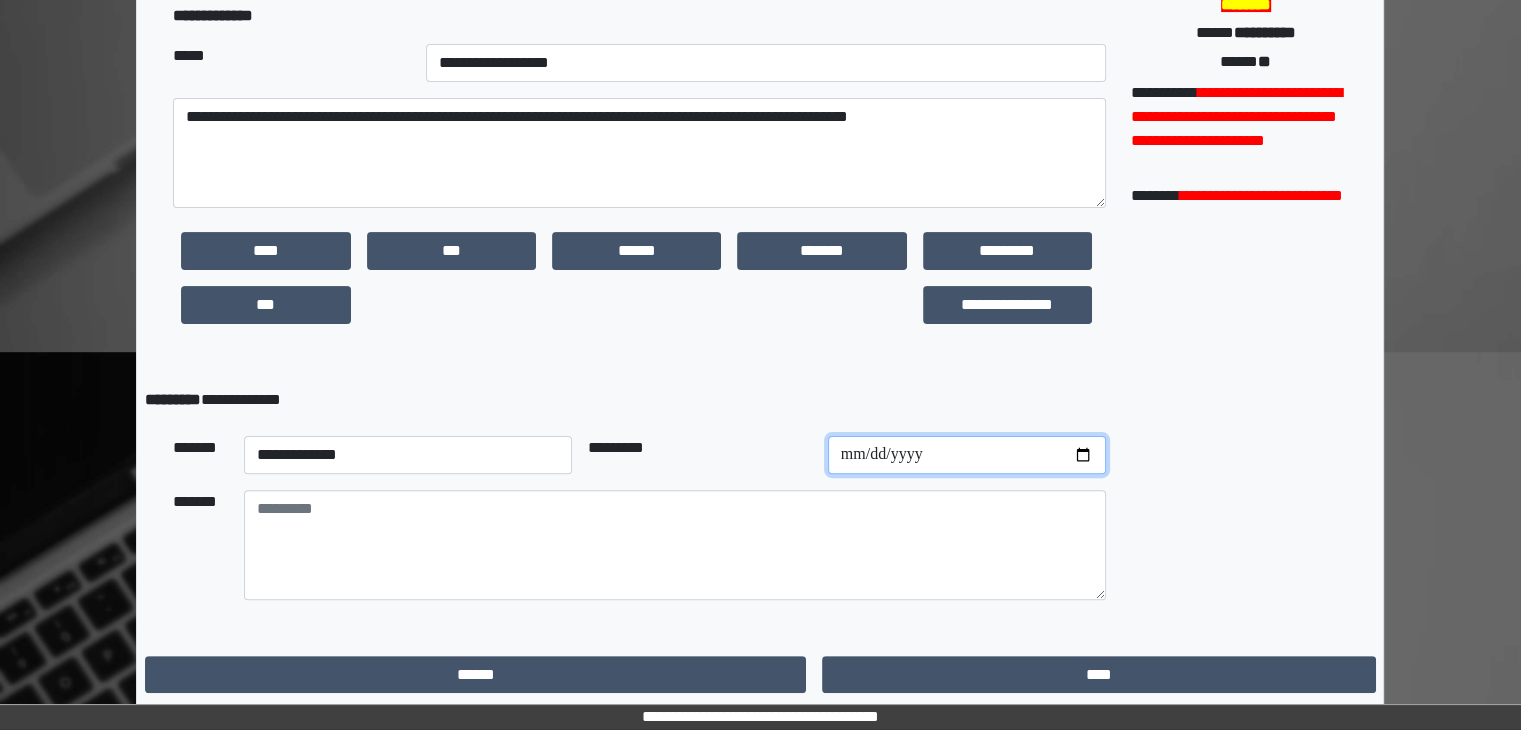 click at bounding box center (967, 455) 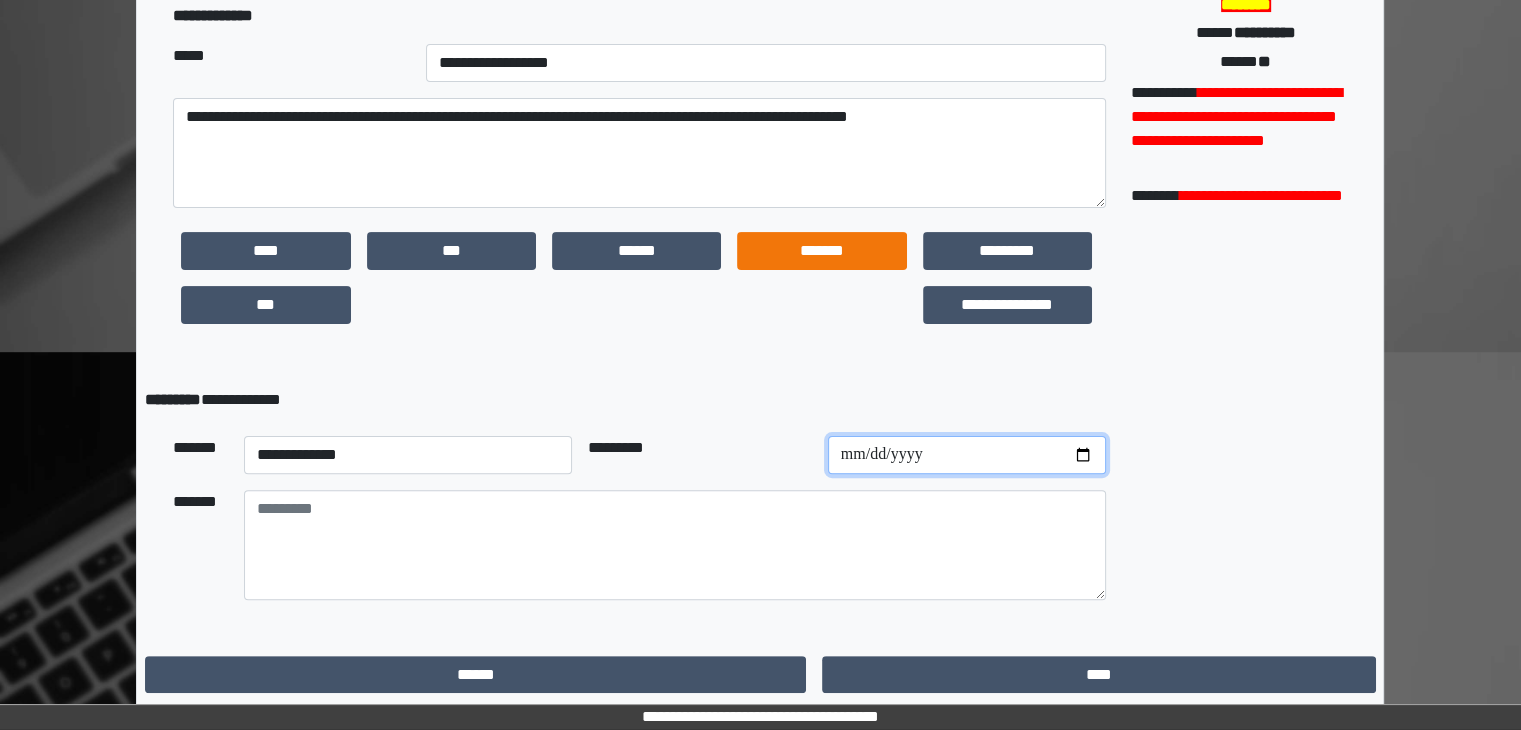 type on "**********" 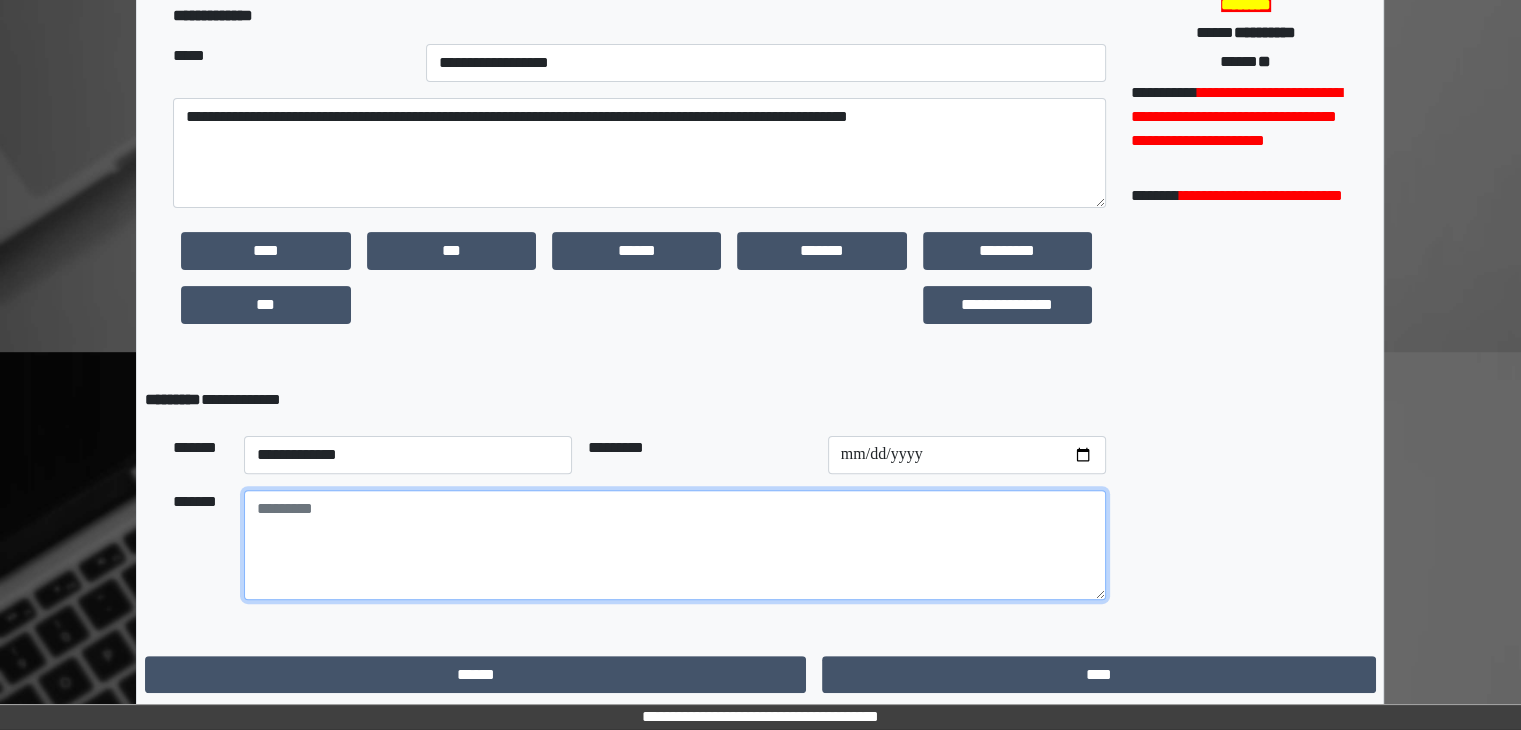 paste on "**********" 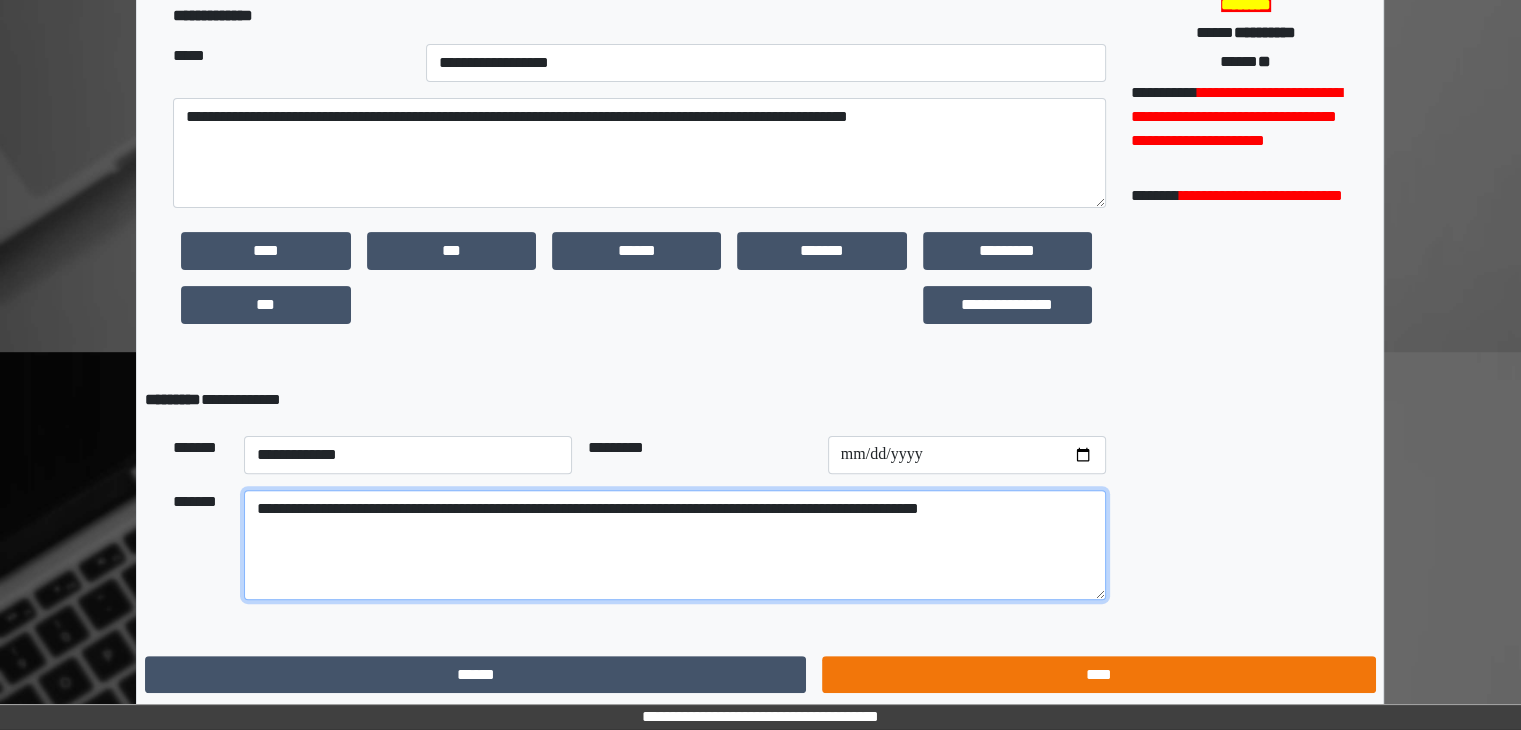 type on "**********" 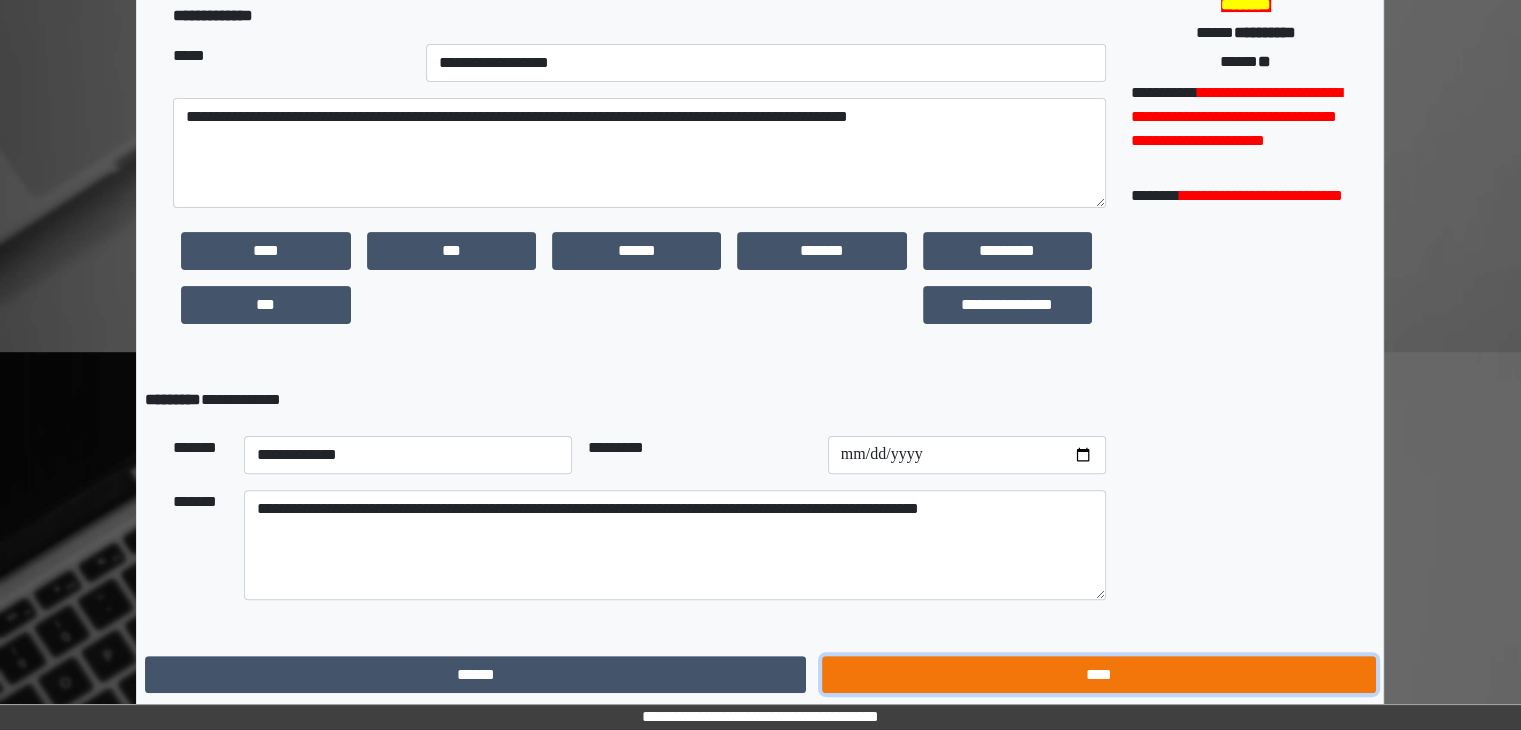 click on "****" at bounding box center [1098, 675] 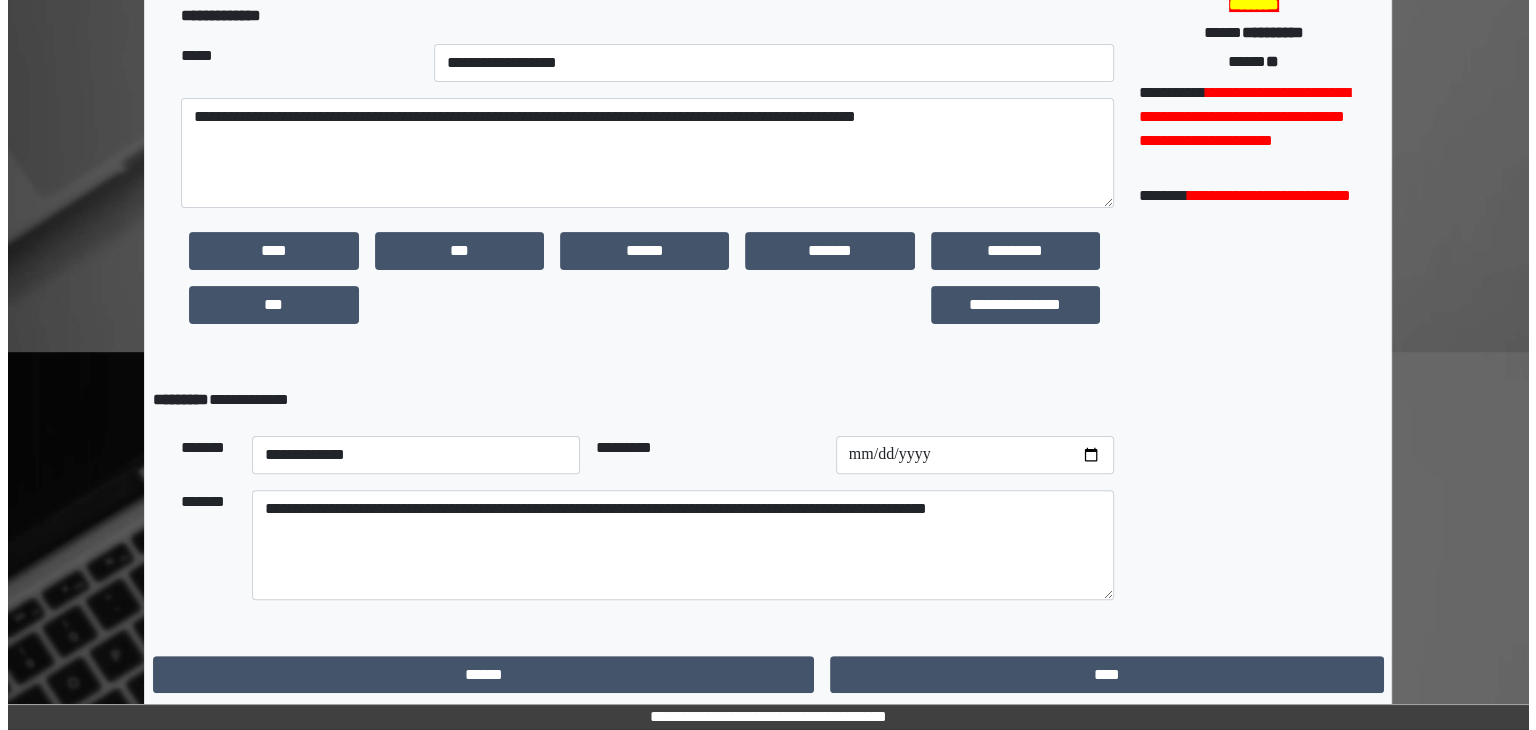 scroll, scrollTop: 0, scrollLeft: 0, axis: both 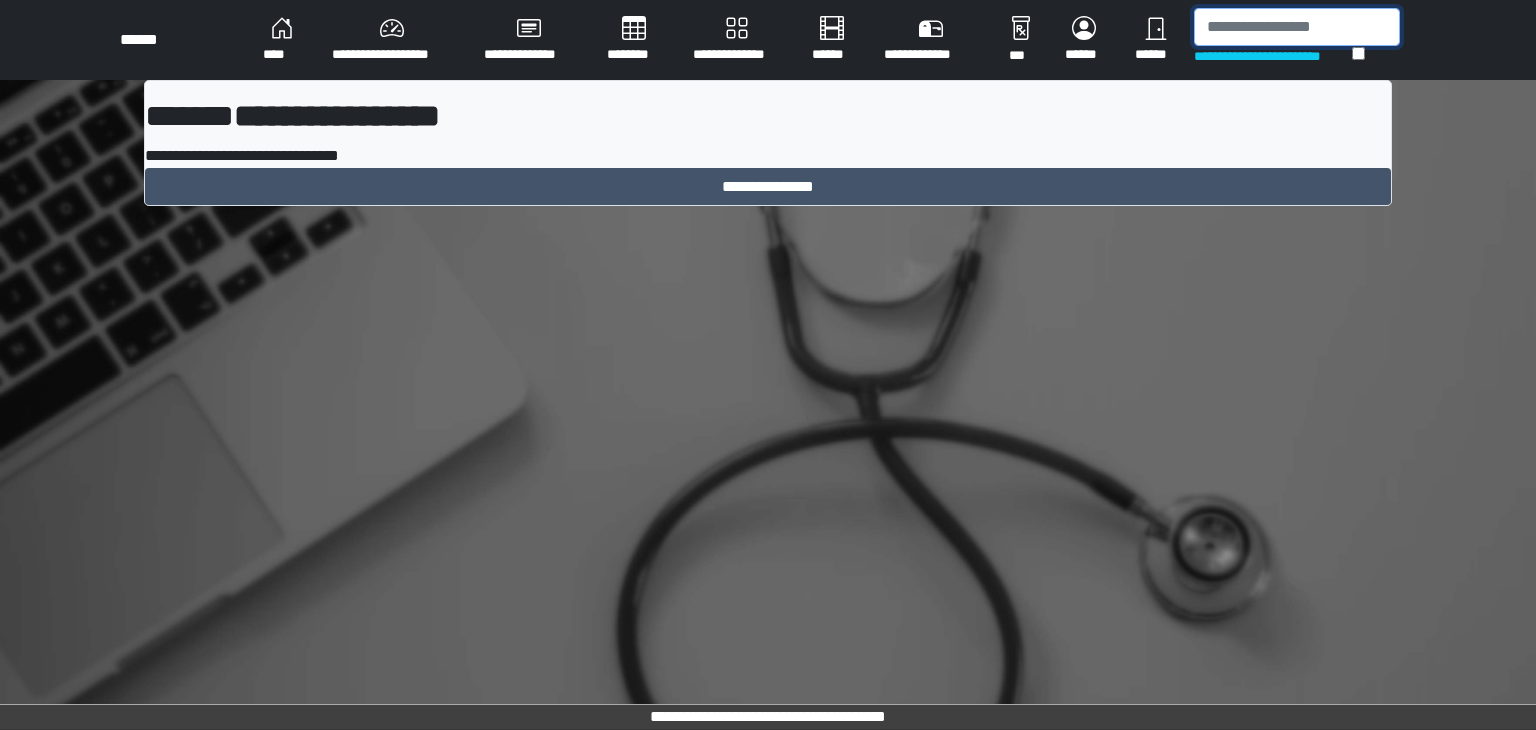 click at bounding box center [1297, 27] 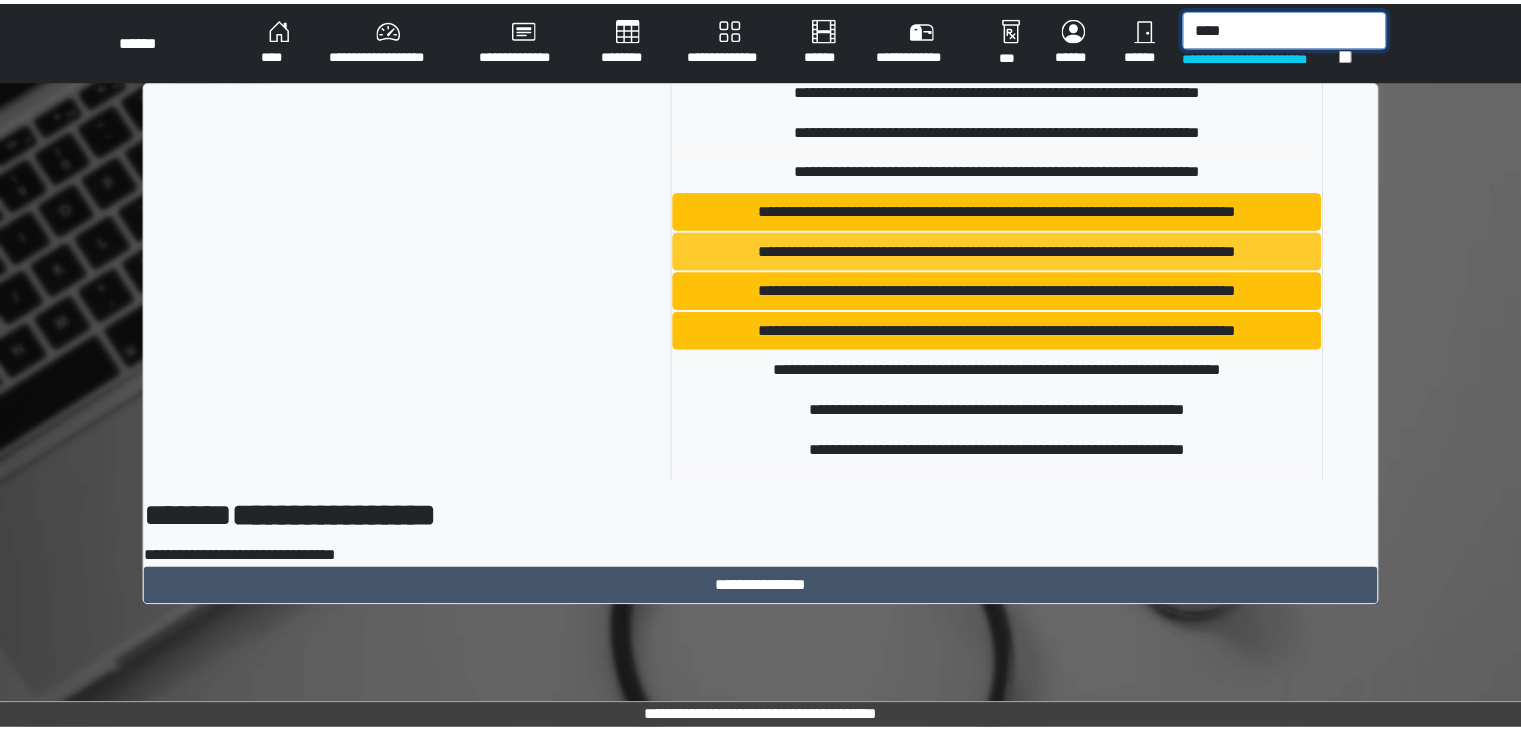 scroll, scrollTop: 251, scrollLeft: 0, axis: vertical 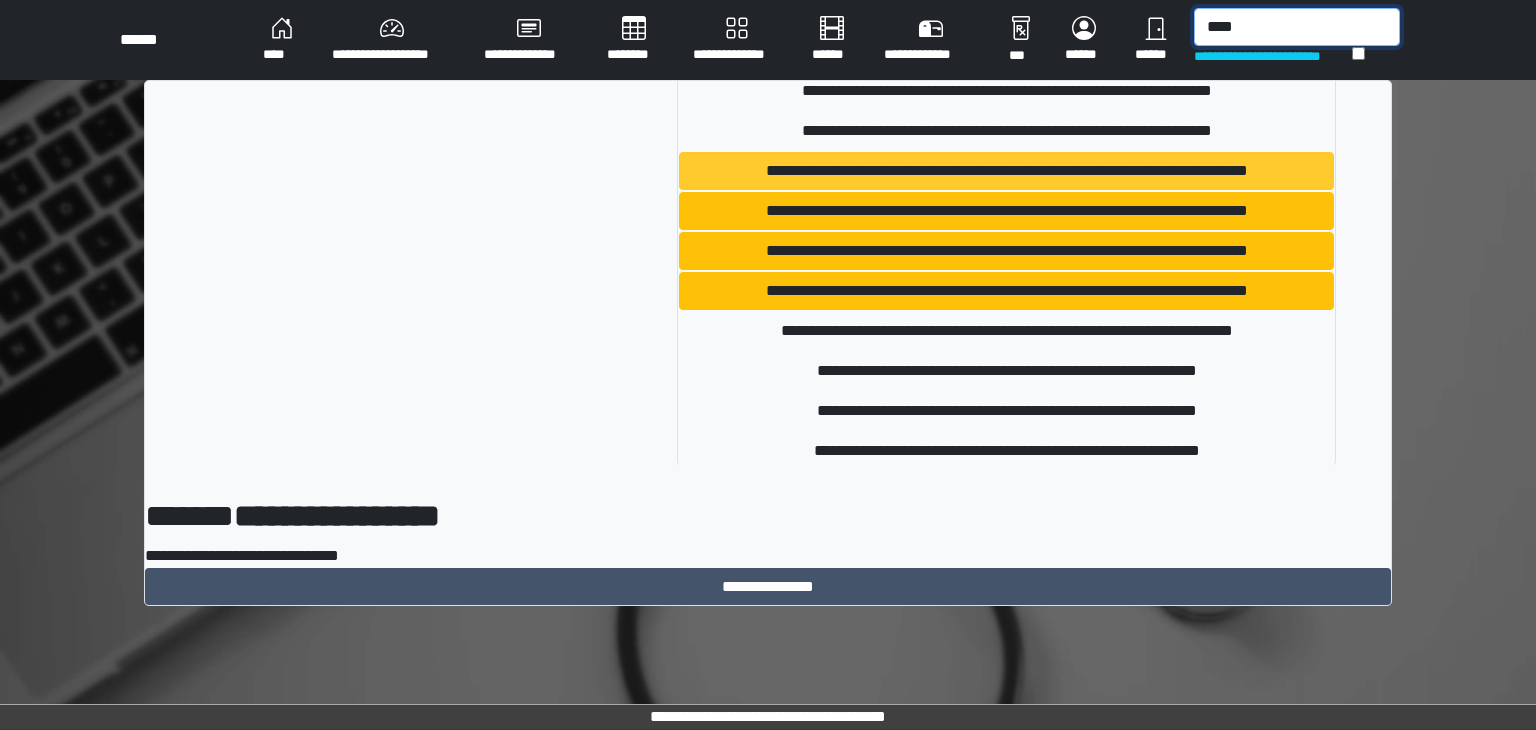 type on "****" 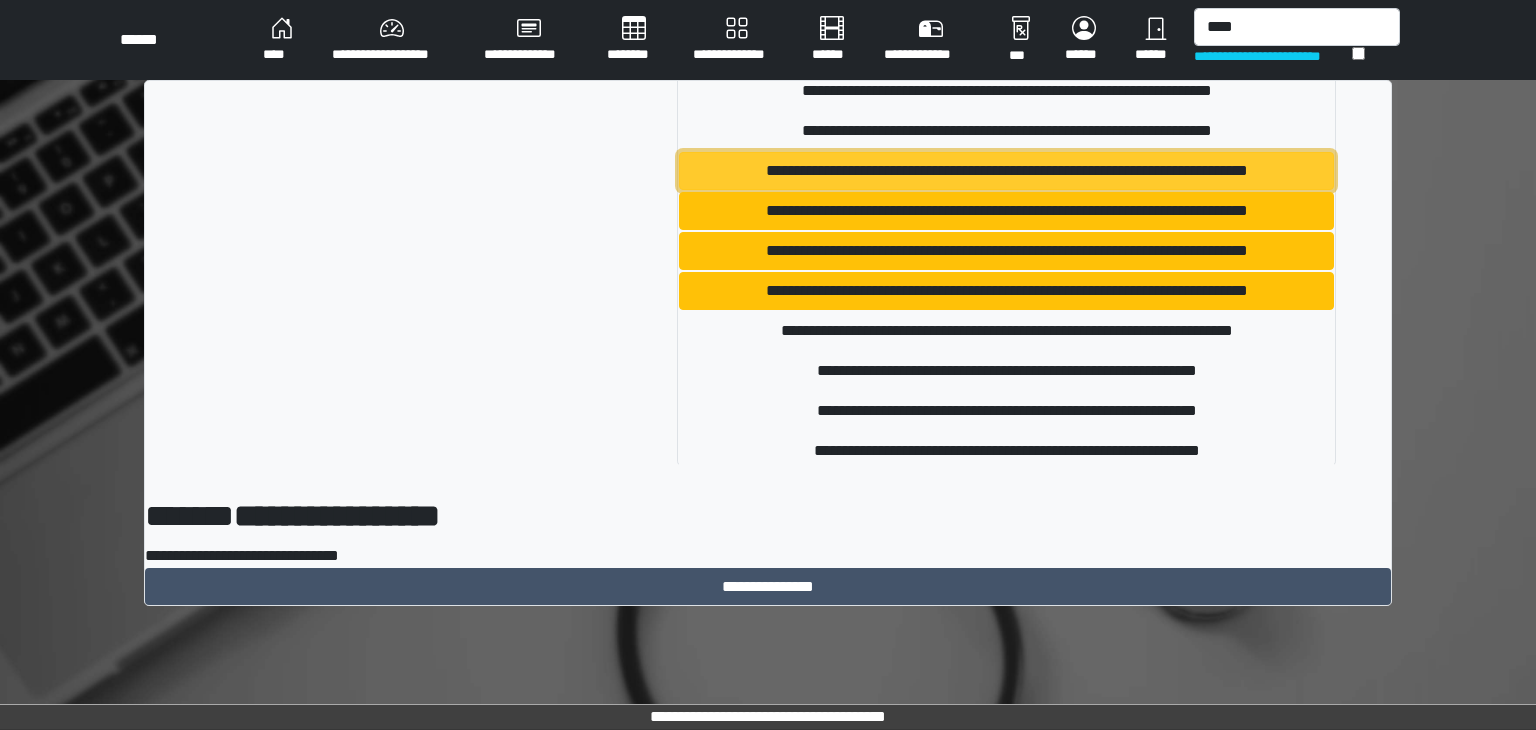 click on "**********" at bounding box center (1006, 171) 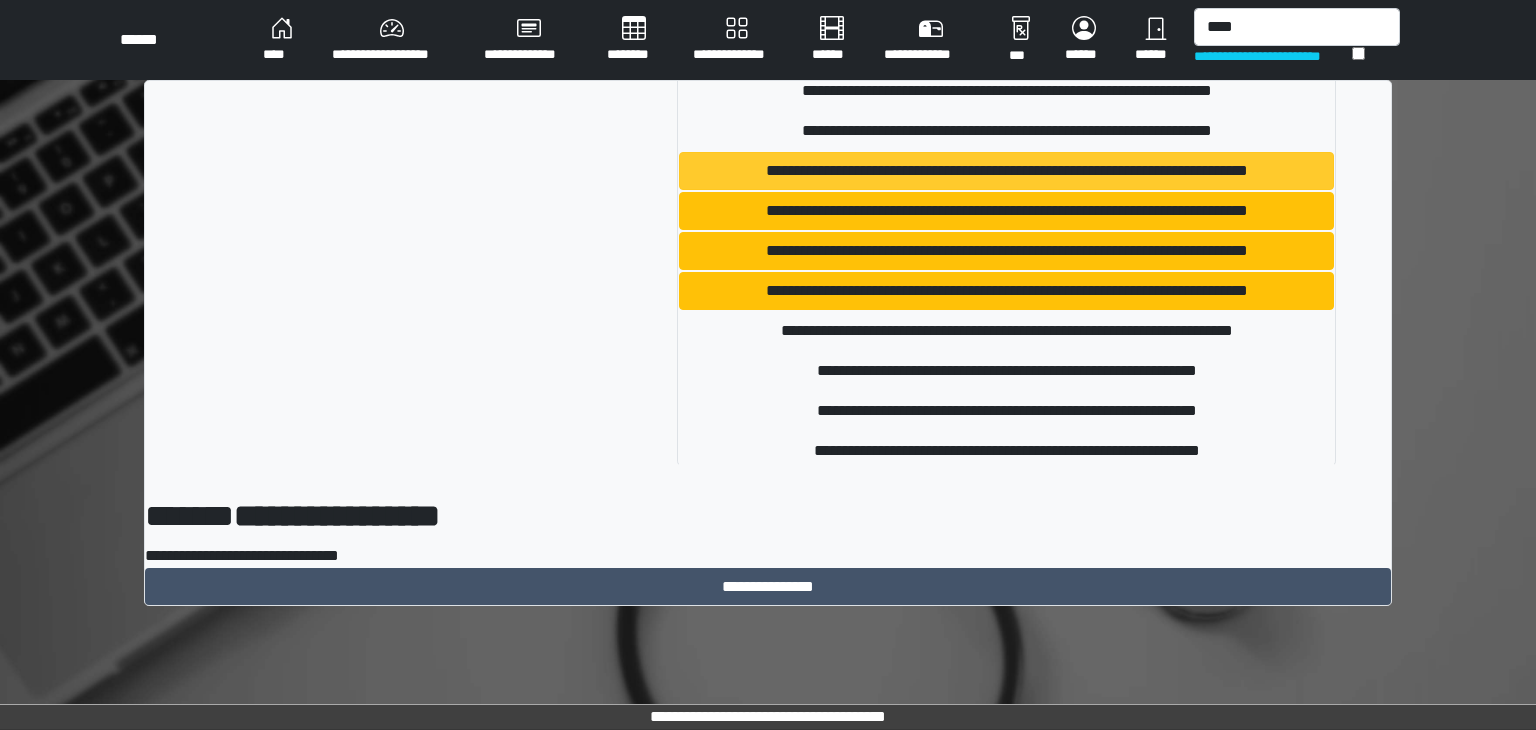 type 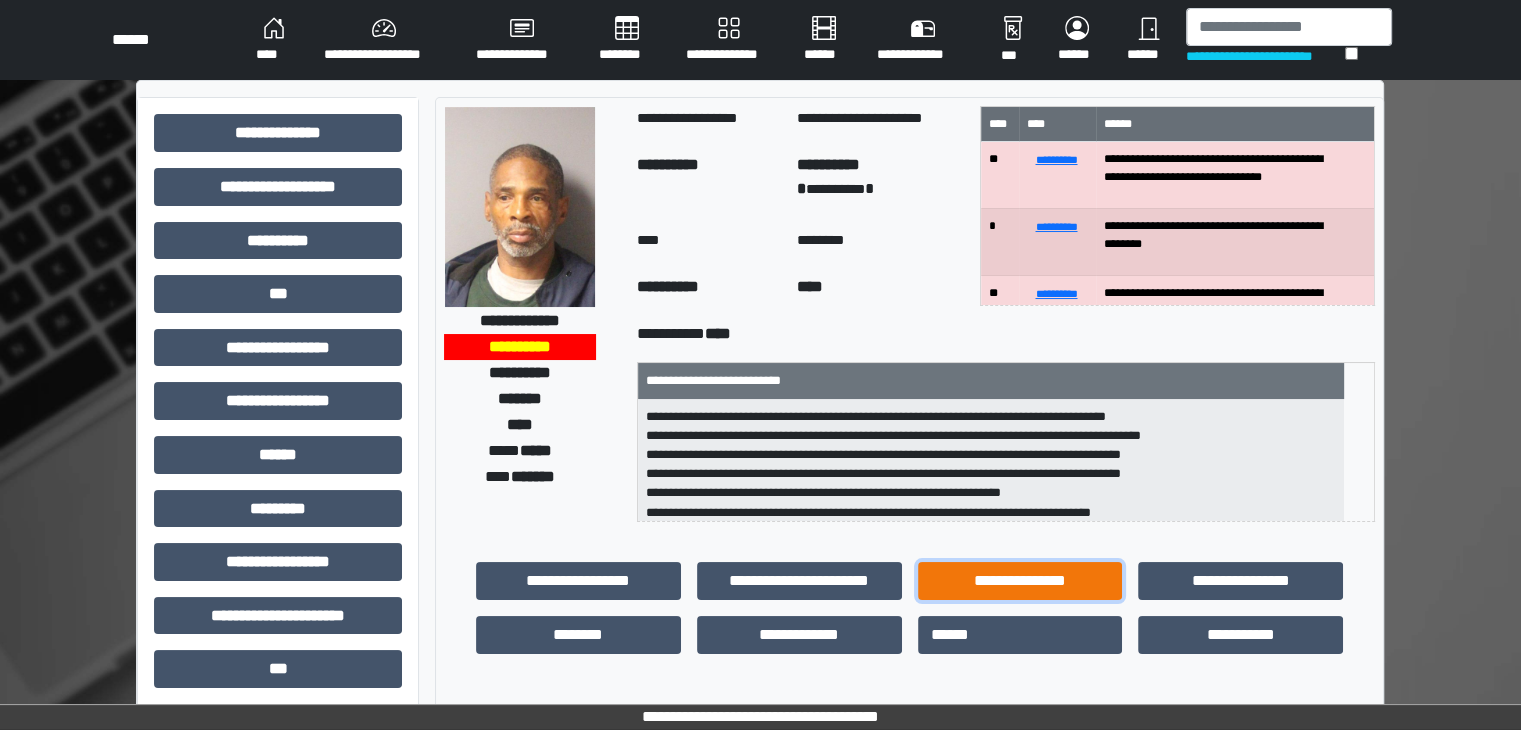 click on "**********" at bounding box center [1020, 581] 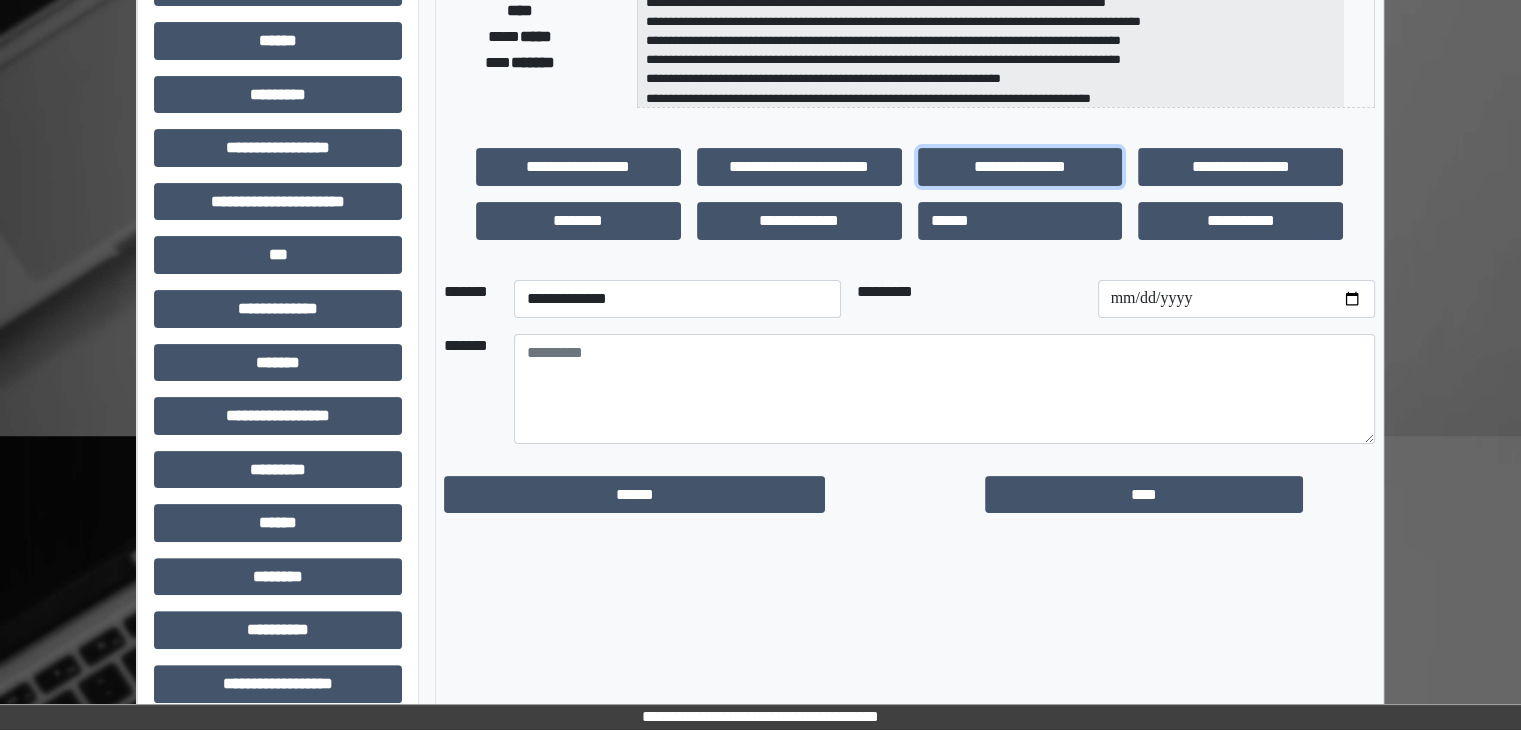 scroll, scrollTop: 436, scrollLeft: 0, axis: vertical 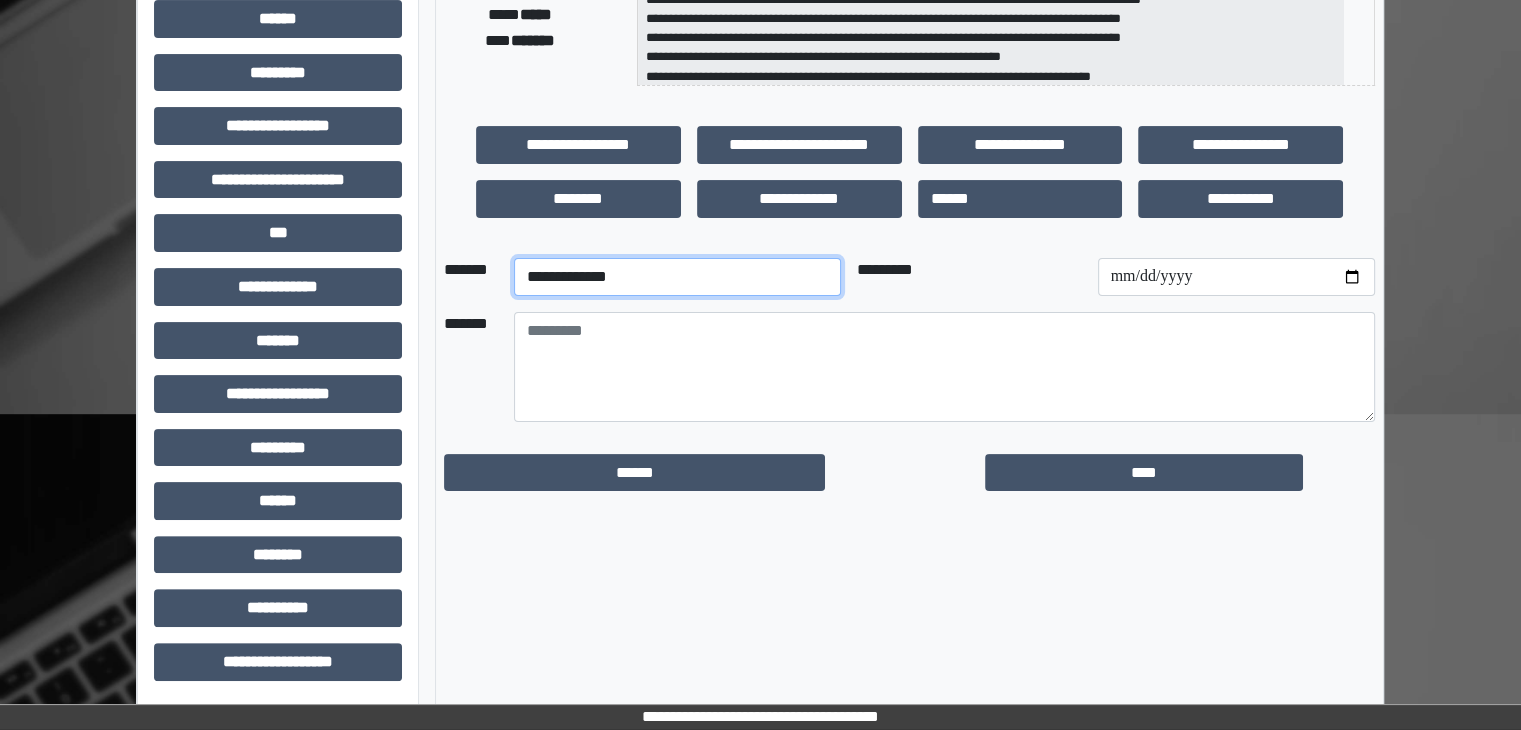 click on "**********" at bounding box center (677, 277) 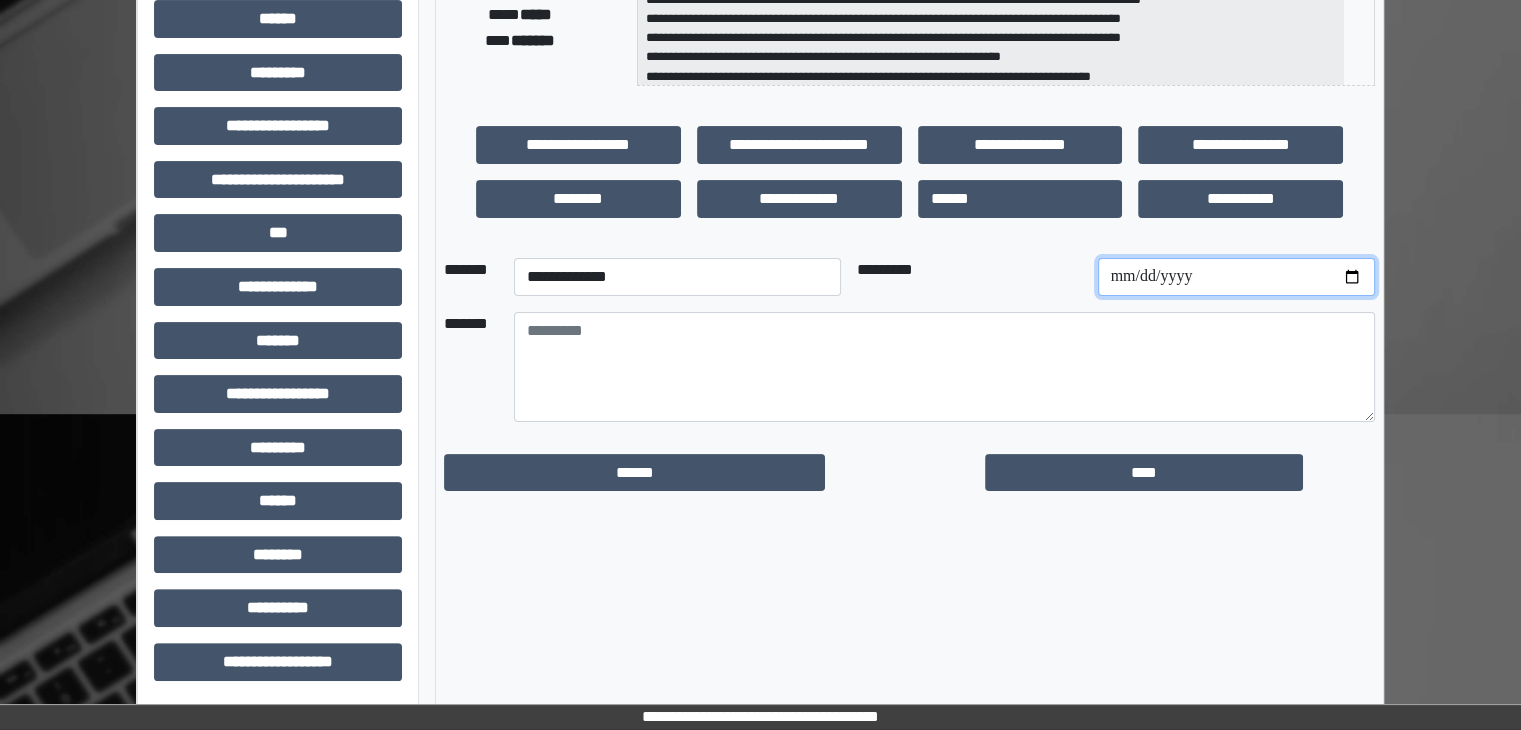 click at bounding box center [1236, 277] 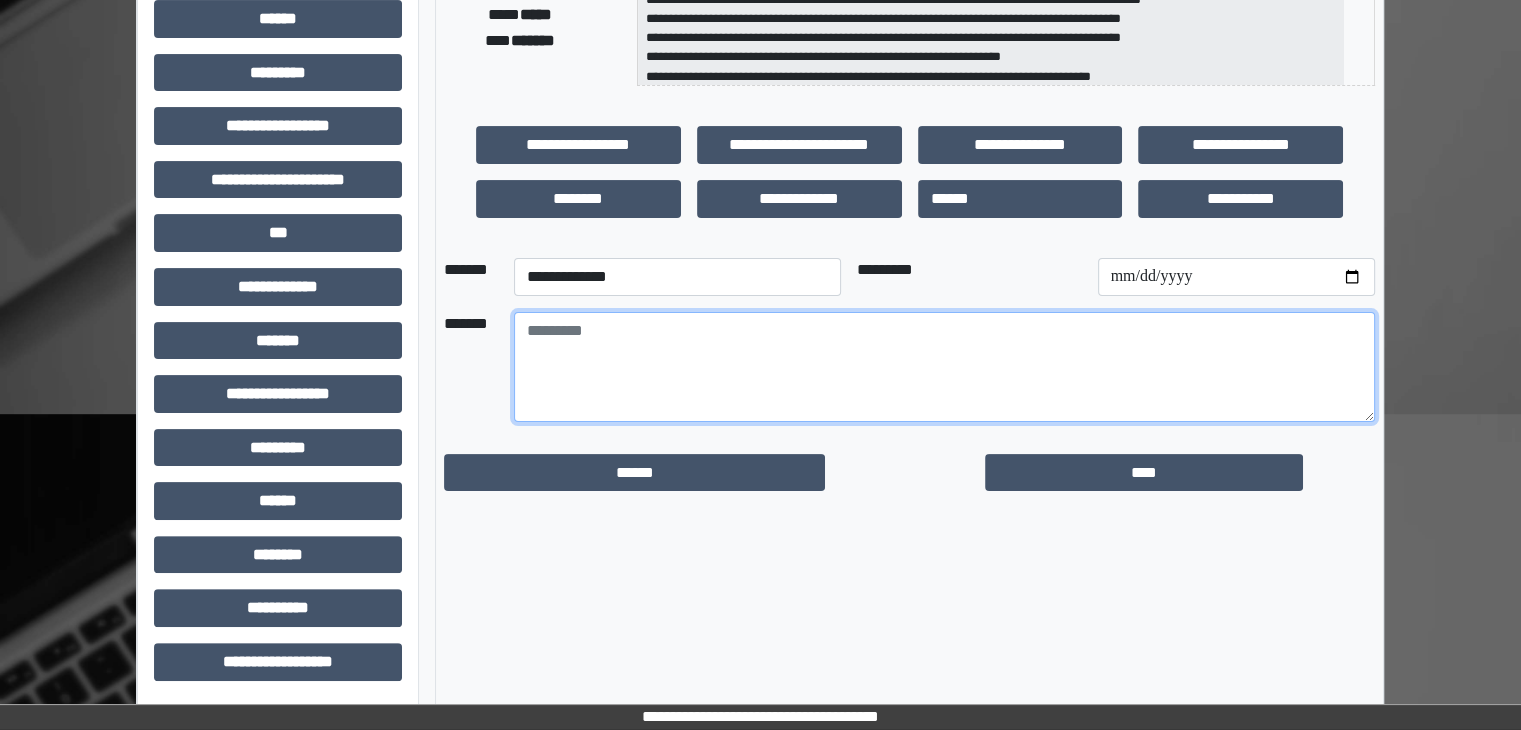 click at bounding box center (944, 367) 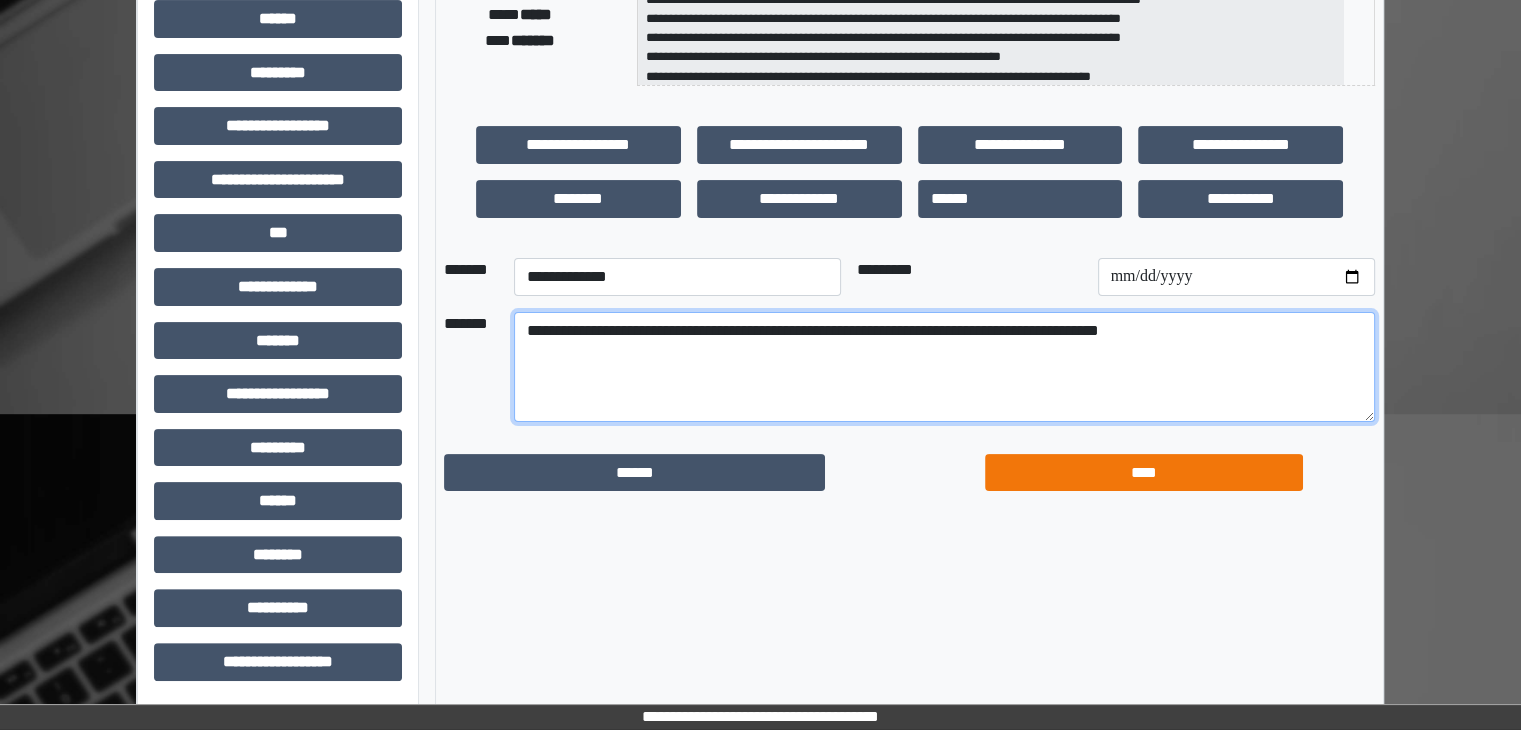 type on "**********" 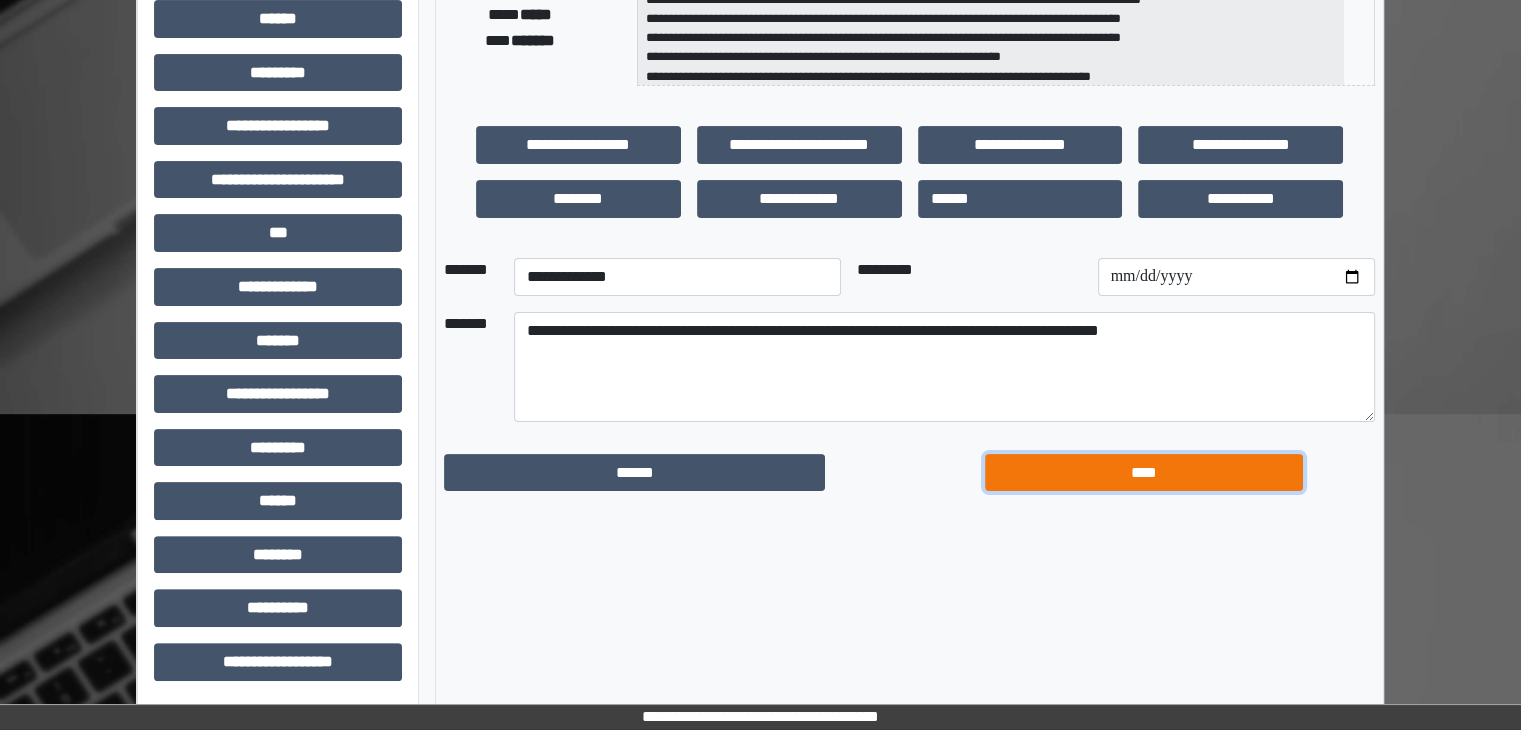 click on "****" at bounding box center [1144, 473] 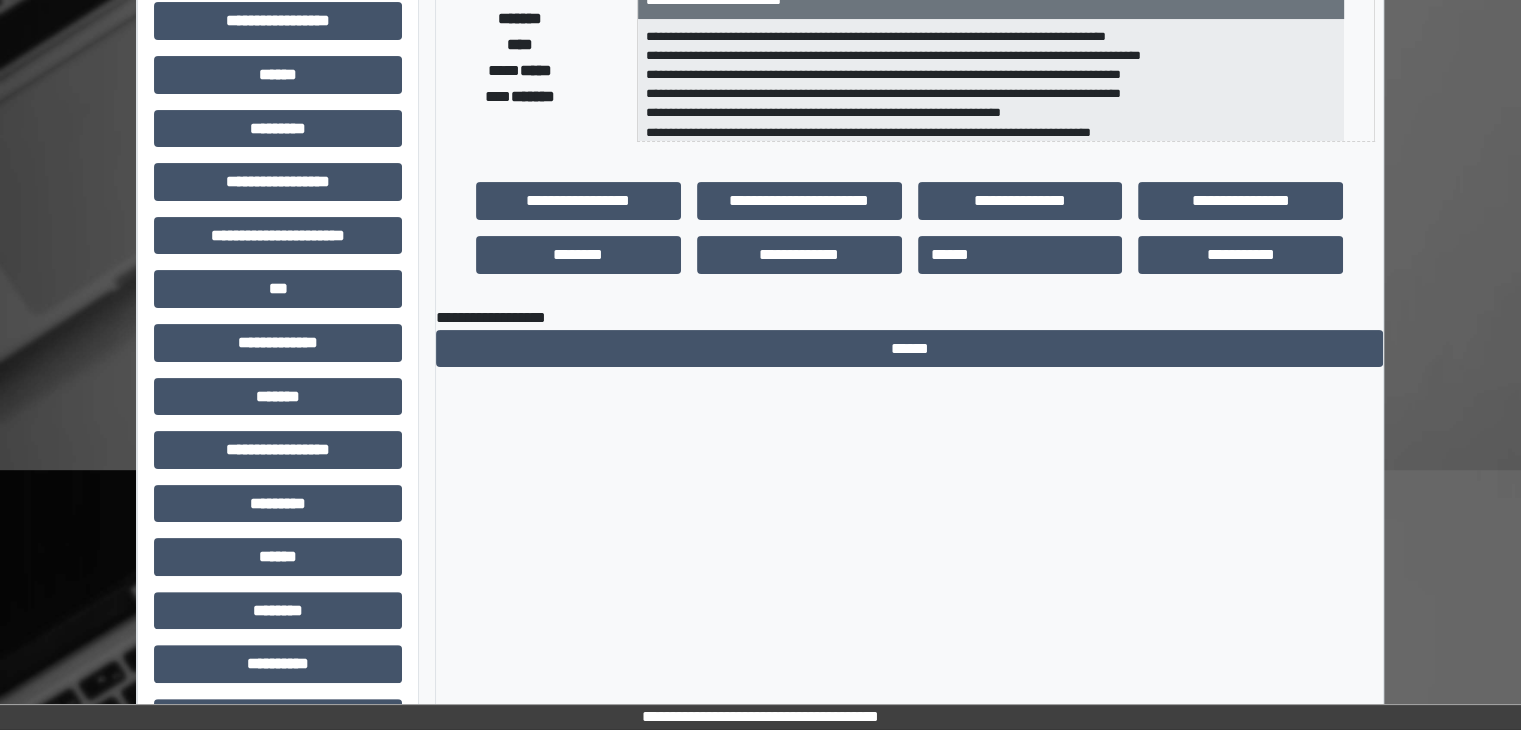 scroll, scrollTop: 0, scrollLeft: 0, axis: both 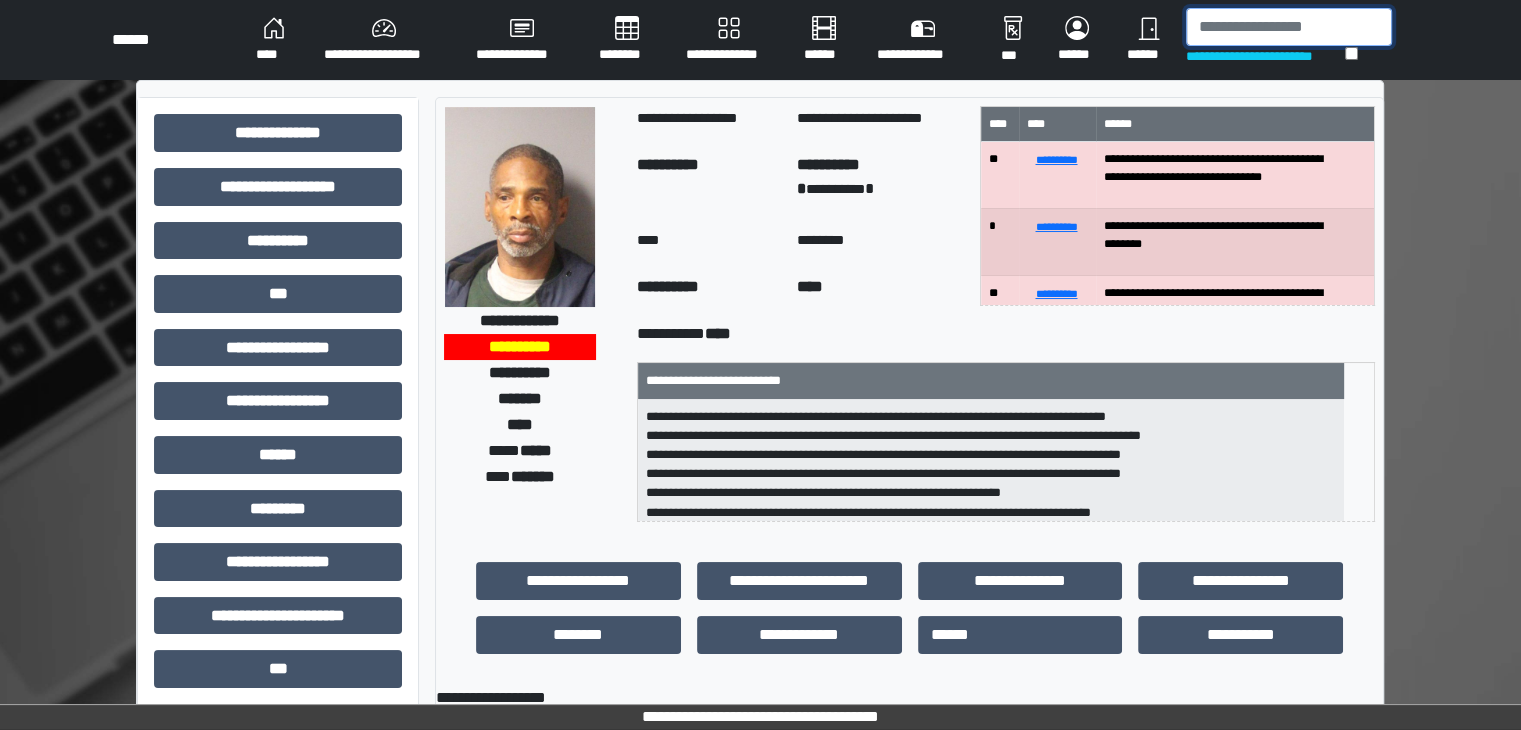 click at bounding box center [1289, 27] 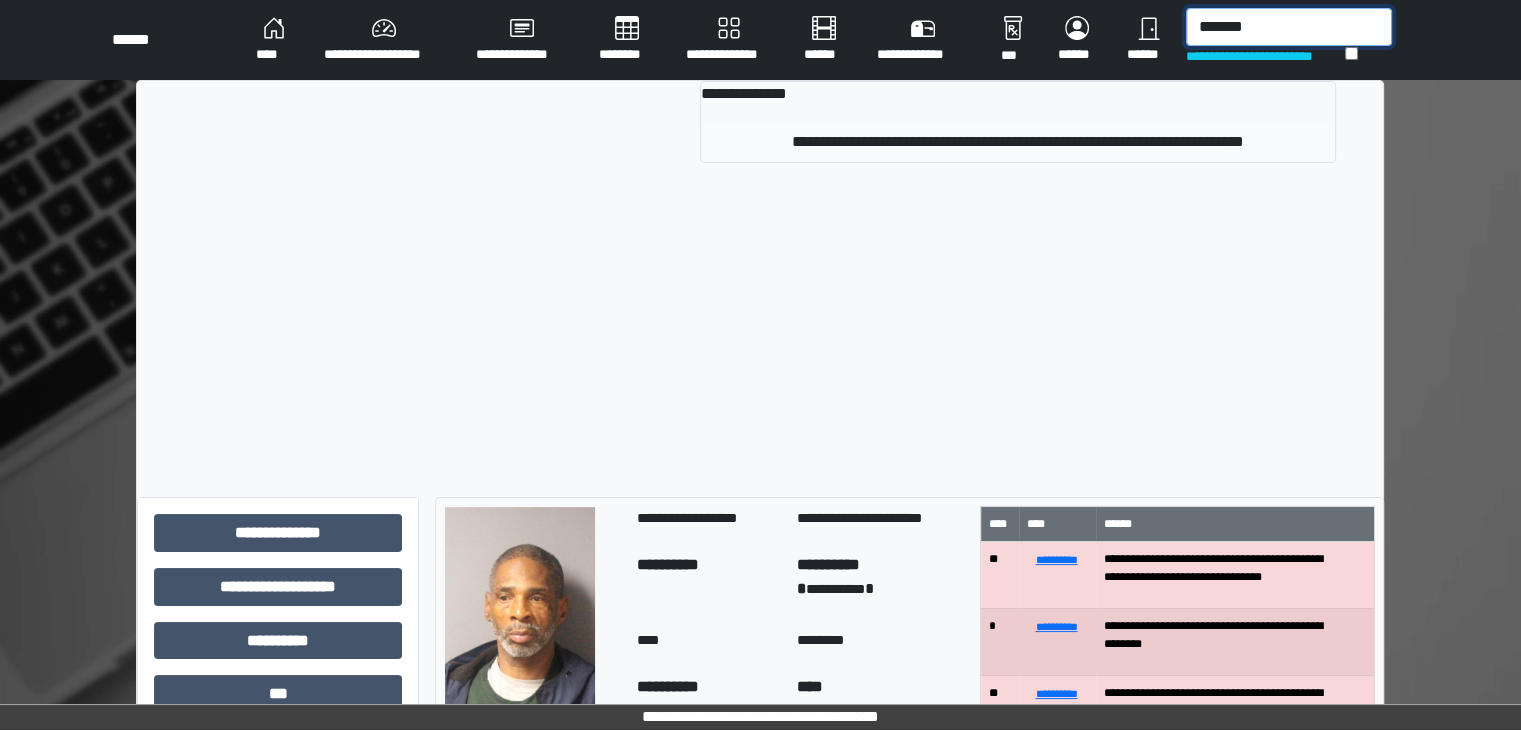 type on "*******" 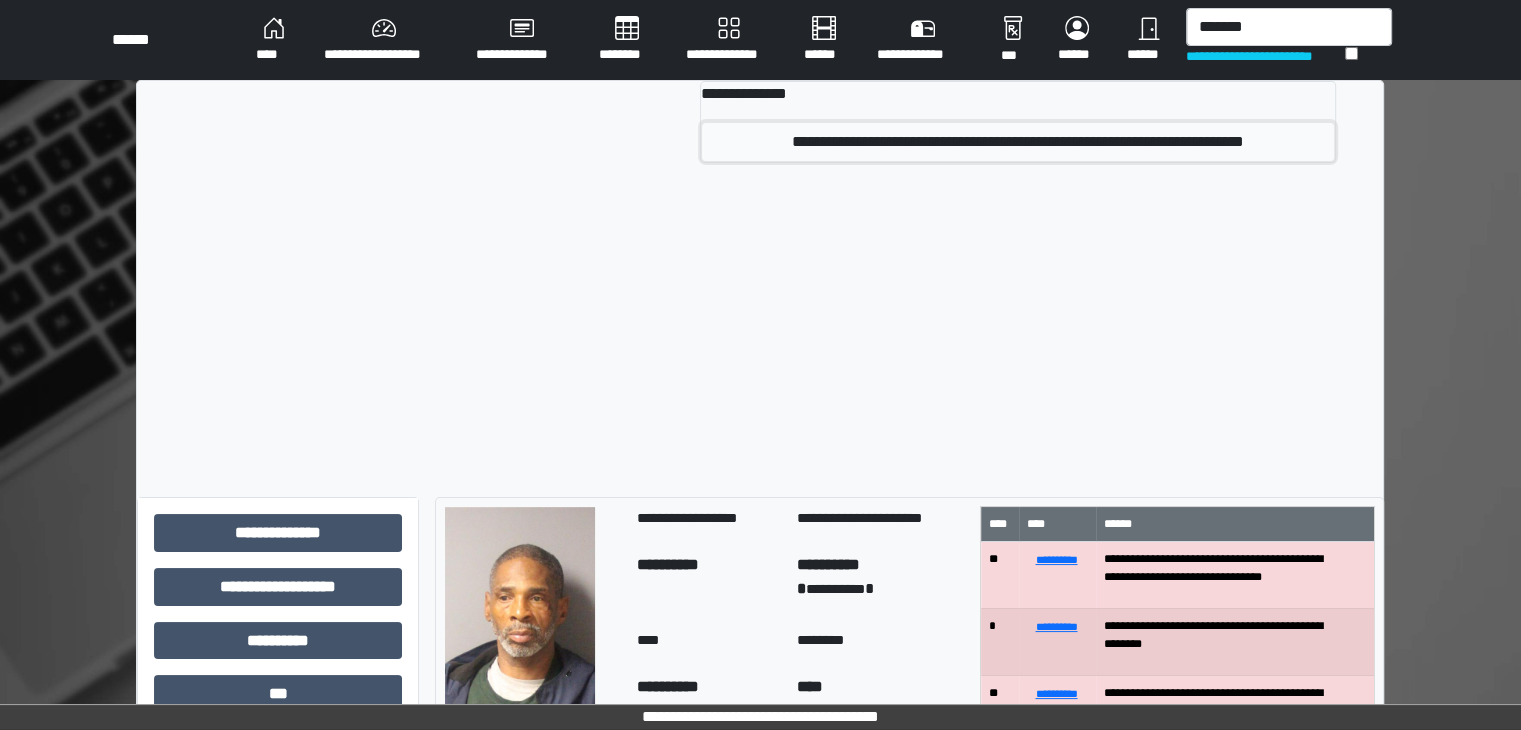 click on "**********" at bounding box center [1017, 142] 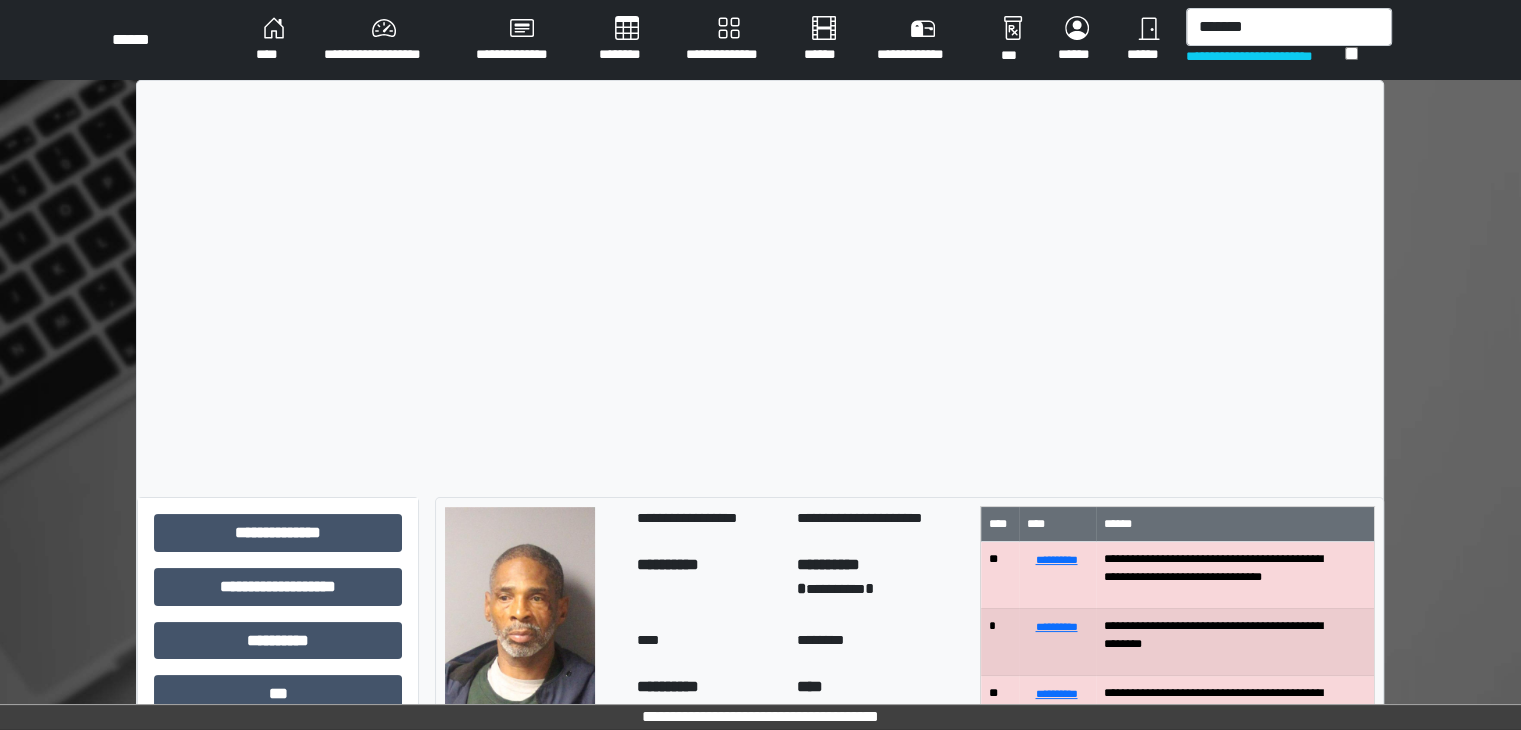 type 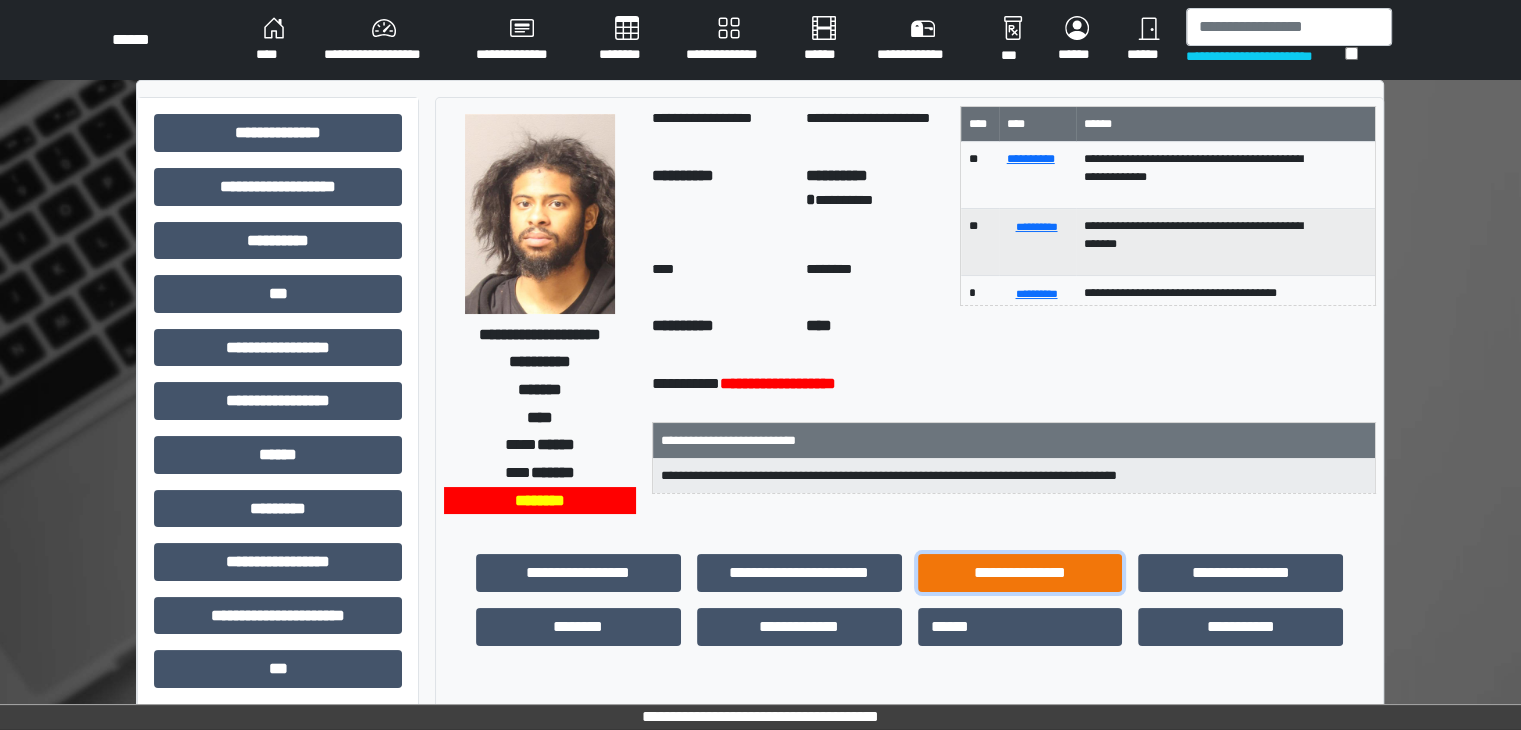 click on "**********" at bounding box center [1020, 573] 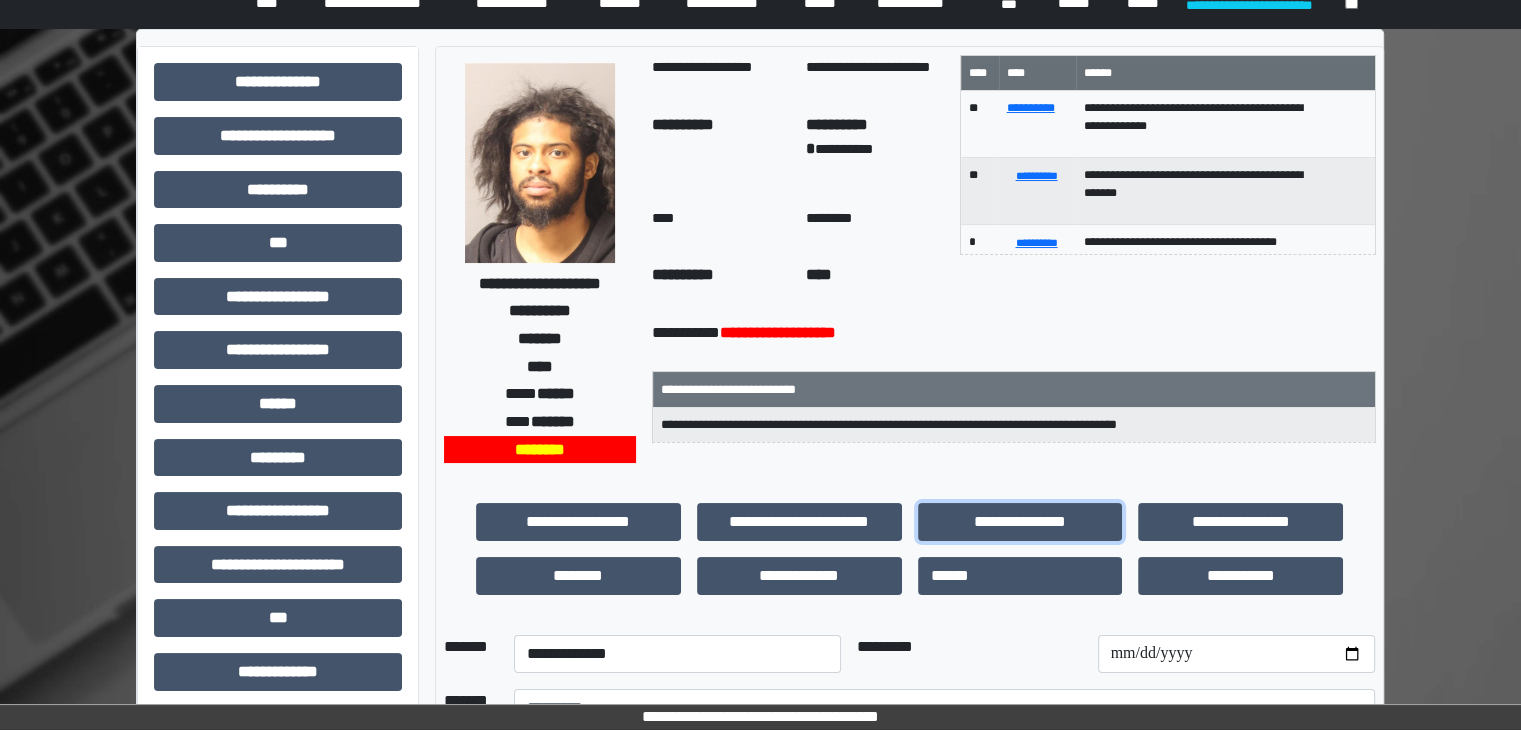 scroll, scrollTop: 300, scrollLeft: 0, axis: vertical 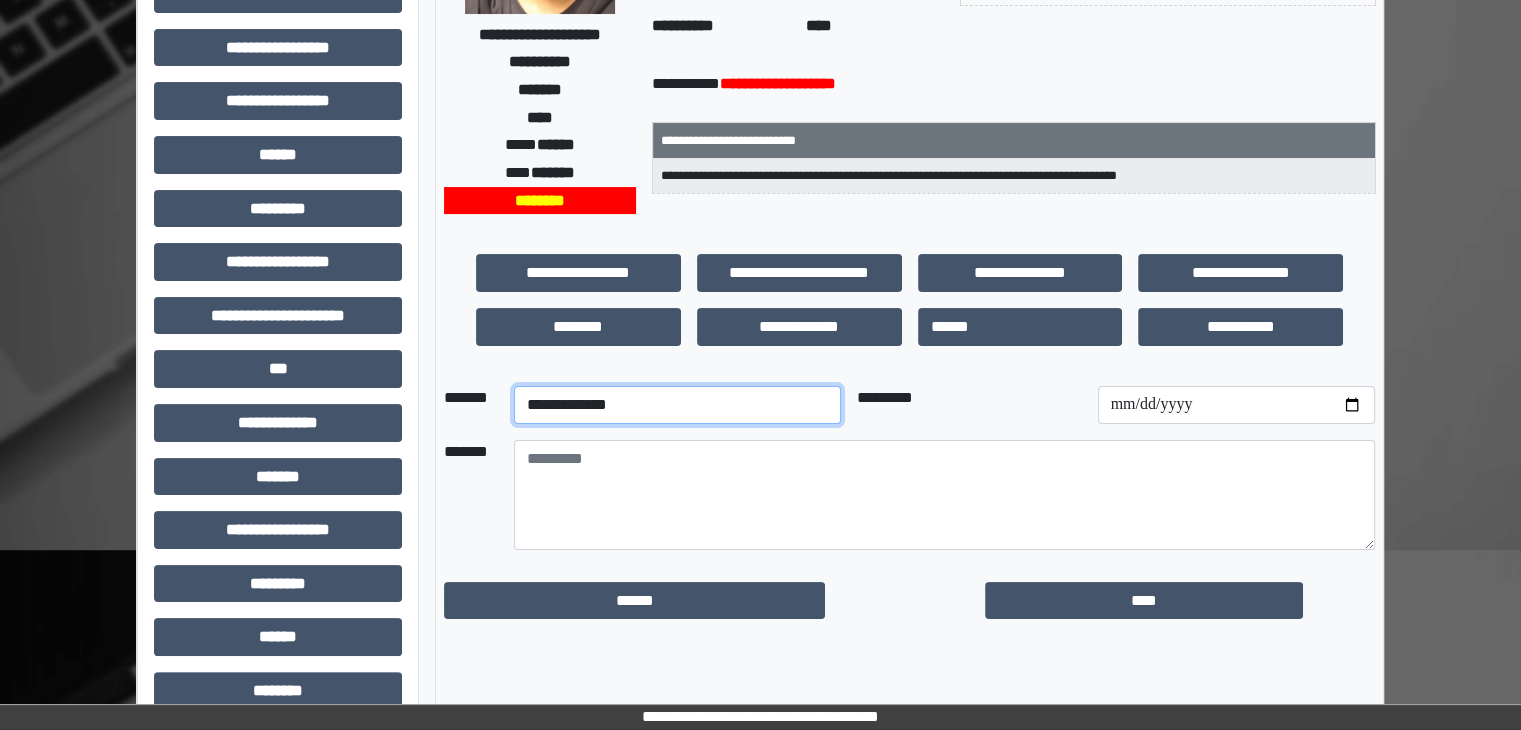 click on "**********" at bounding box center [677, 405] 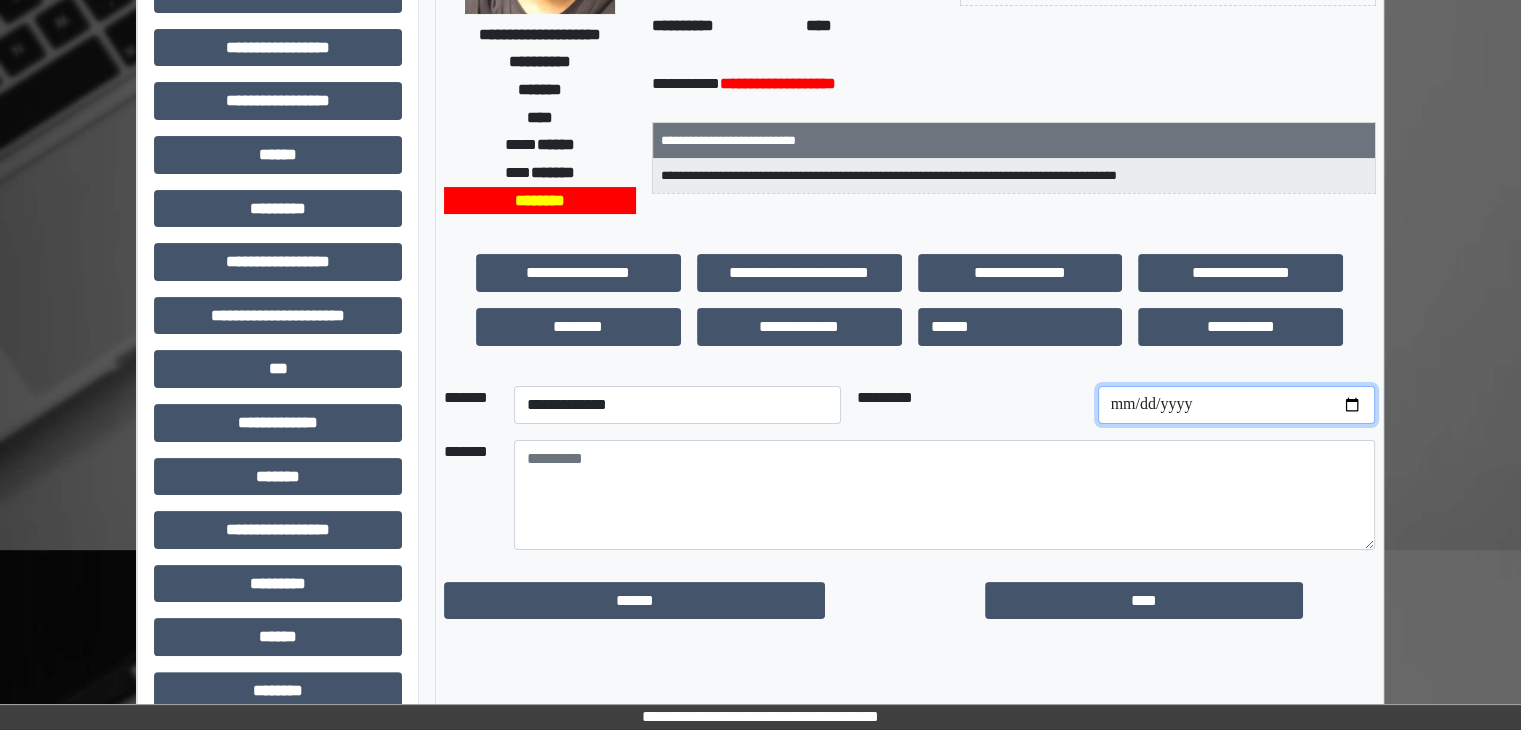 click at bounding box center [1236, 405] 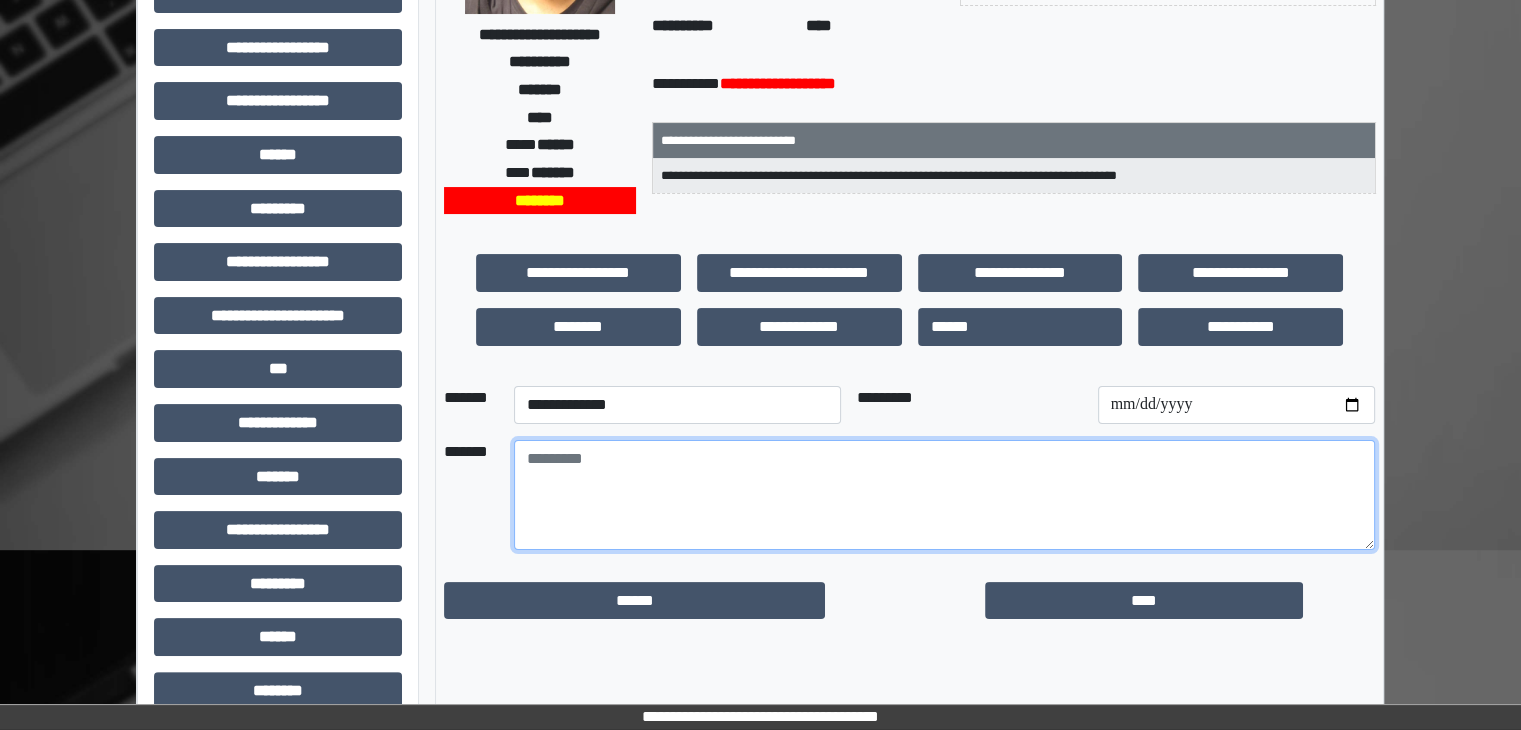 click at bounding box center [944, 495] 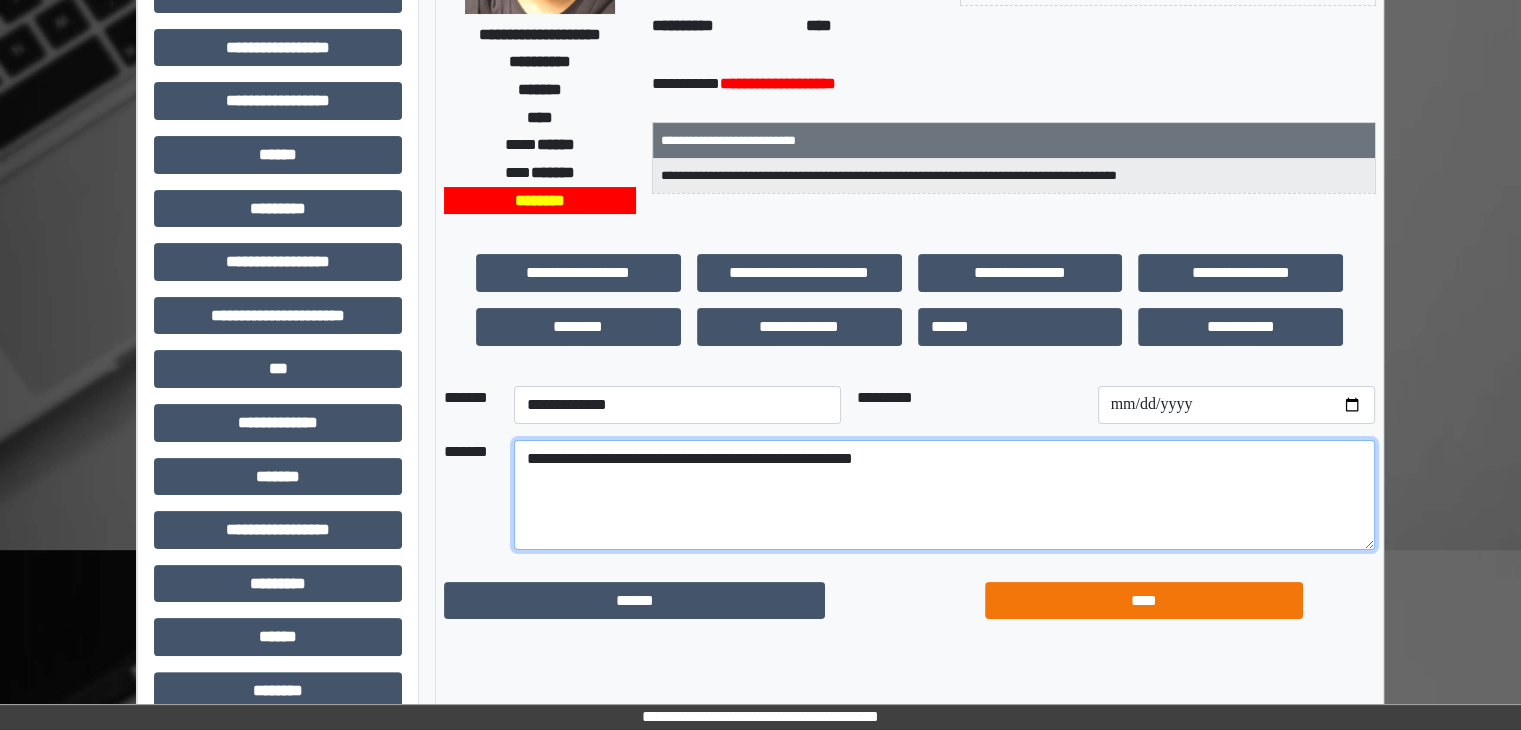 type on "**********" 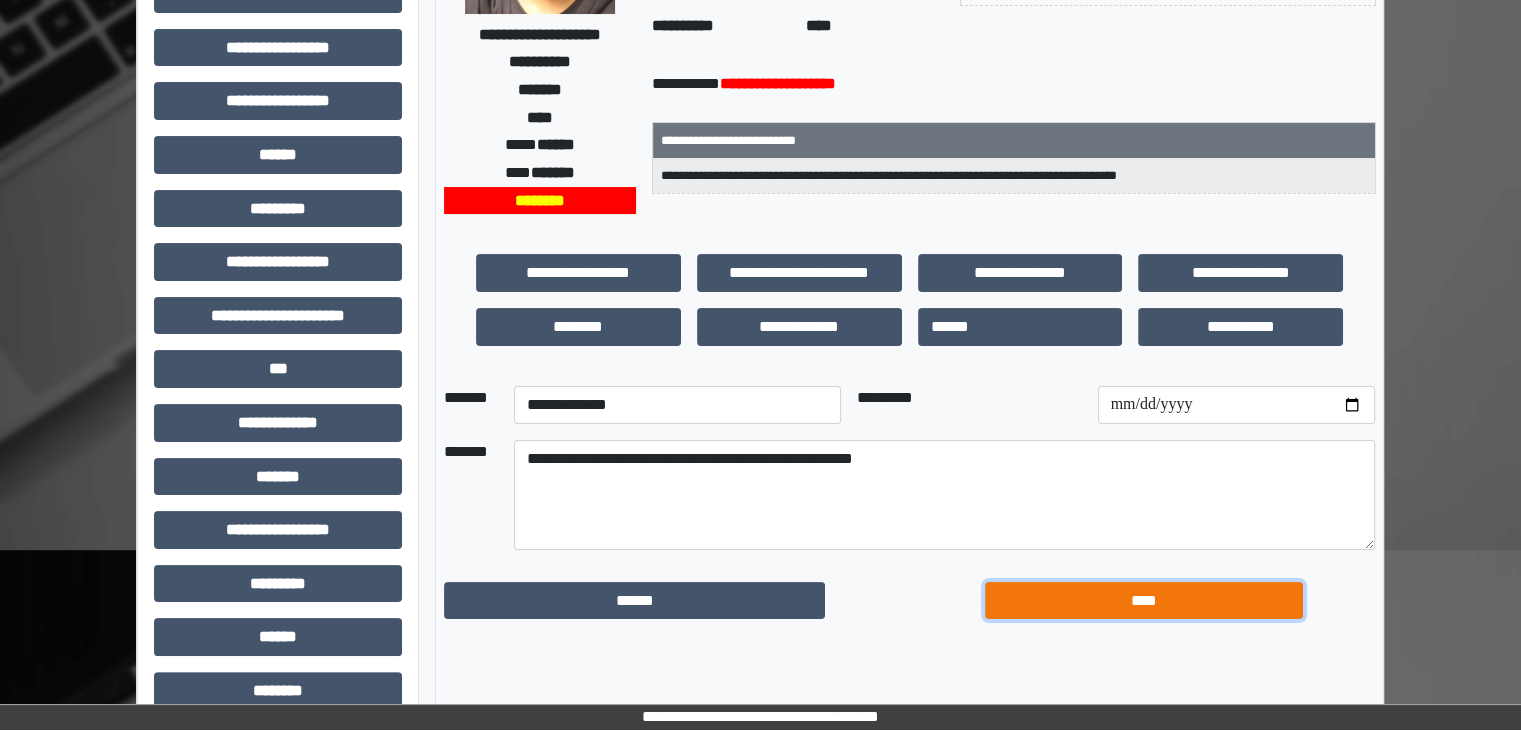 click on "****" at bounding box center (1144, 601) 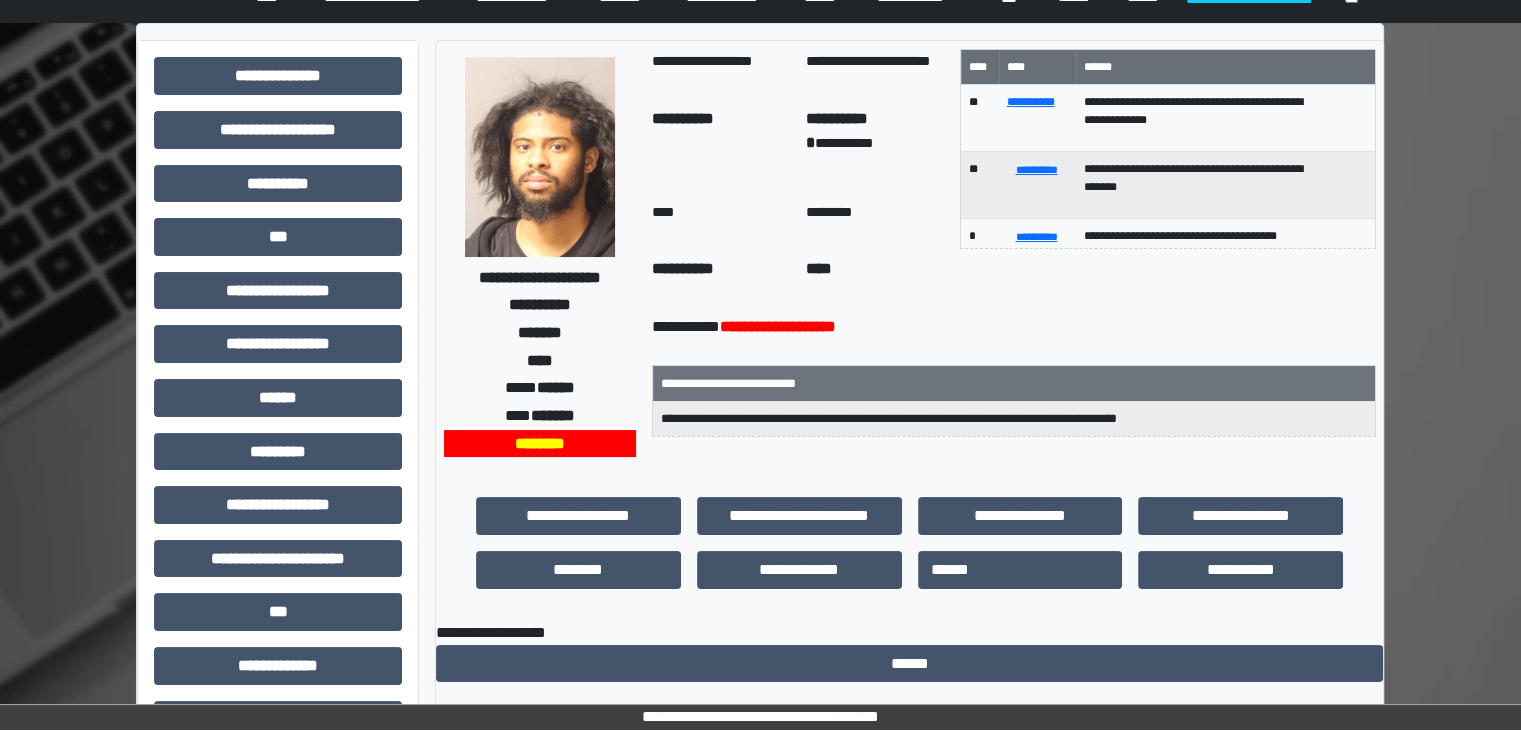 scroll, scrollTop: 0, scrollLeft: 0, axis: both 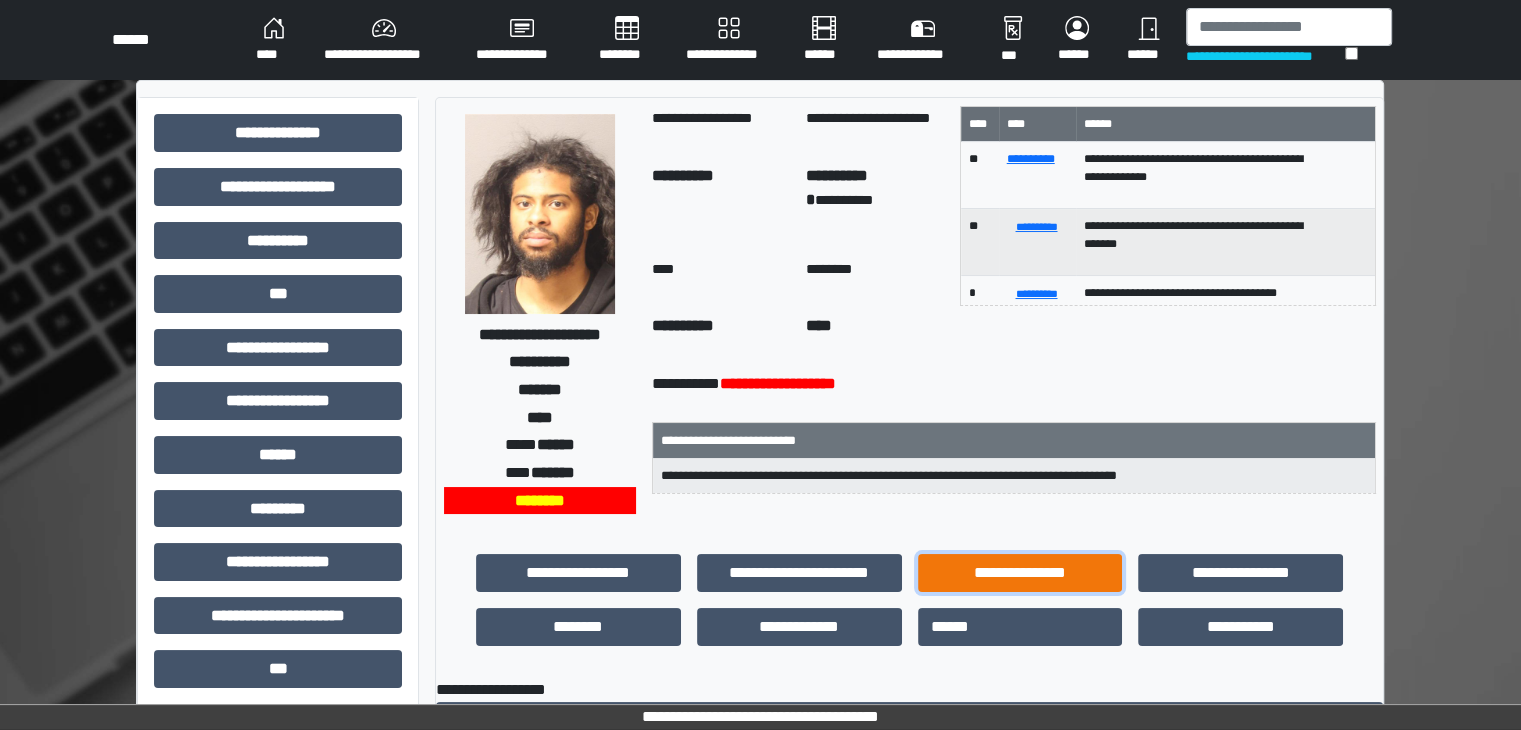 click on "**********" at bounding box center [1020, 573] 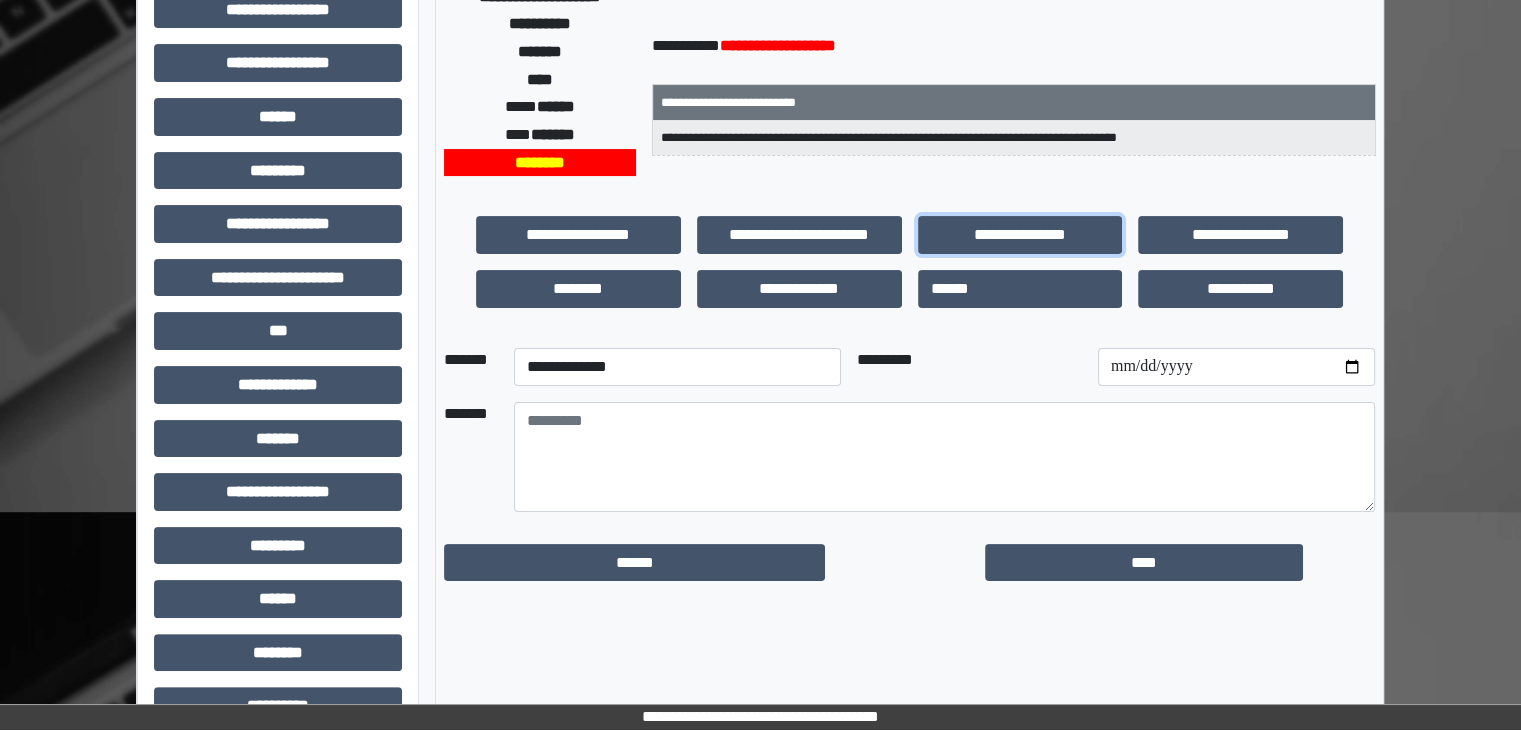 scroll, scrollTop: 336, scrollLeft: 0, axis: vertical 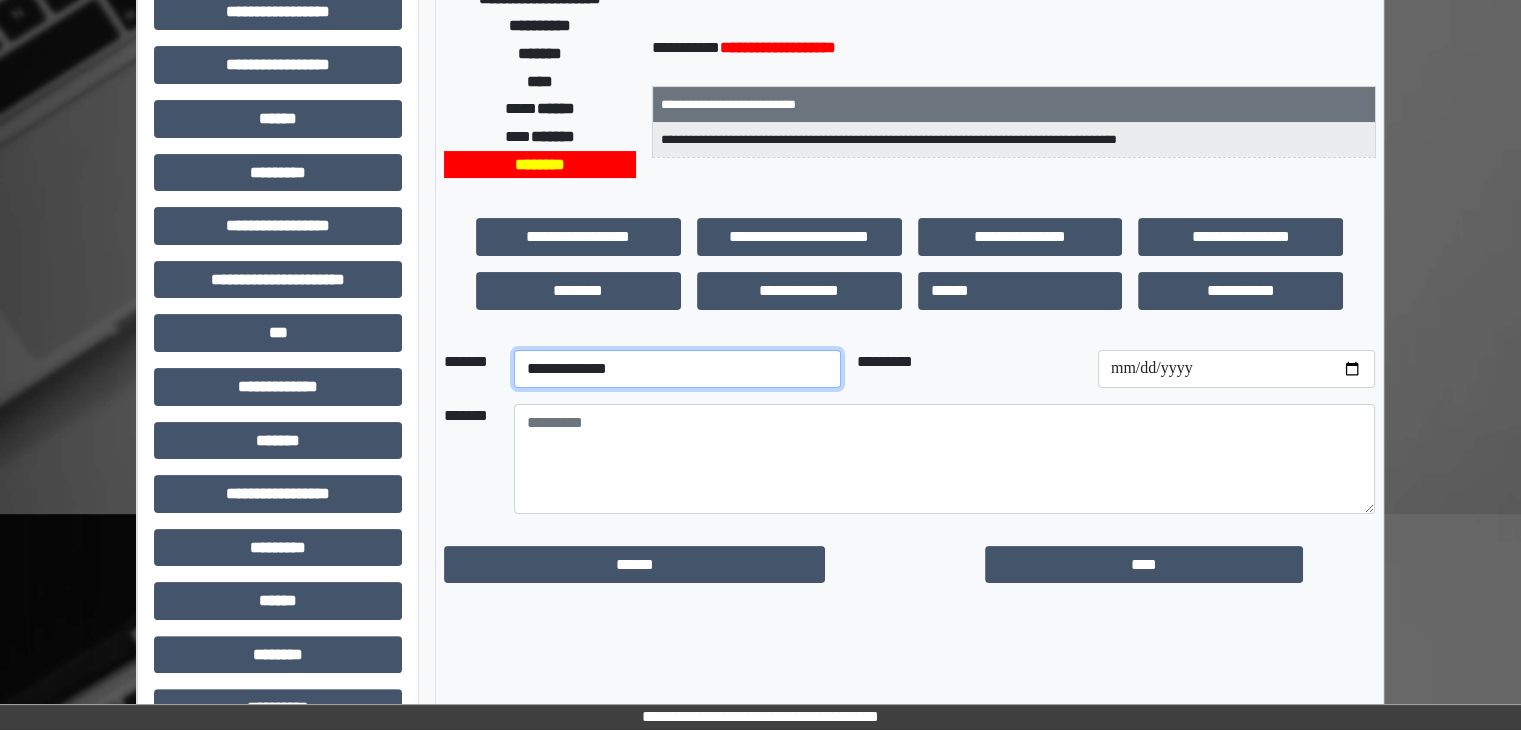 click on "**********" at bounding box center (677, 369) 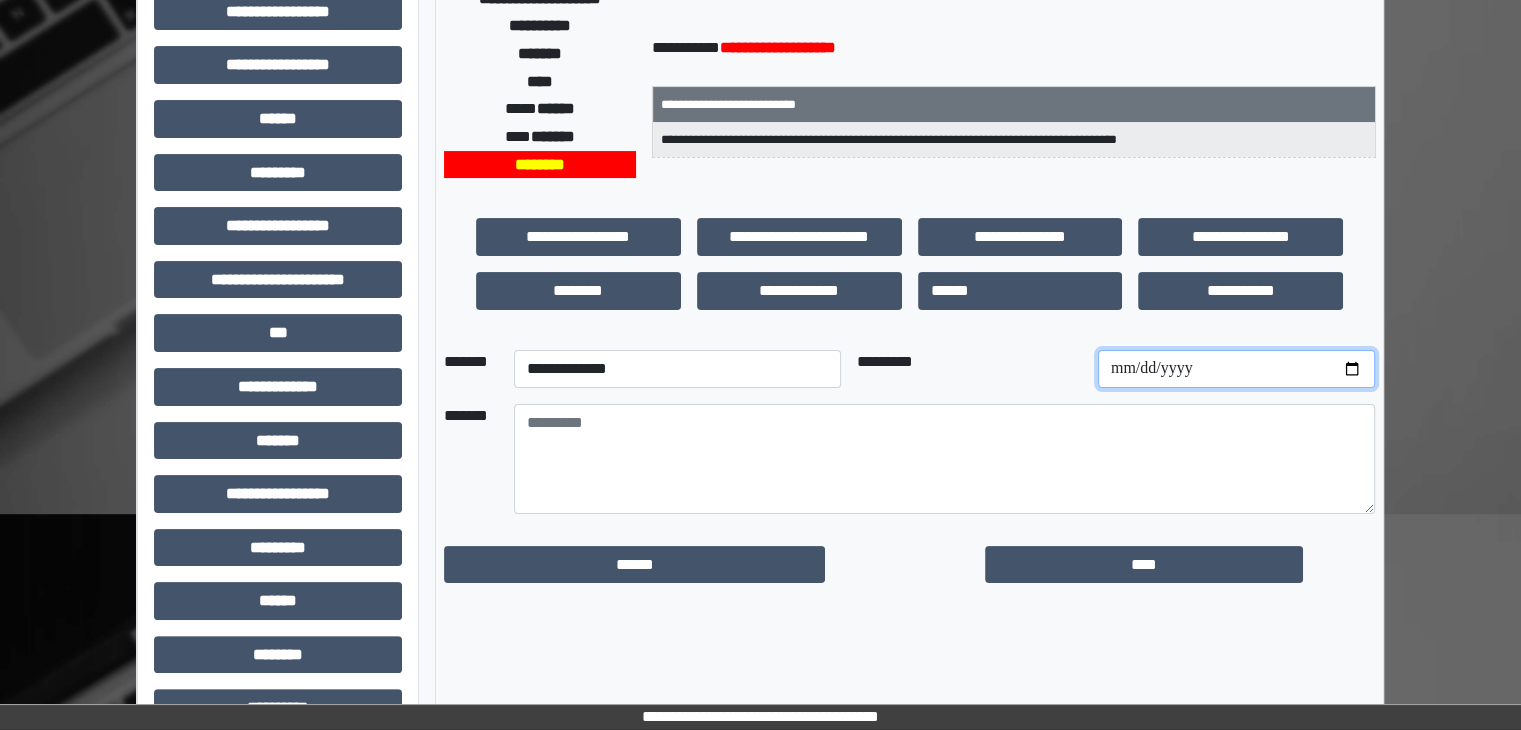 click at bounding box center (1236, 369) 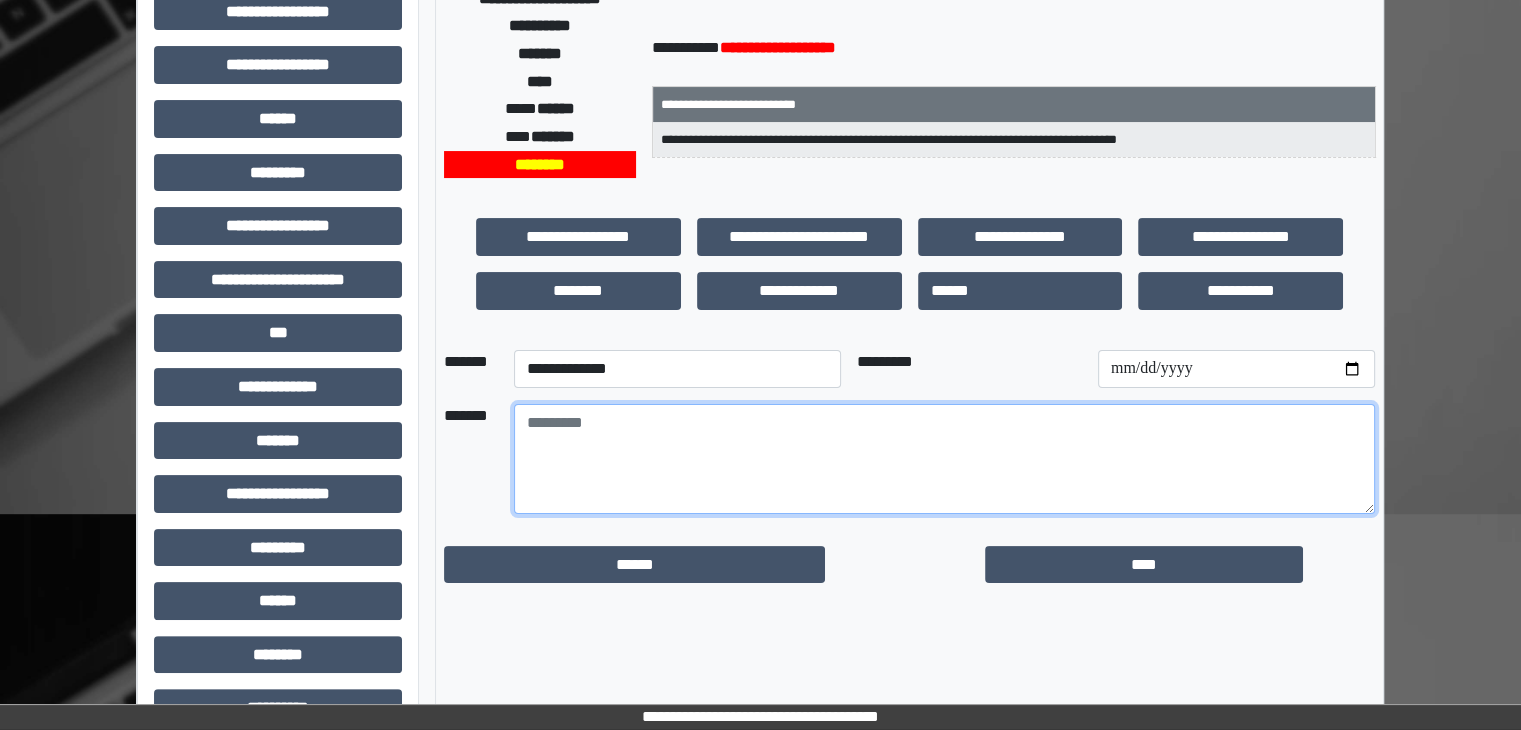 click at bounding box center (944, 459) 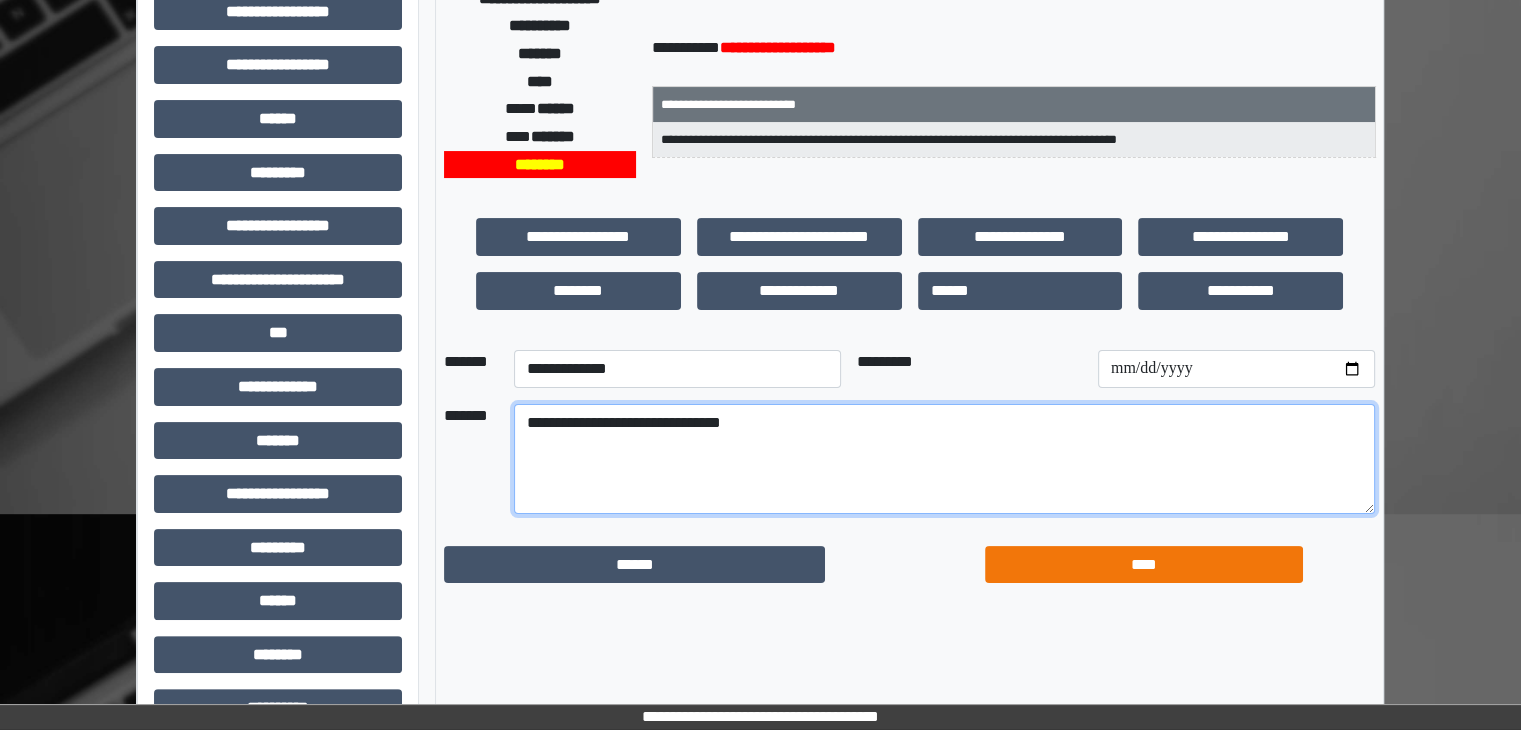 type on "**********" 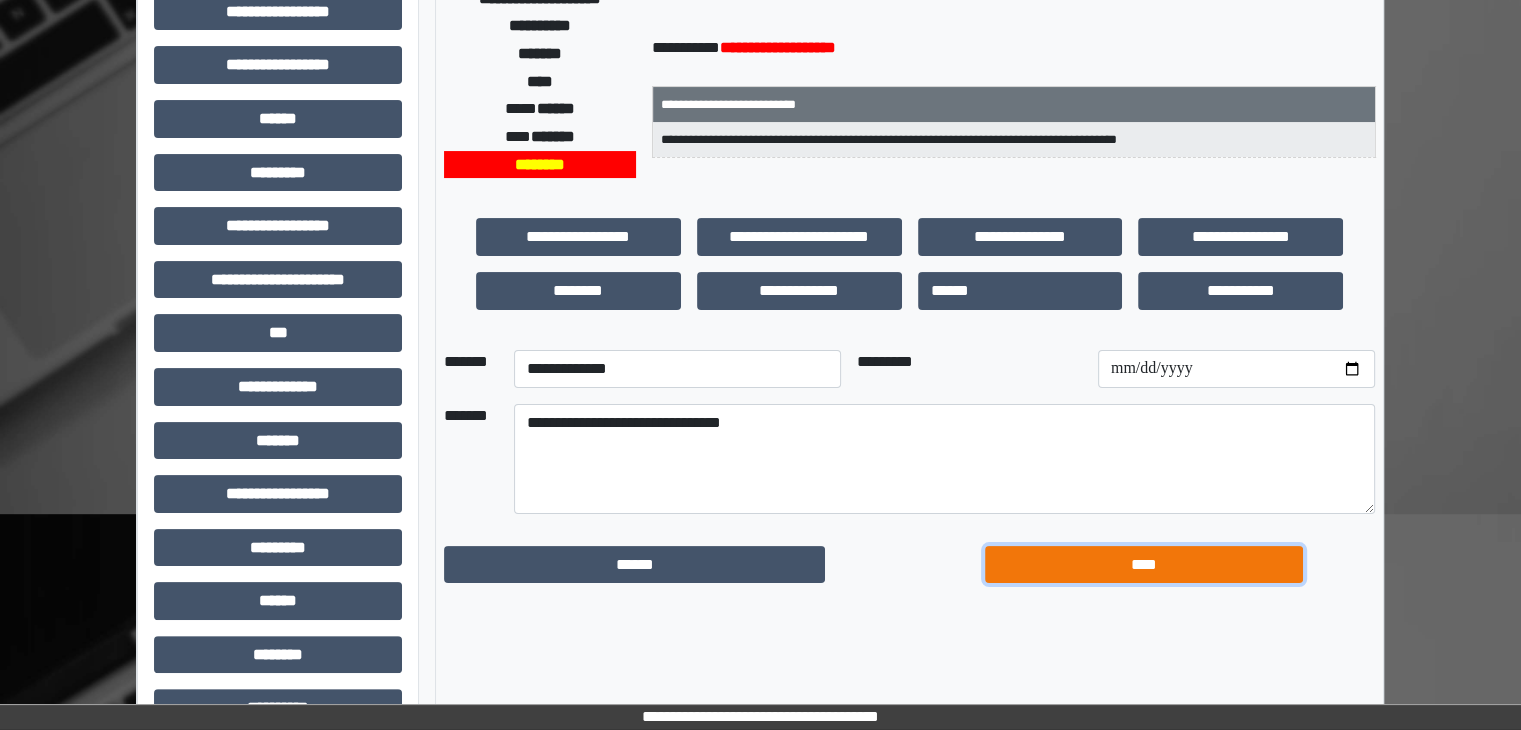 click on "****" at bounding box center (1144, 565) 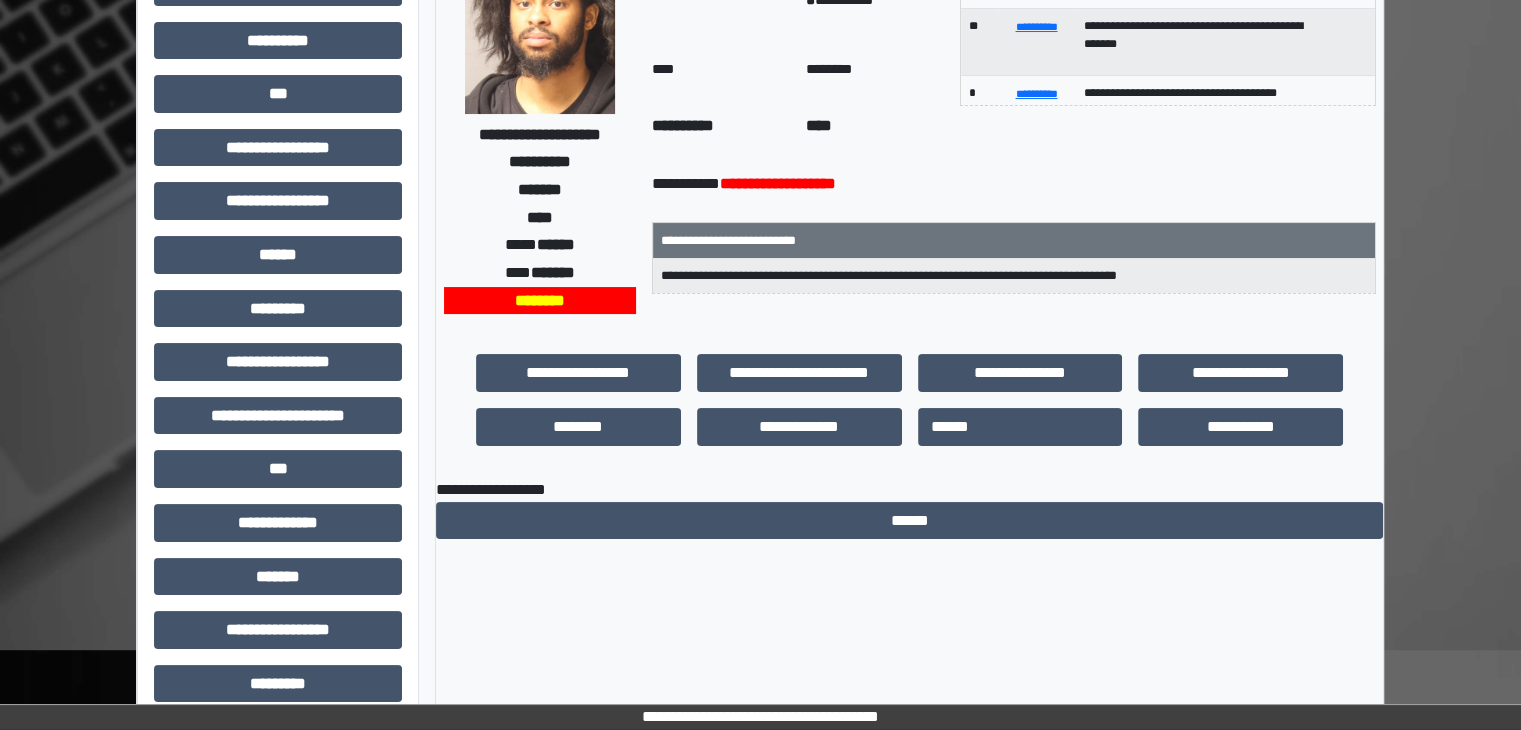 scroll, scrollTop: 0, scrollLeft: 0, axis: both 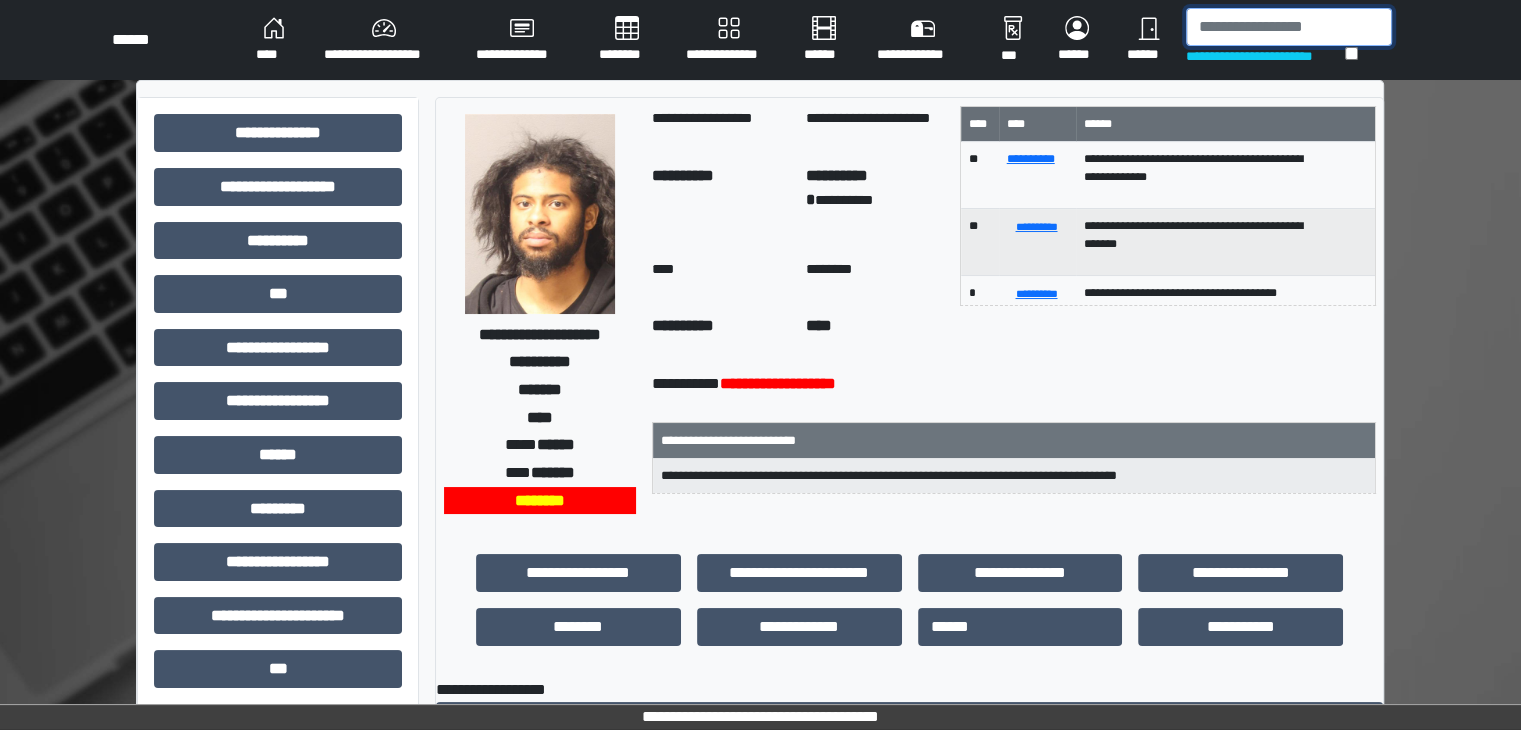 click at bounding box center (1289, 27) 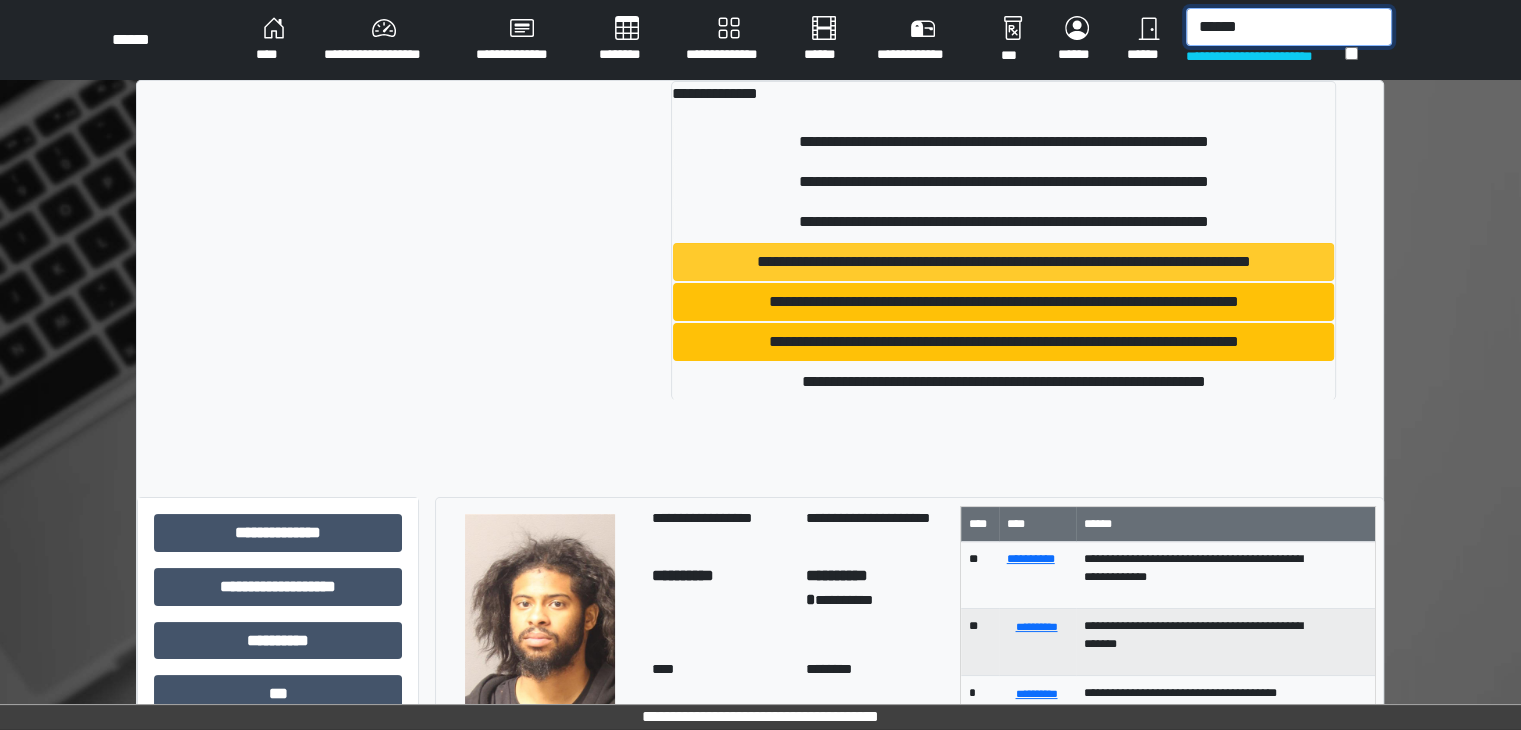 type on "******" 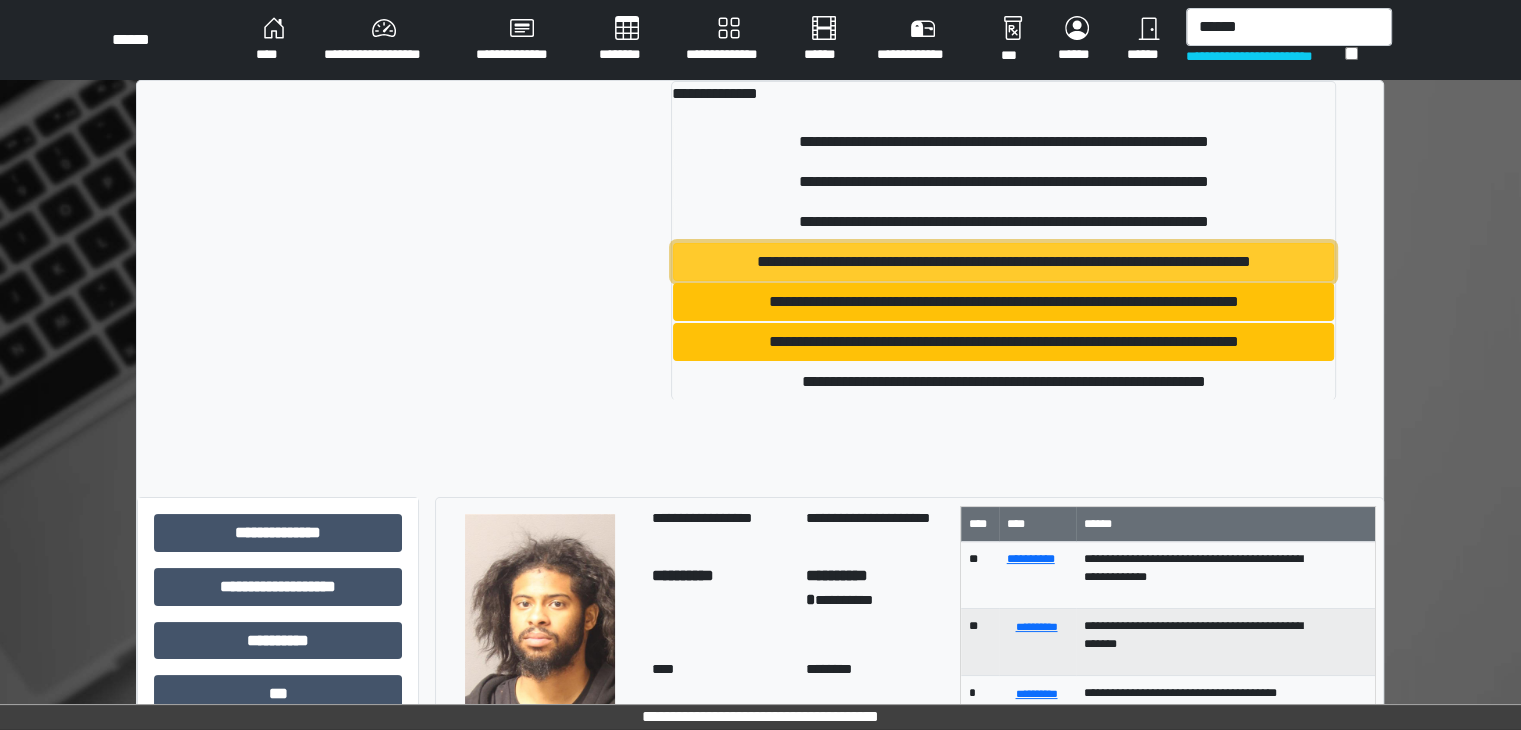 click on "**********" at bounding box center [1003, 262] 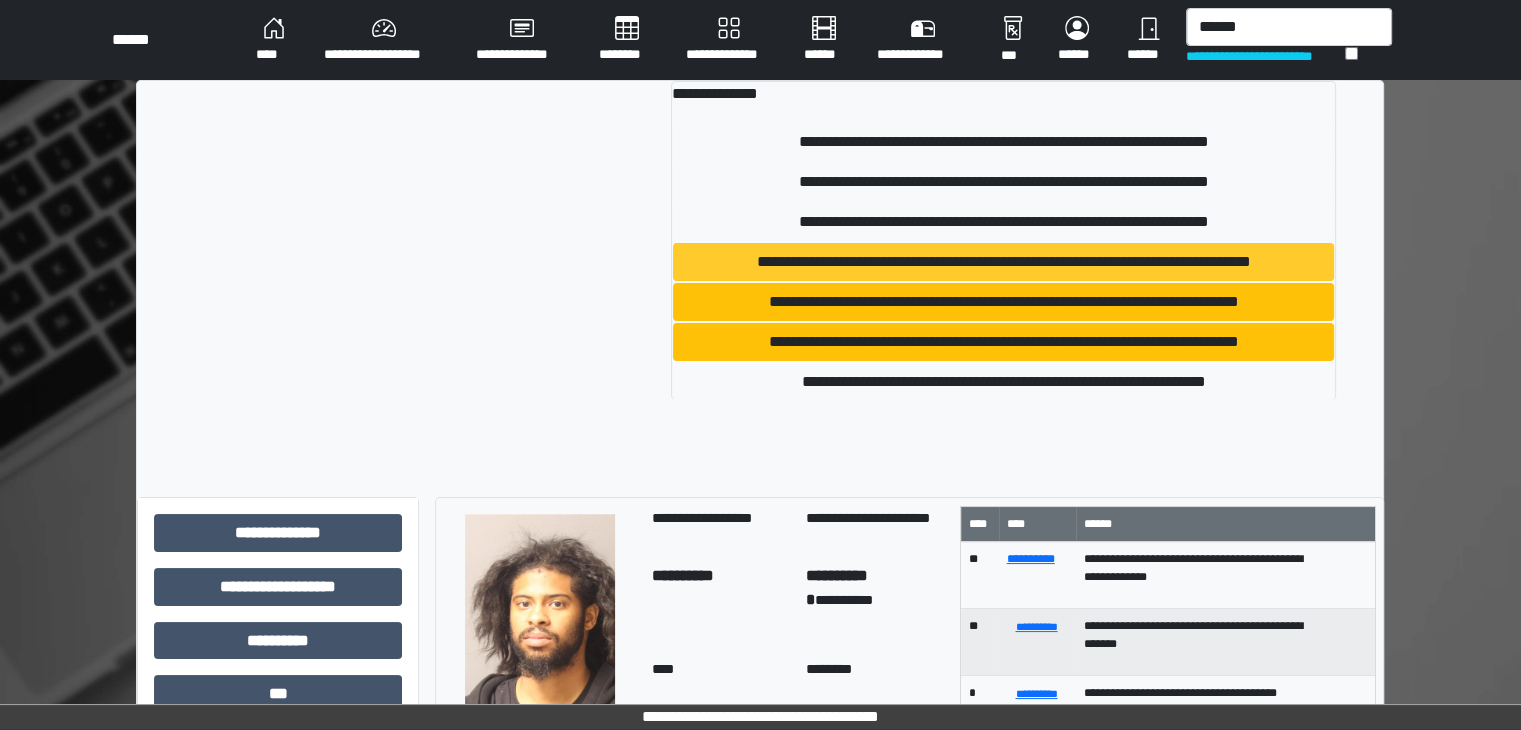 type 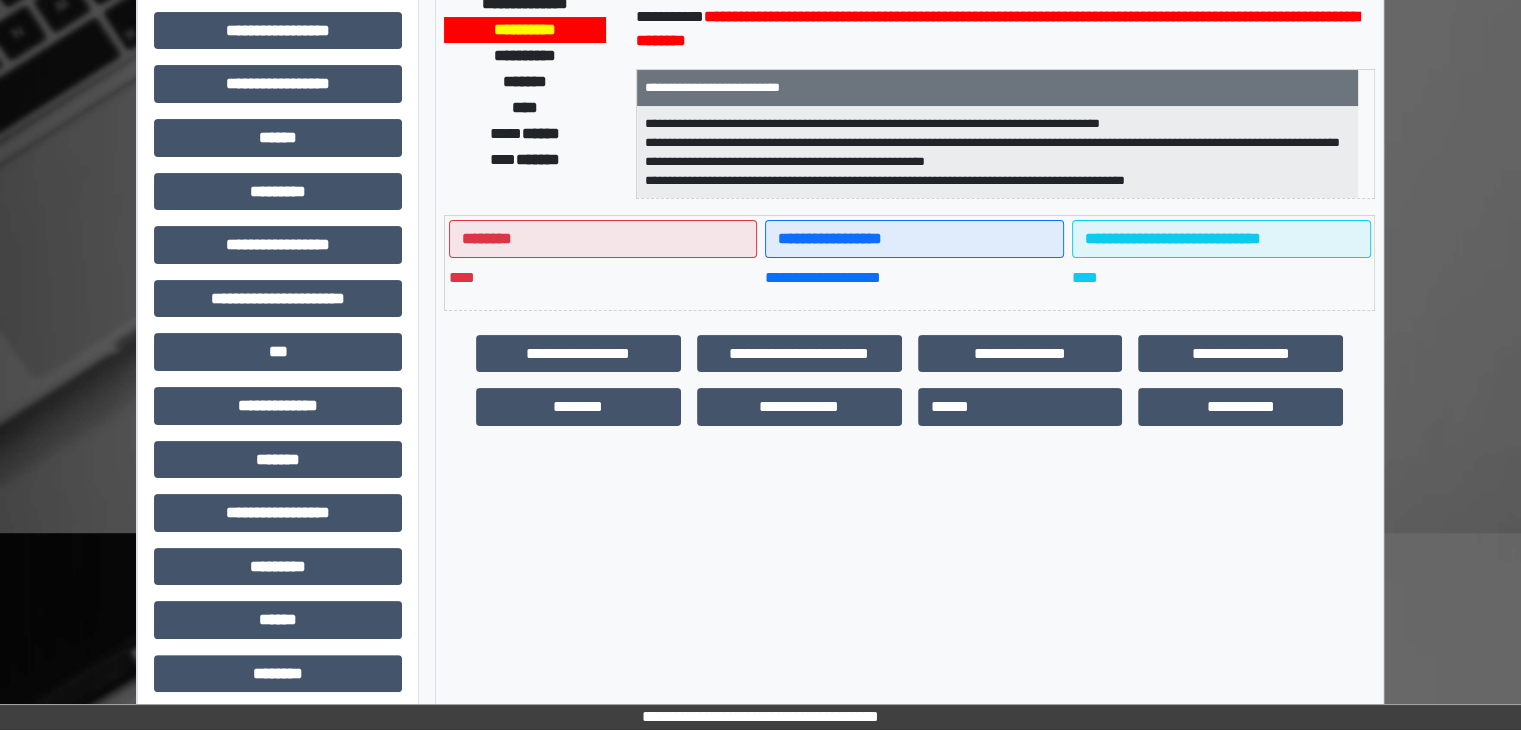 scroll, scrollTop: 400, scrollLeft: 0, axis: vertical 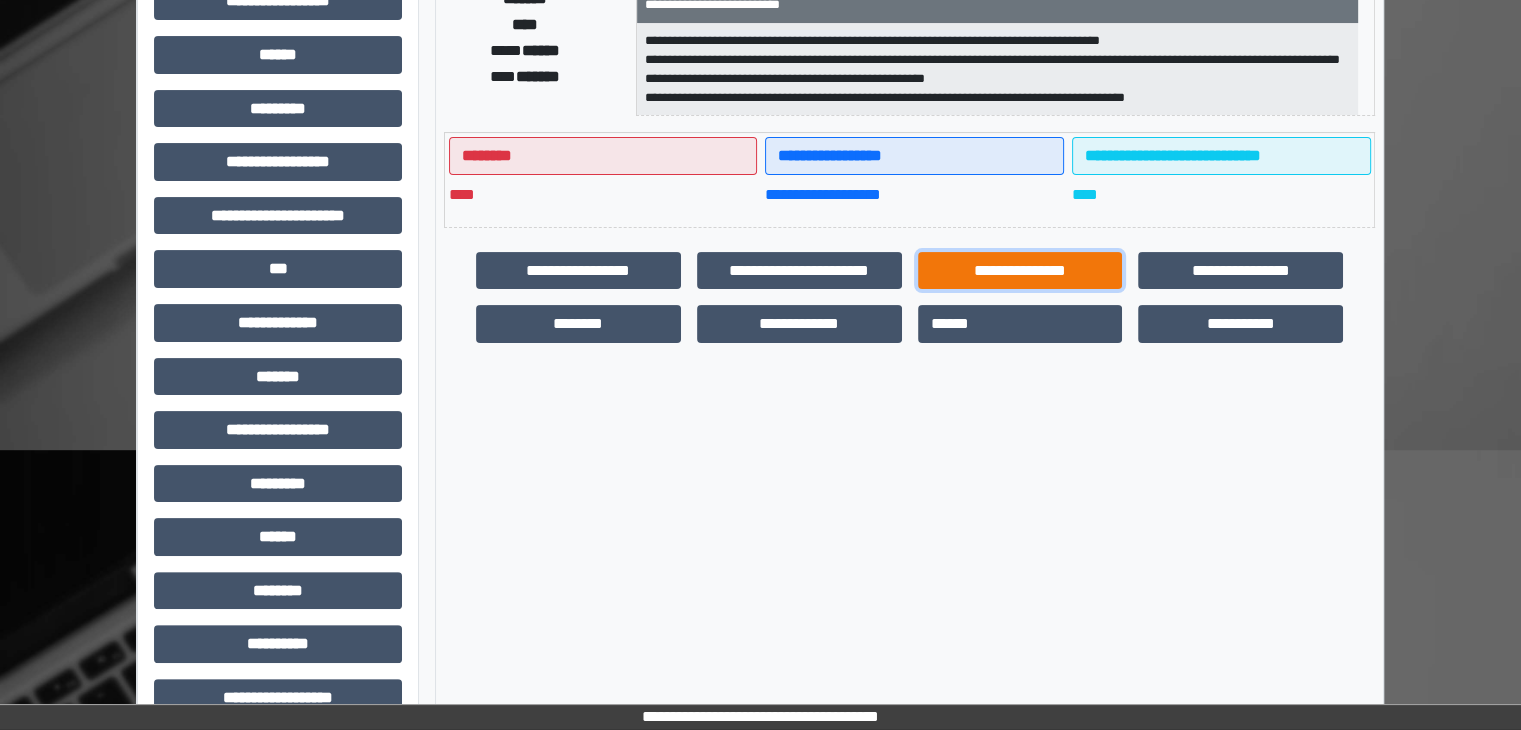 click on "**********" at bounding box center (1020, 271) 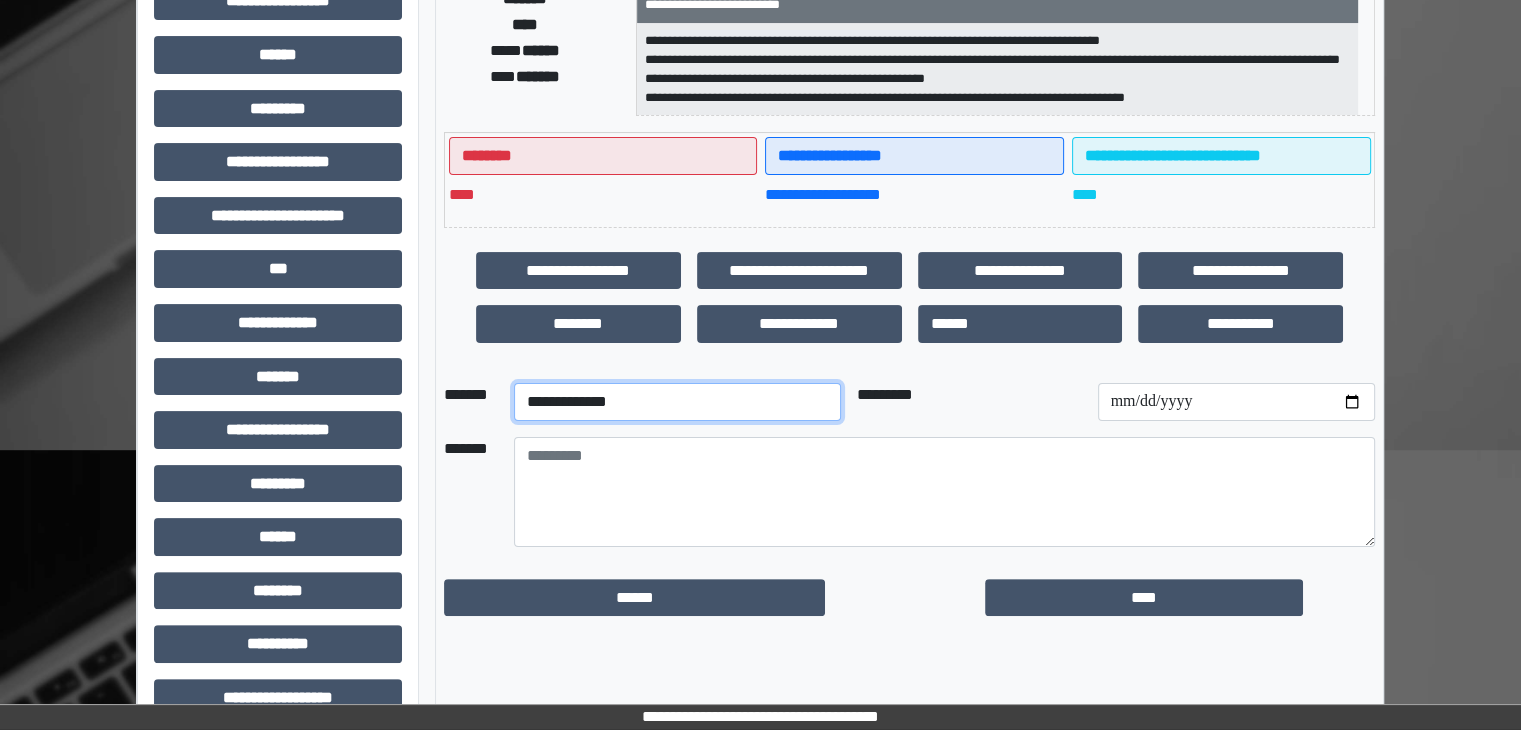 click on "**********" at bounding box center (677, 402) 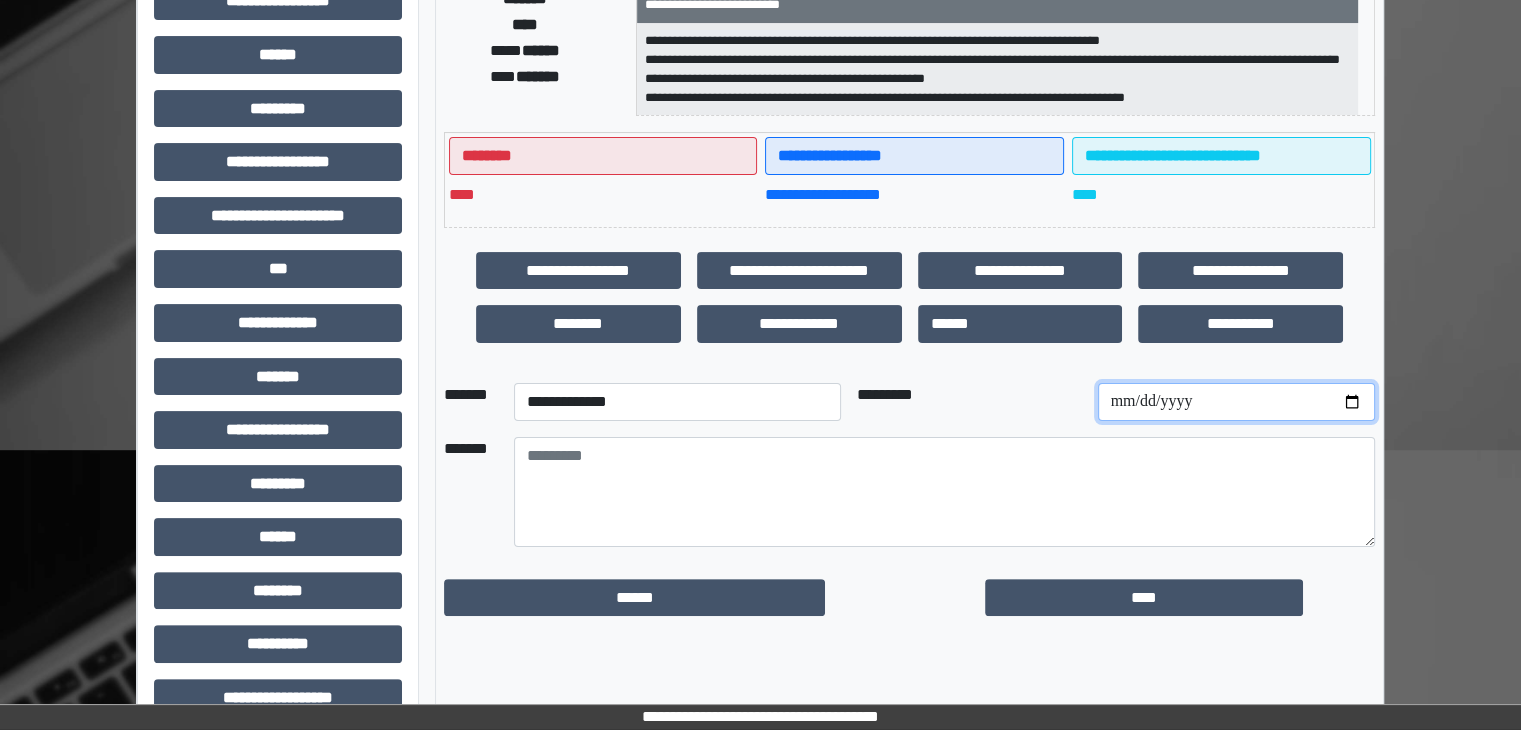 click at bounding box center (1236, 402) 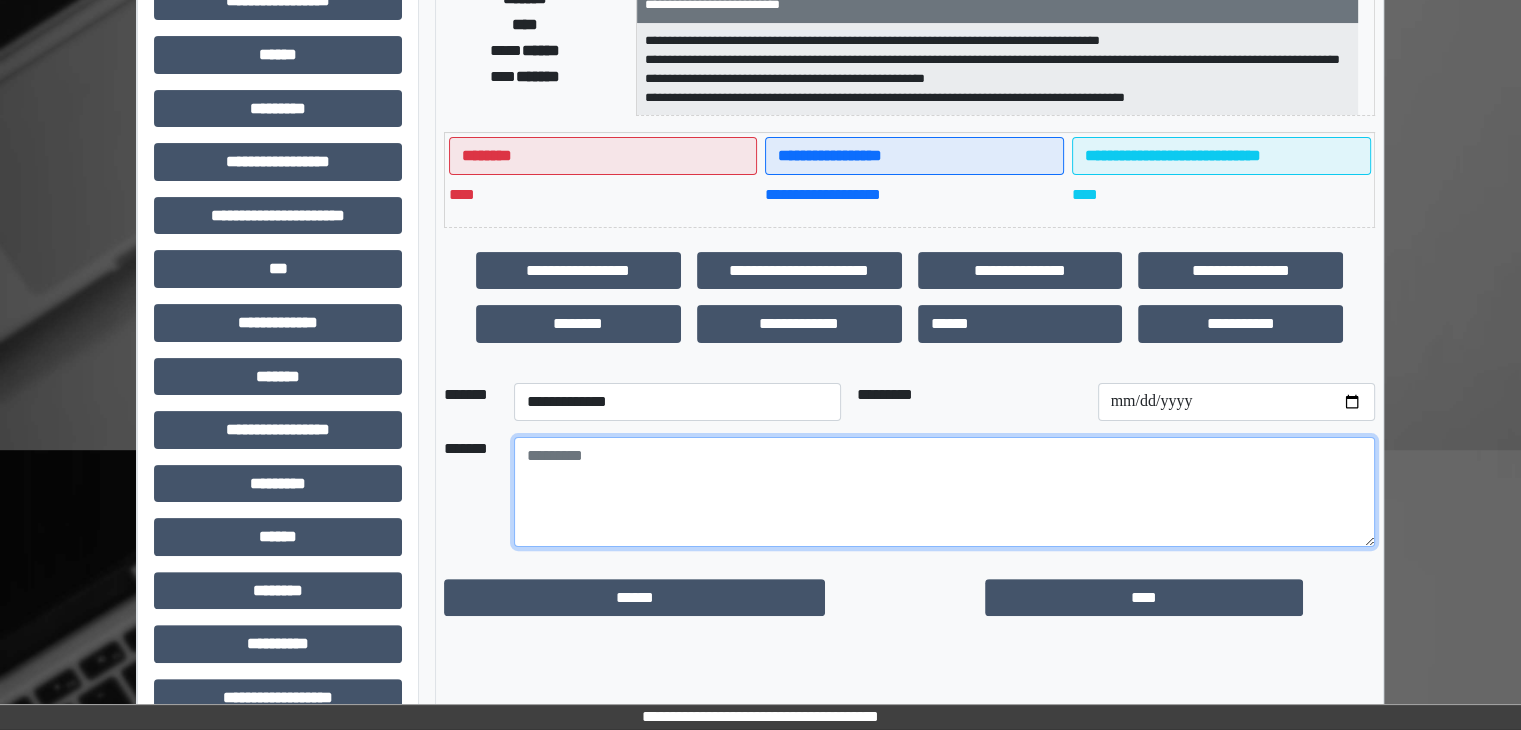 click at bounding box center (944, 492) 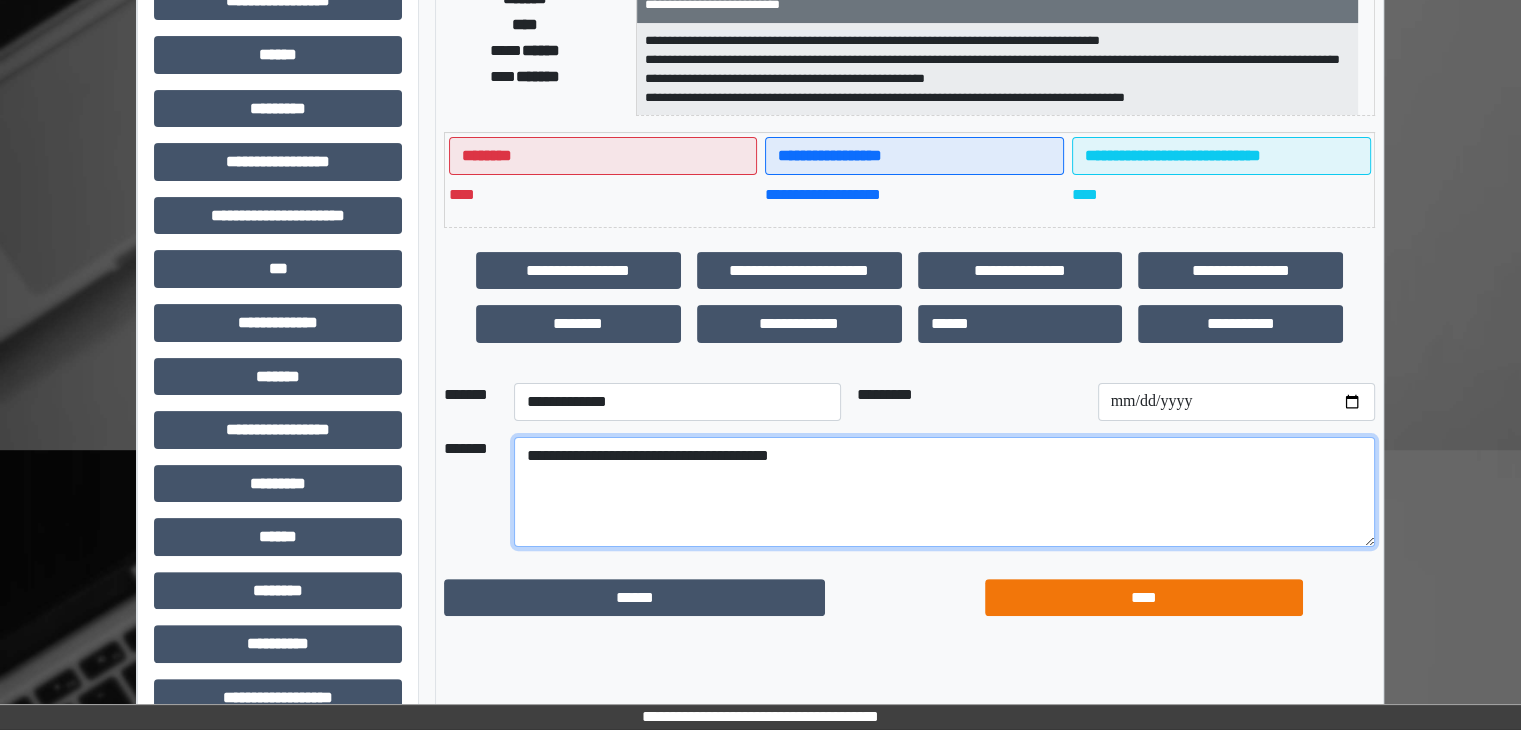 type on "**********" 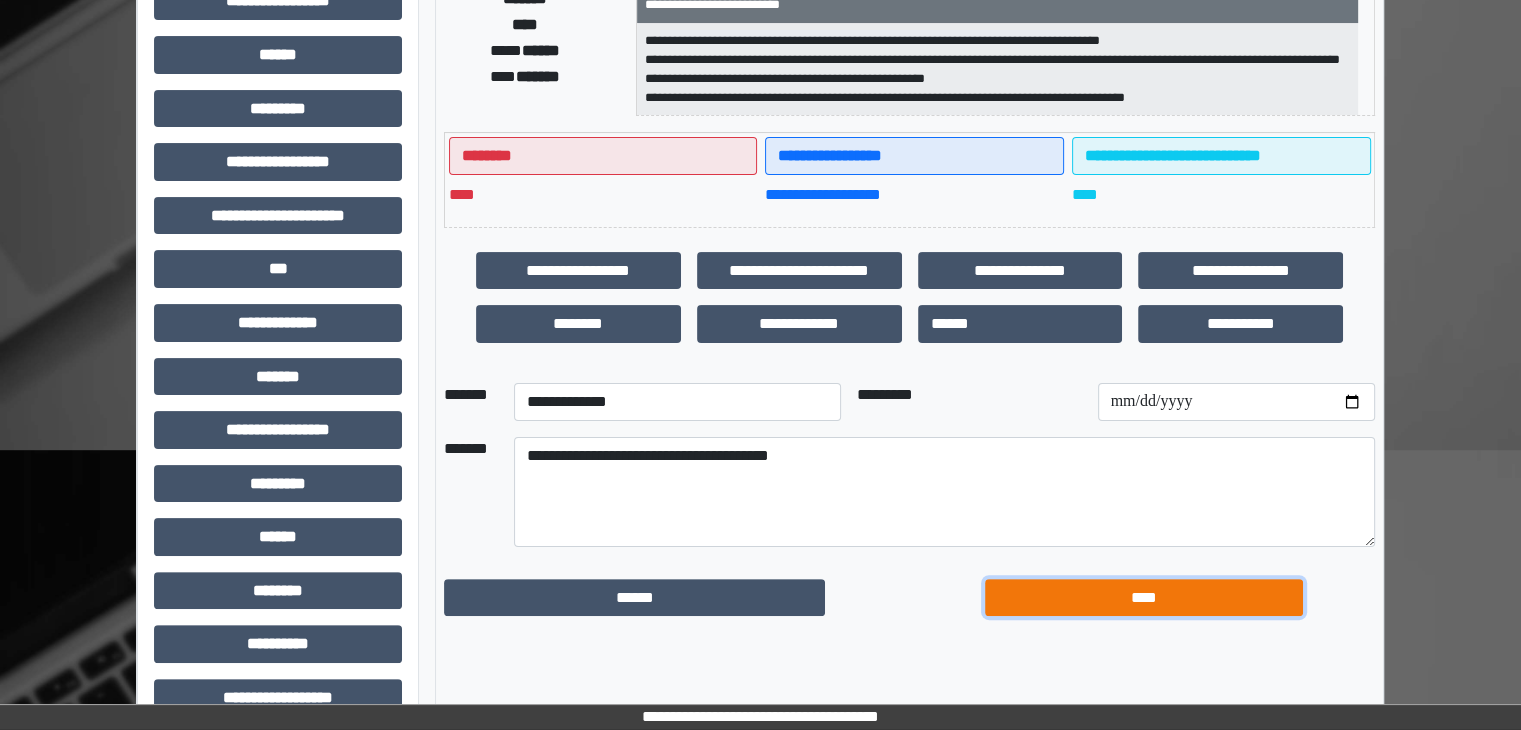 click on "****" at bounding box center (1144, 598) 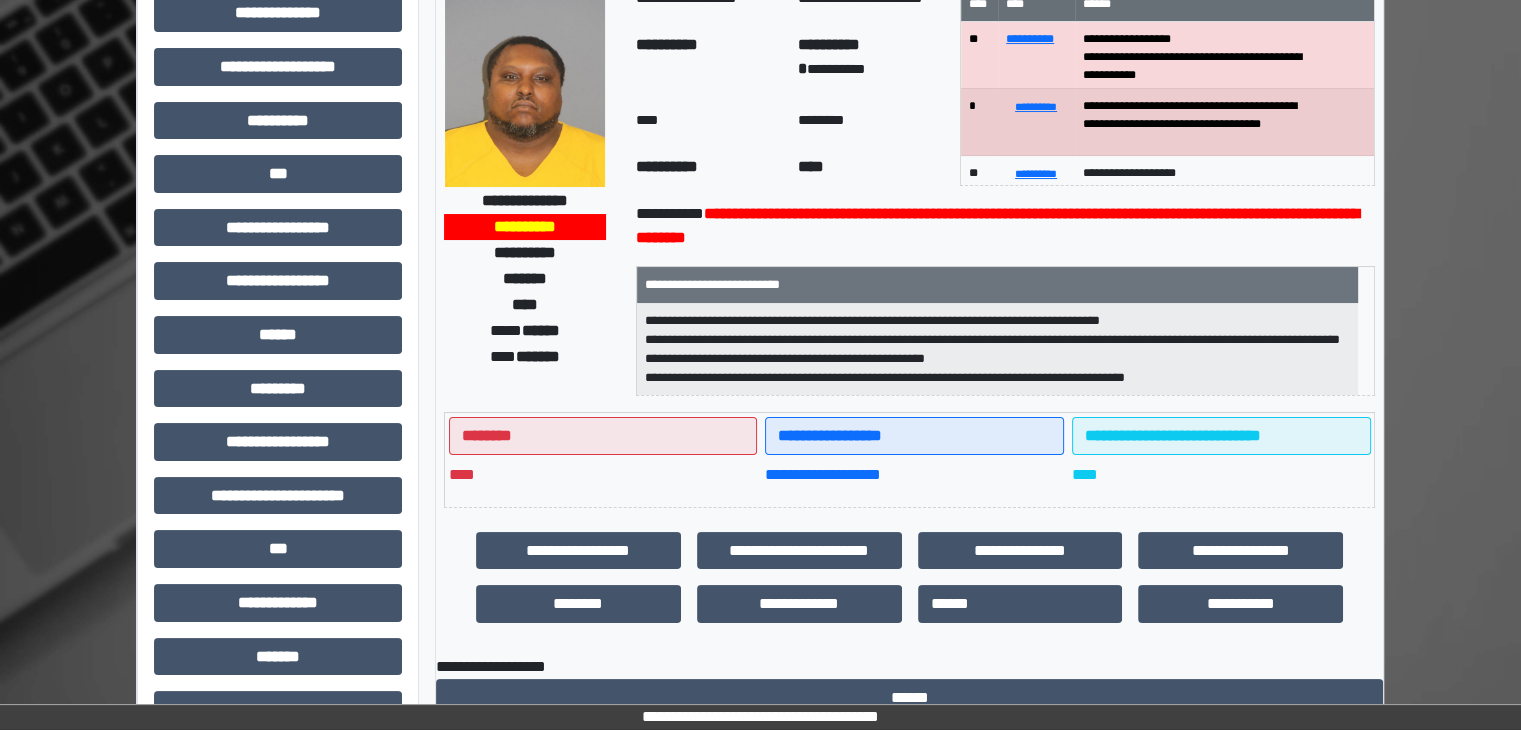 scroll, scrollTop: 0, scrollLeft: 0, axis: both 